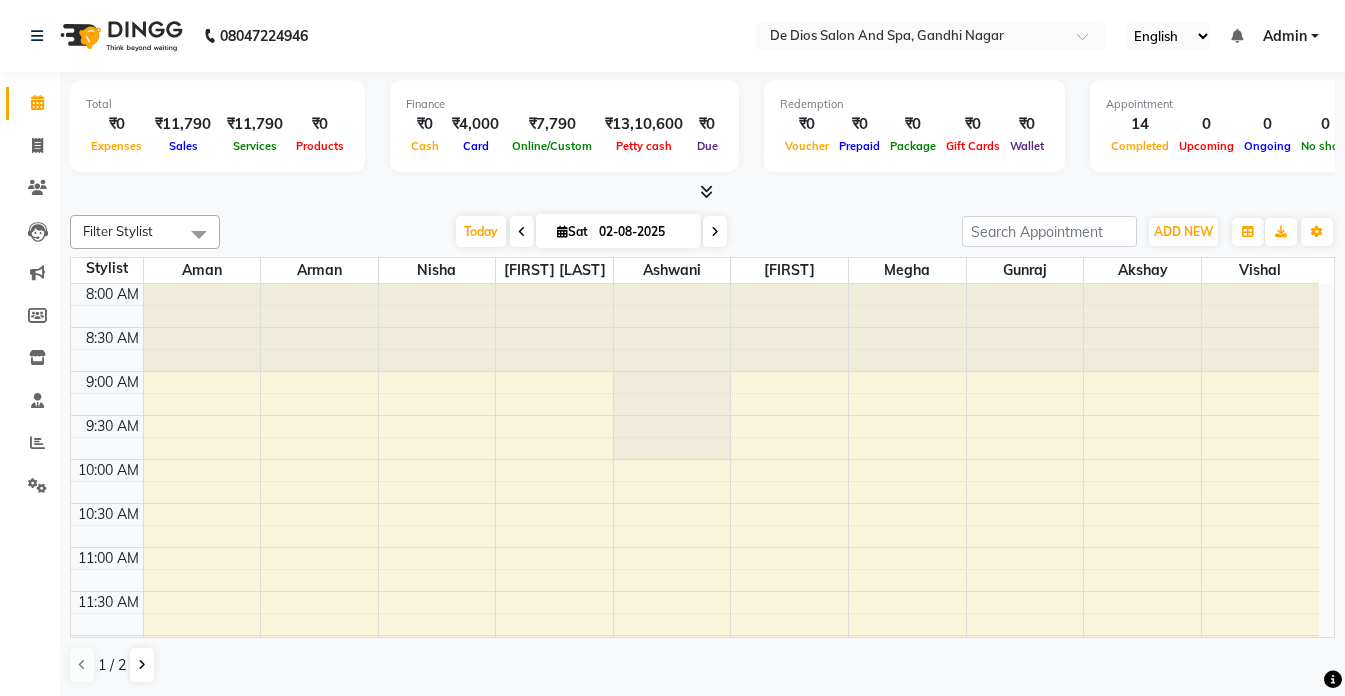 scroll, scrollTop: 0, scrollLeft: 0, axis: both 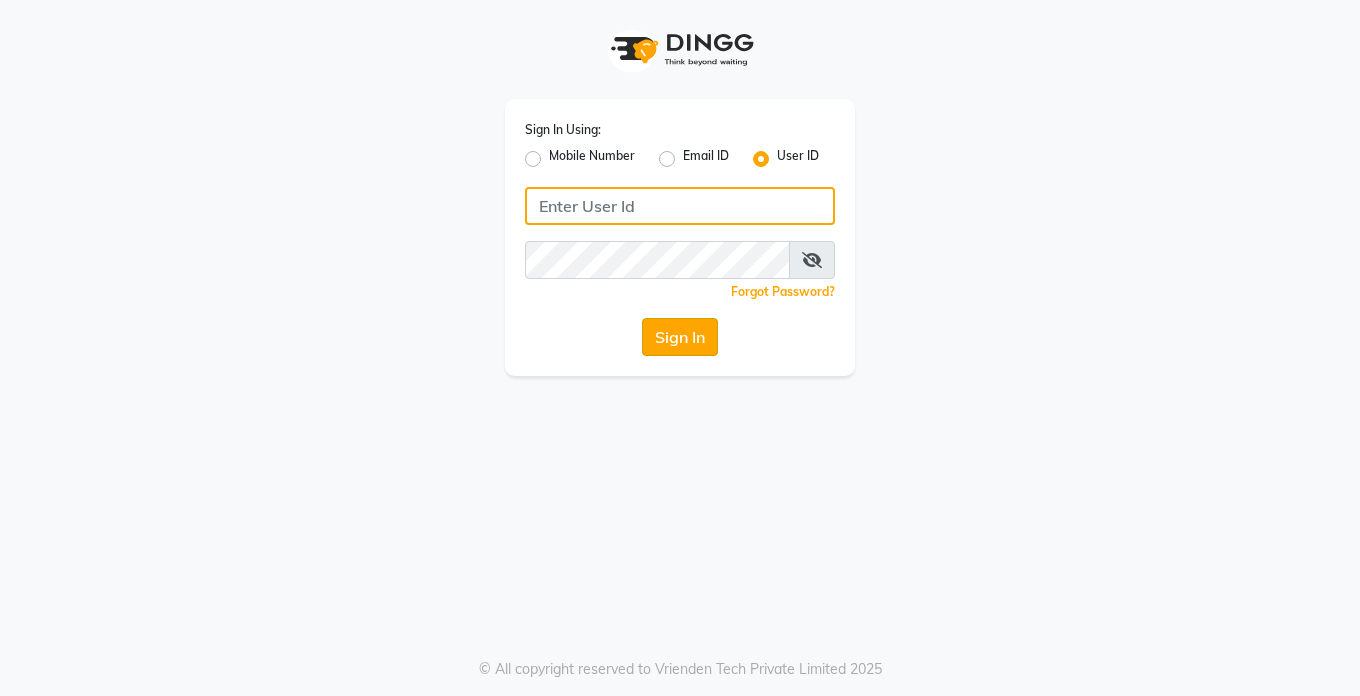 type on "Dedios123" 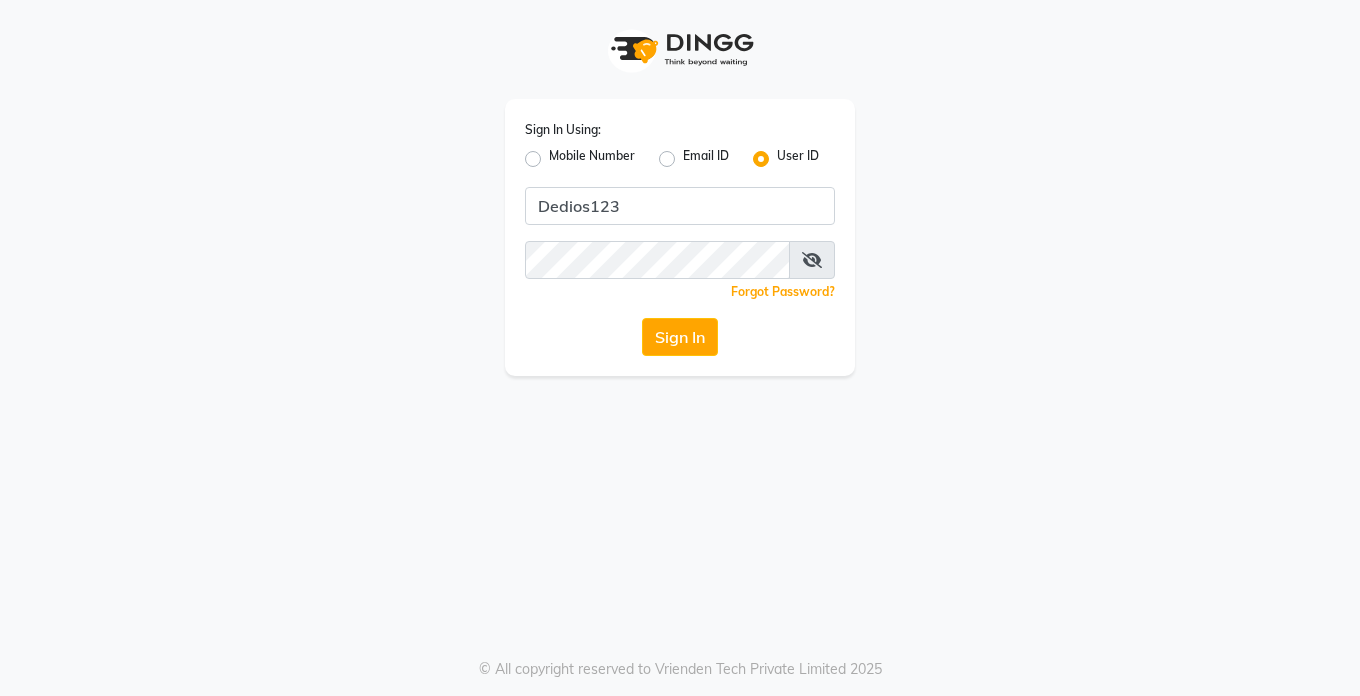 click on "Sign In" 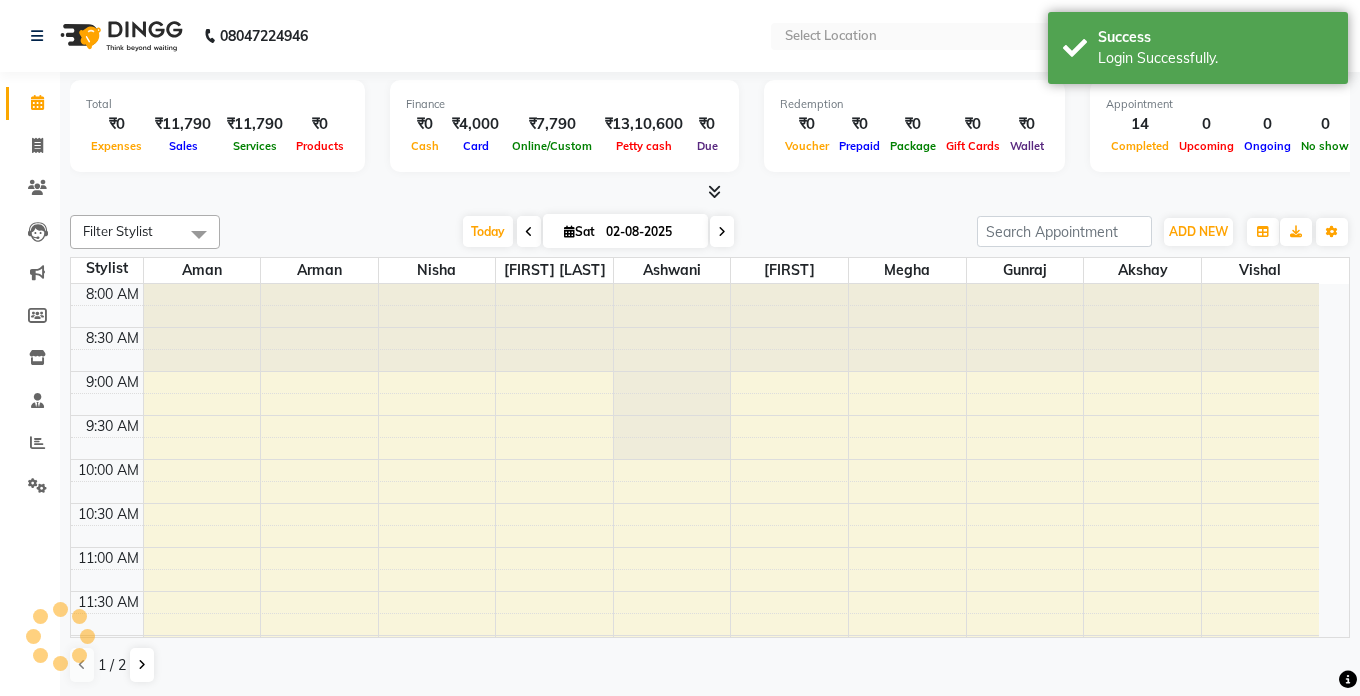 select on "en" 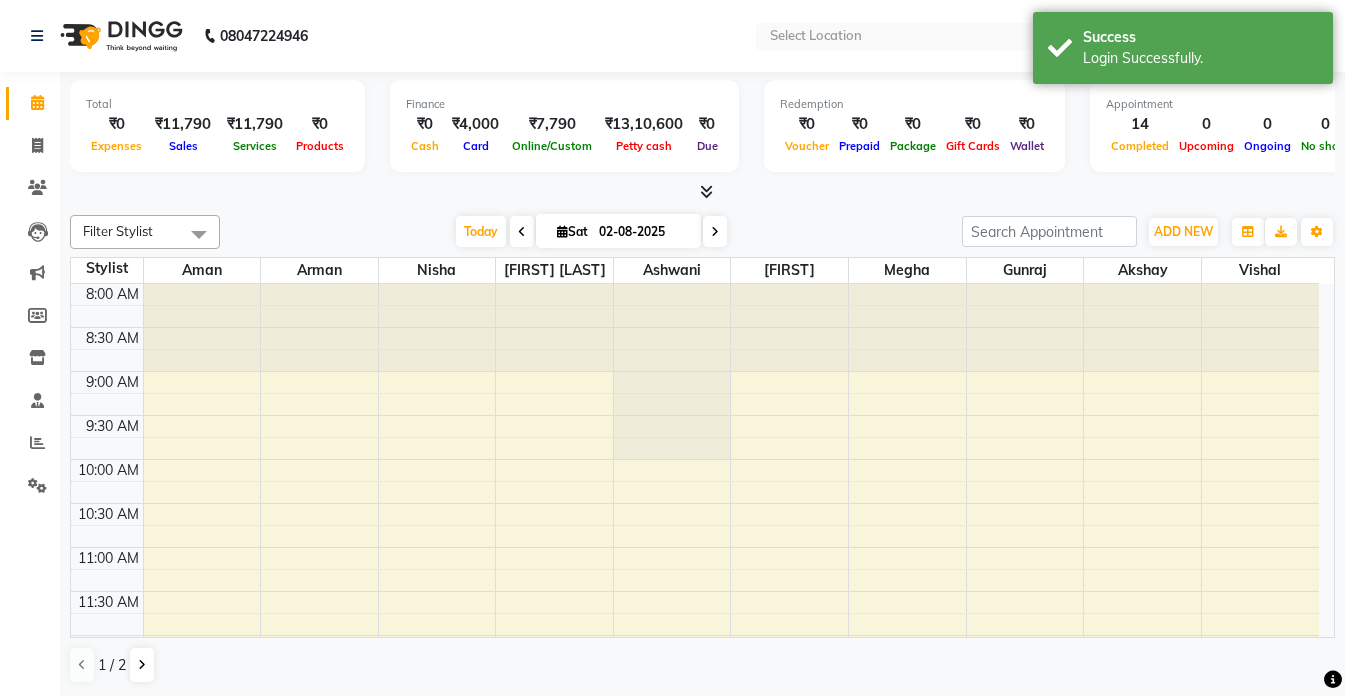 scroll, scrollTop: 0, scrollLeft: 0, axis: both 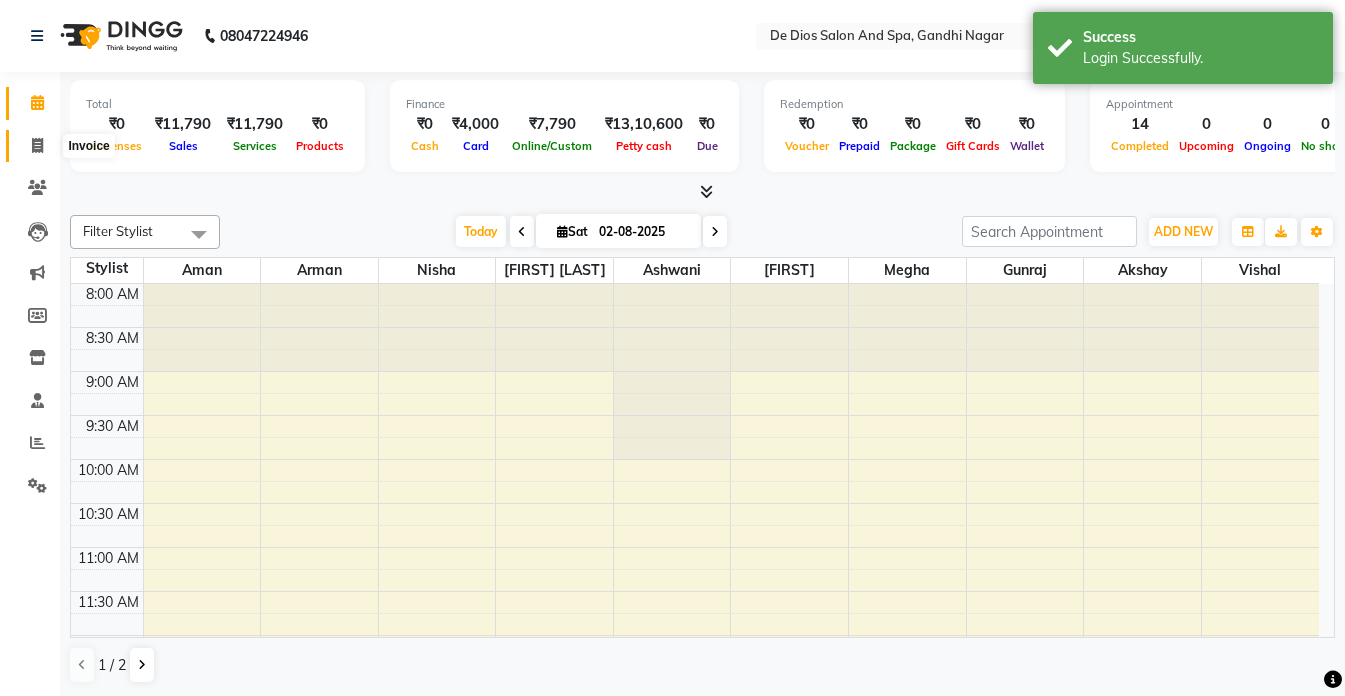 click 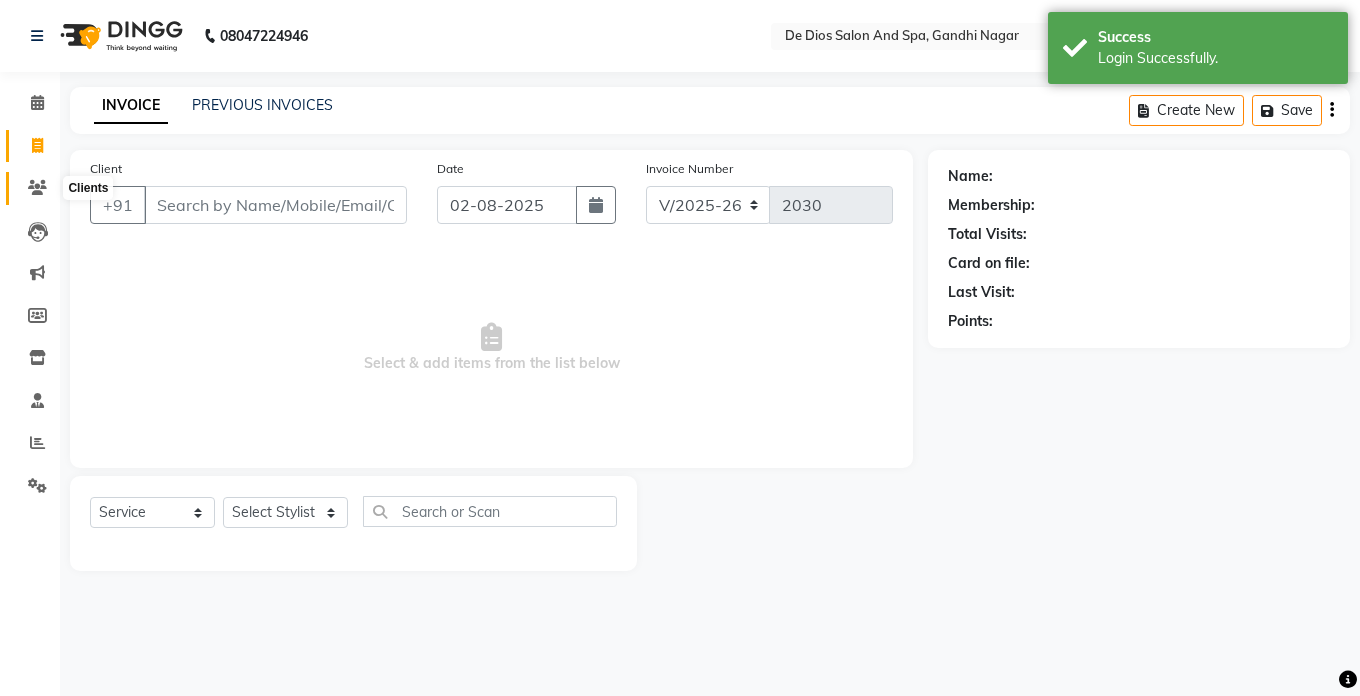 click 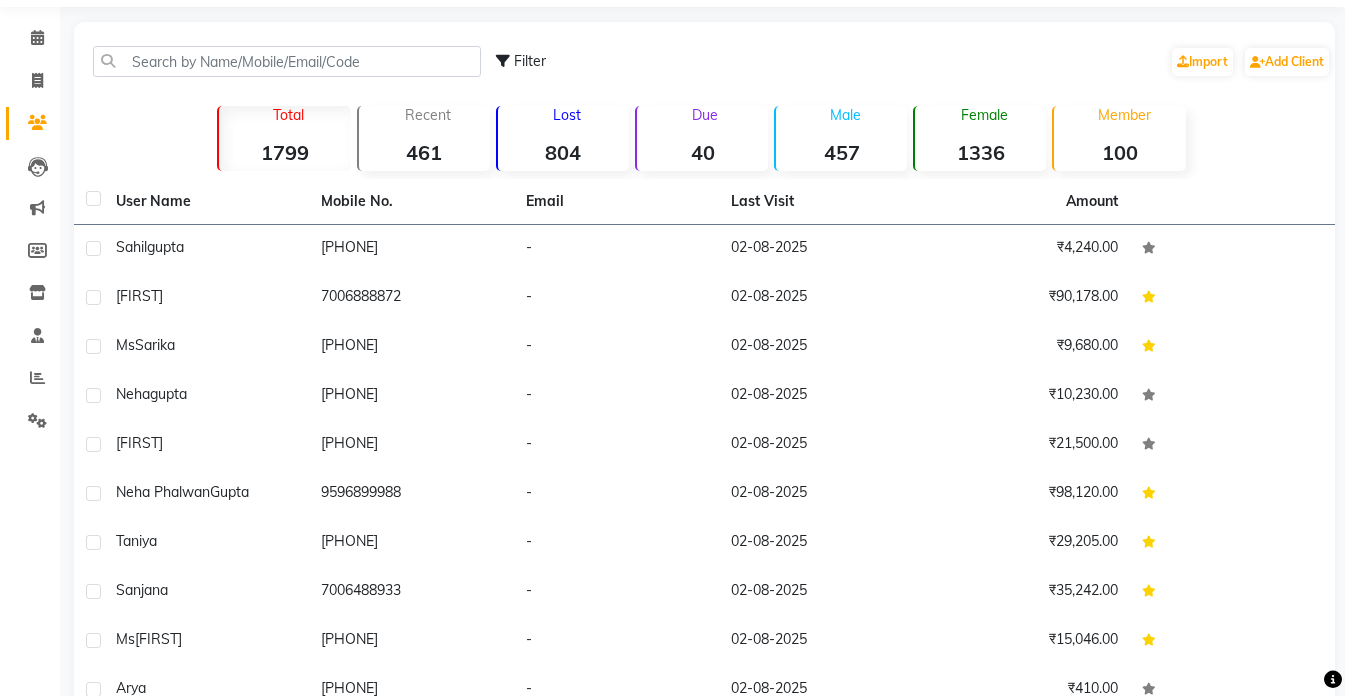 scroll, scrollTop: 100, scrollLeft: 0, axis: vertical 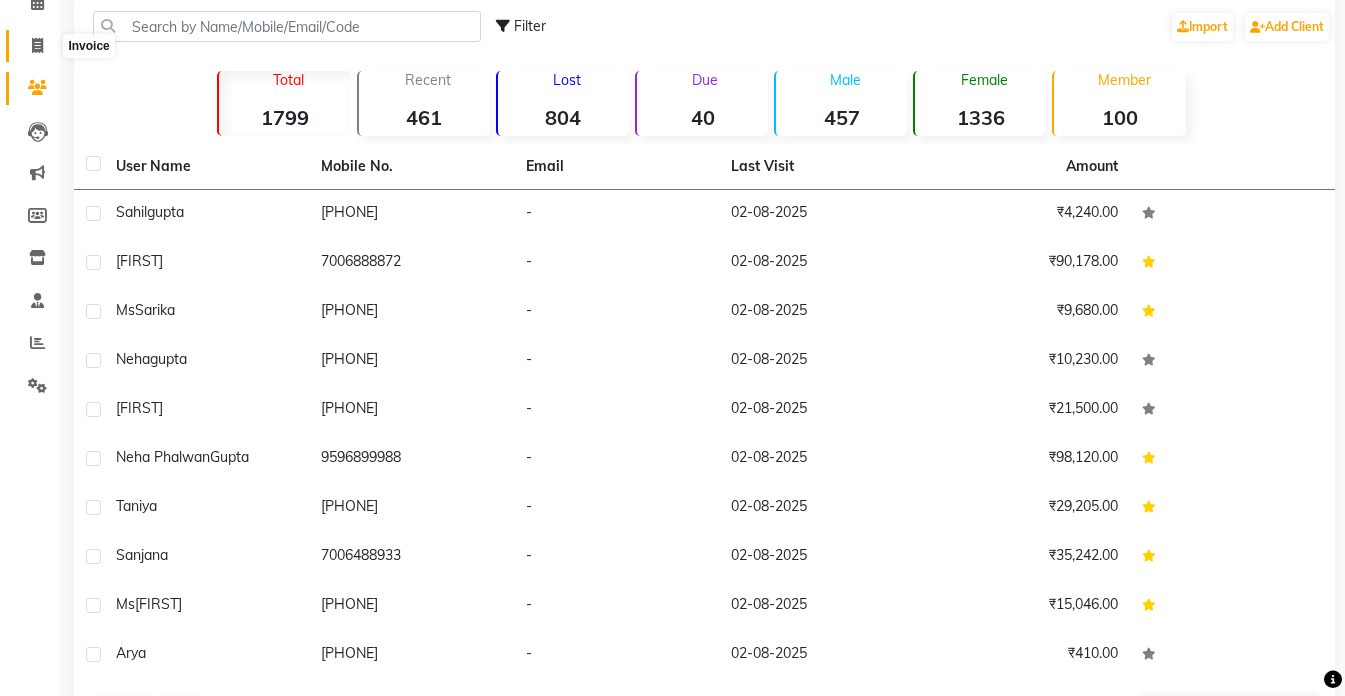 click 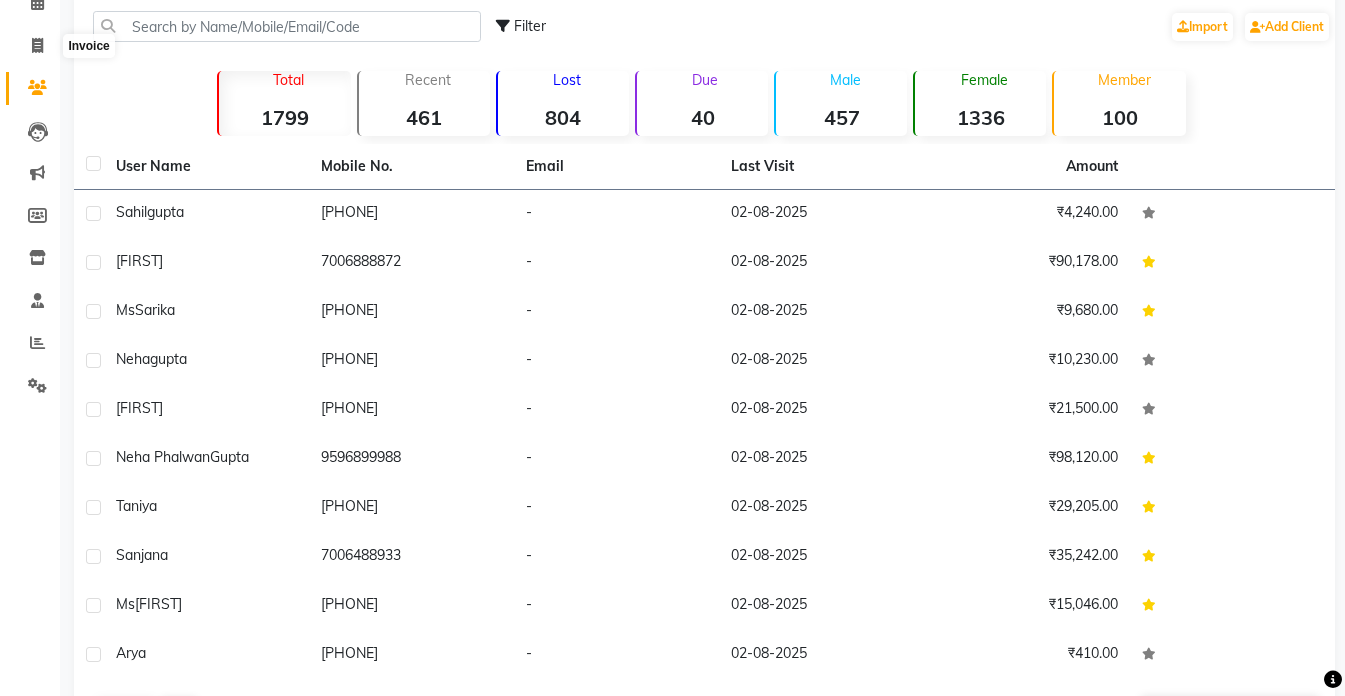 select on "service" 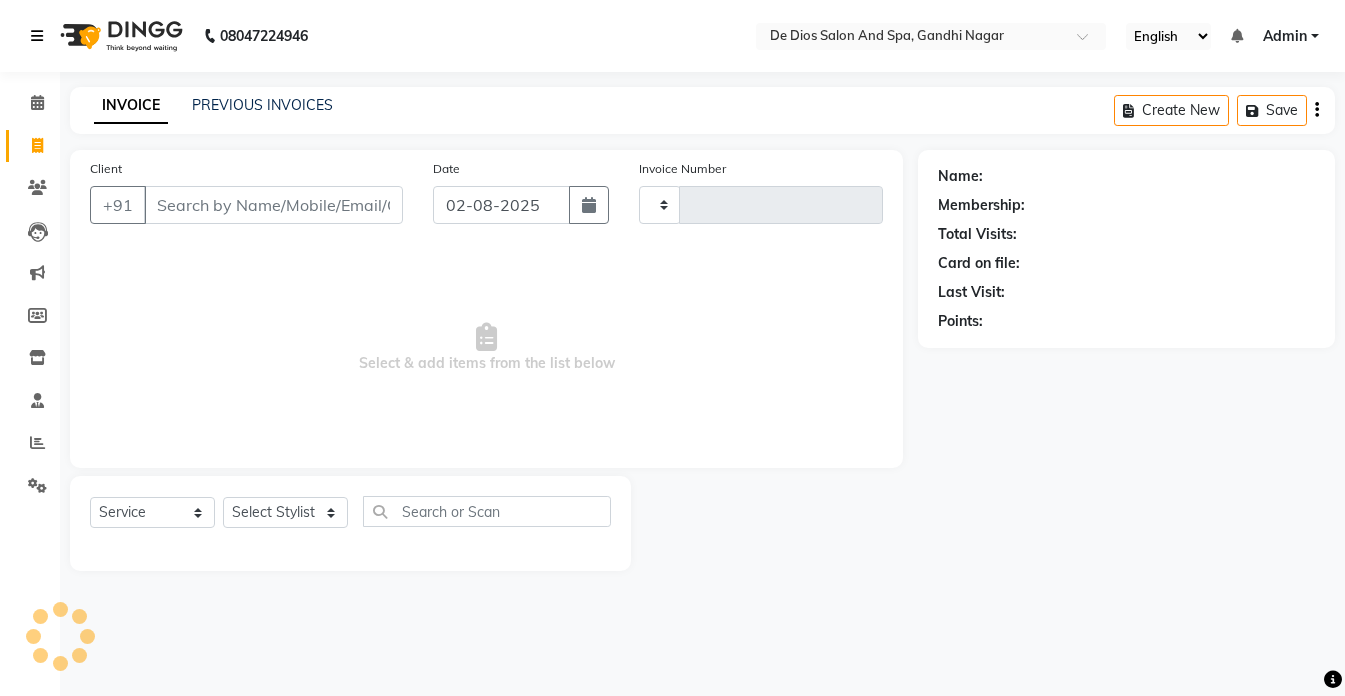 scroll, scrollTop: 0, scrollLeft: 0, axis: both 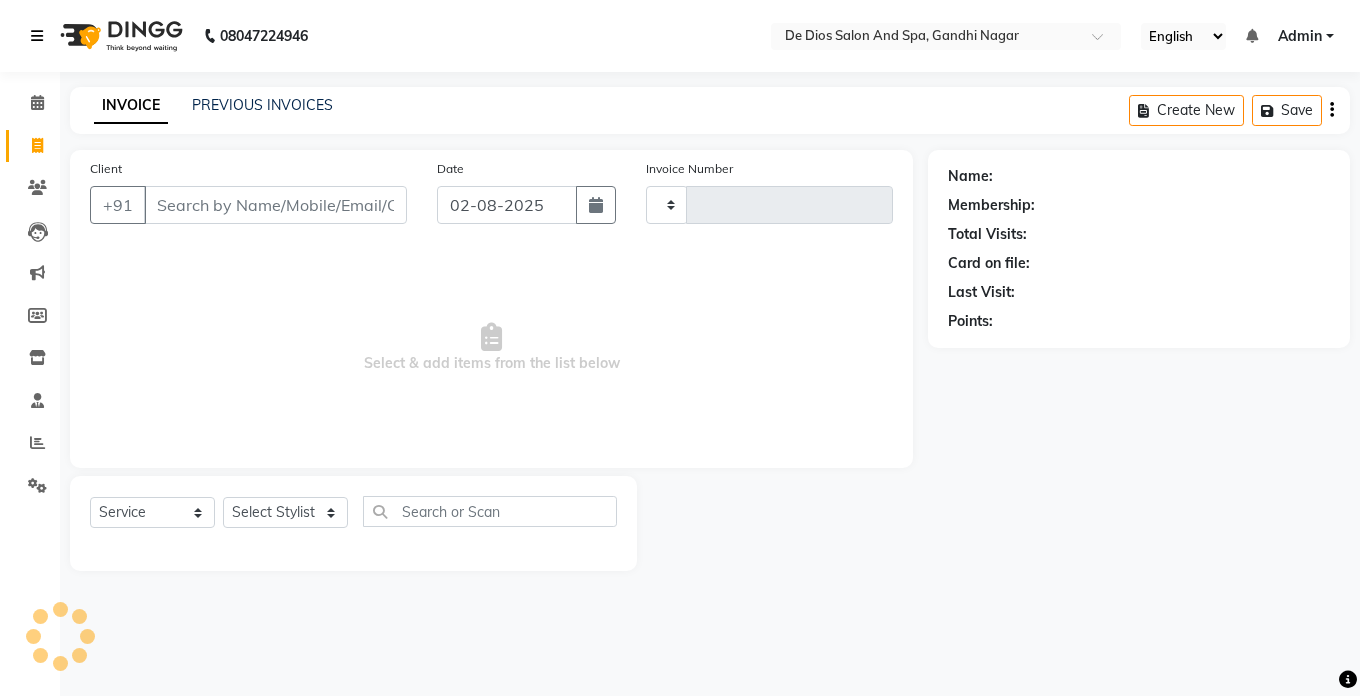 type on "2030" 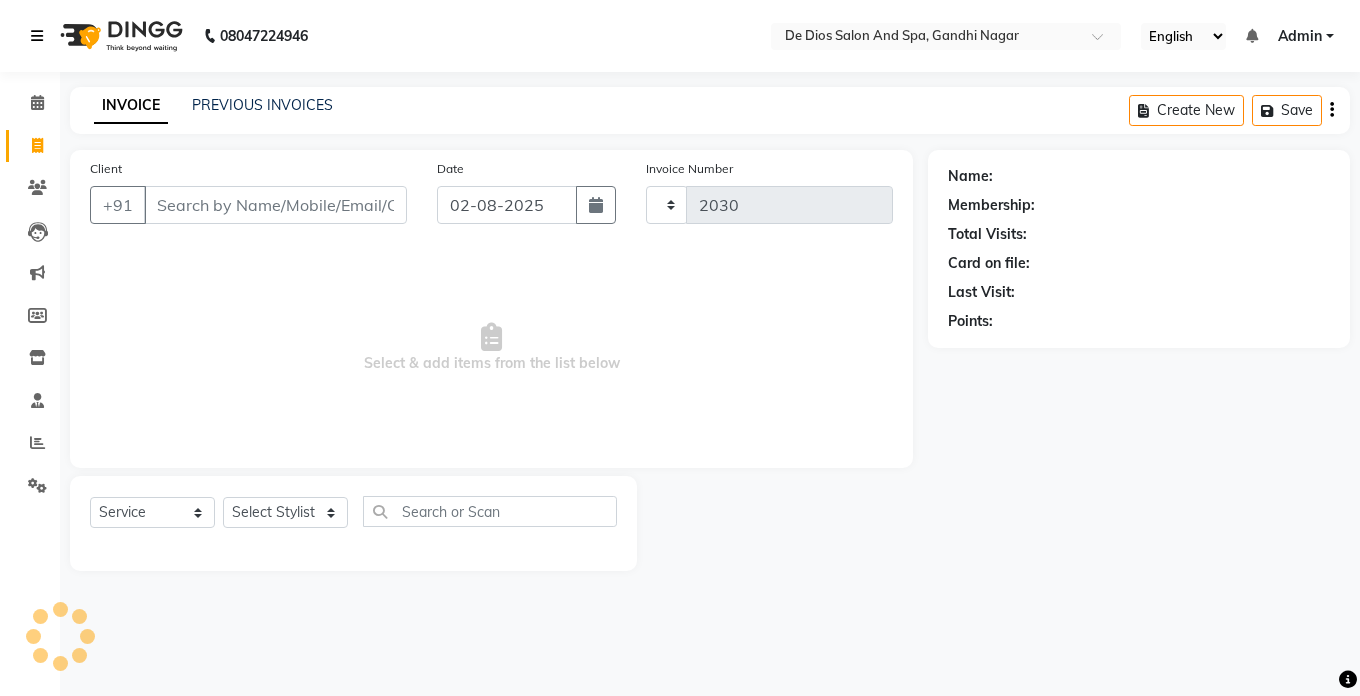 select on "6431" 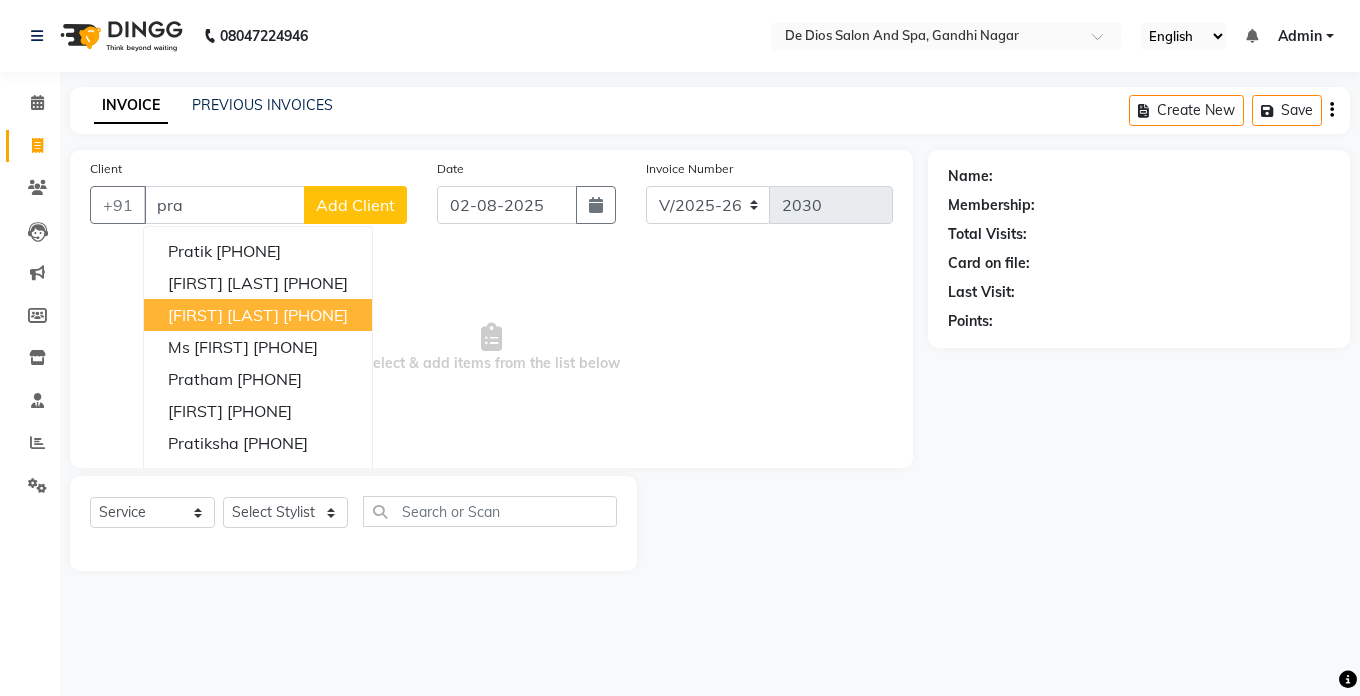 click on "9149990926" at bounding box center [315, 315] 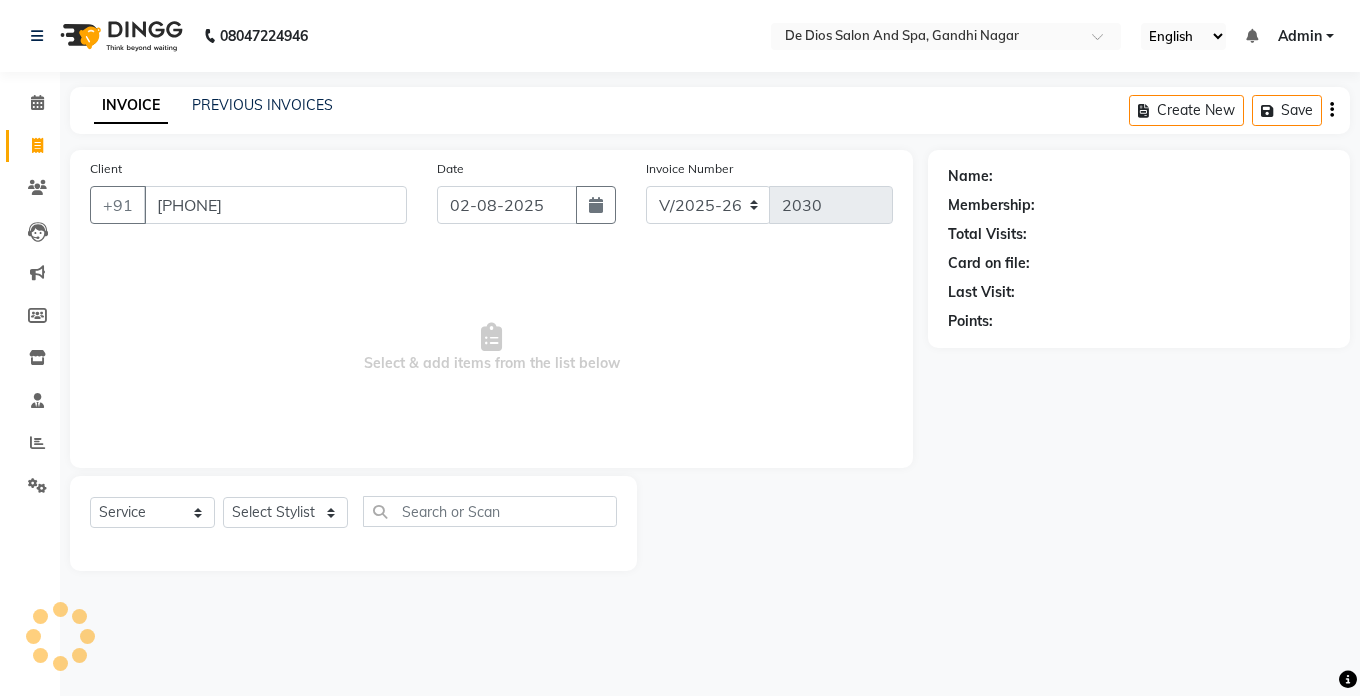 type on "9149990926" 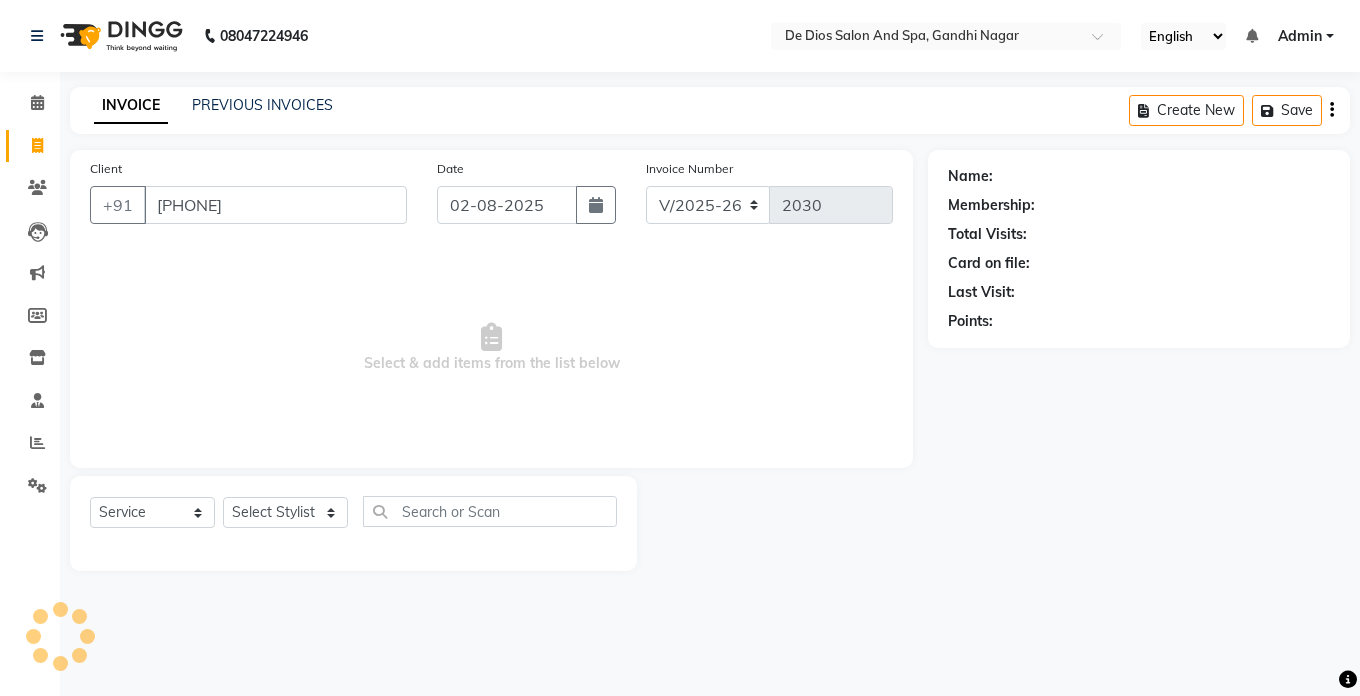 select on "1: Object" 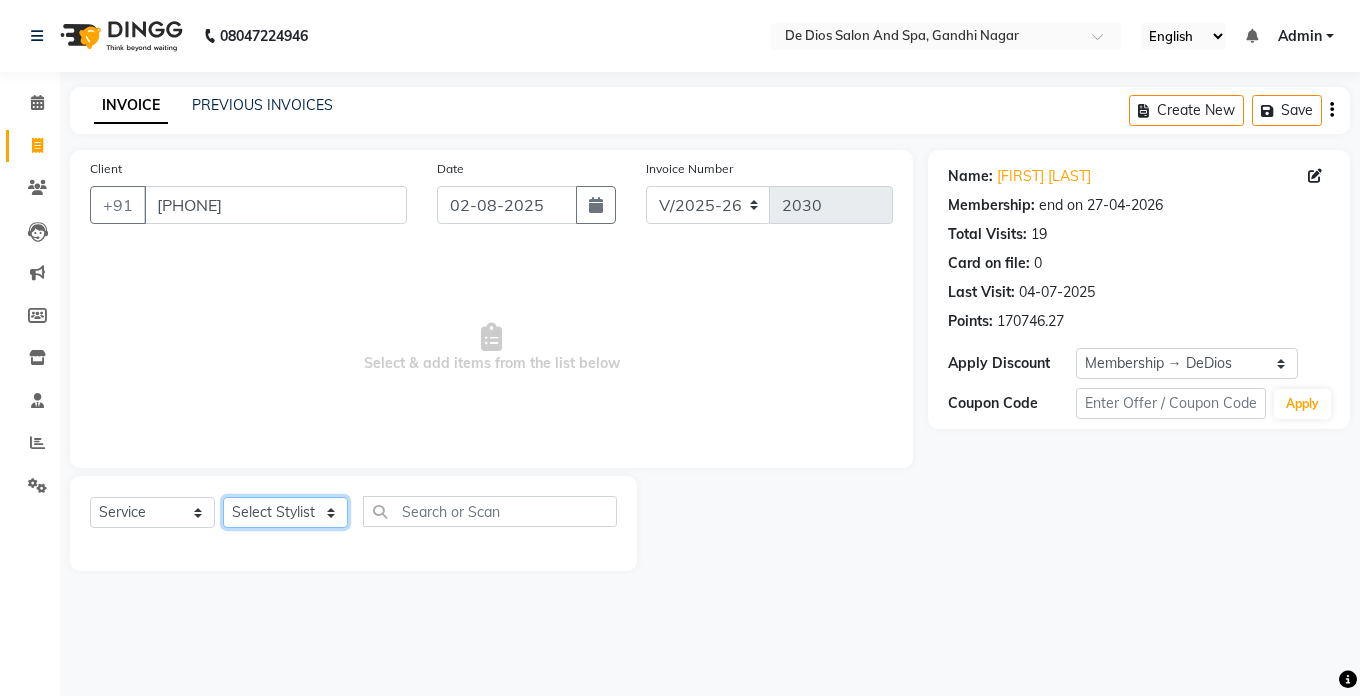 click on "Select Stylist akshay aman Arman Ashwani gunraj megha  nikita thappa nisha parveen shafali vishal vishu kumar" 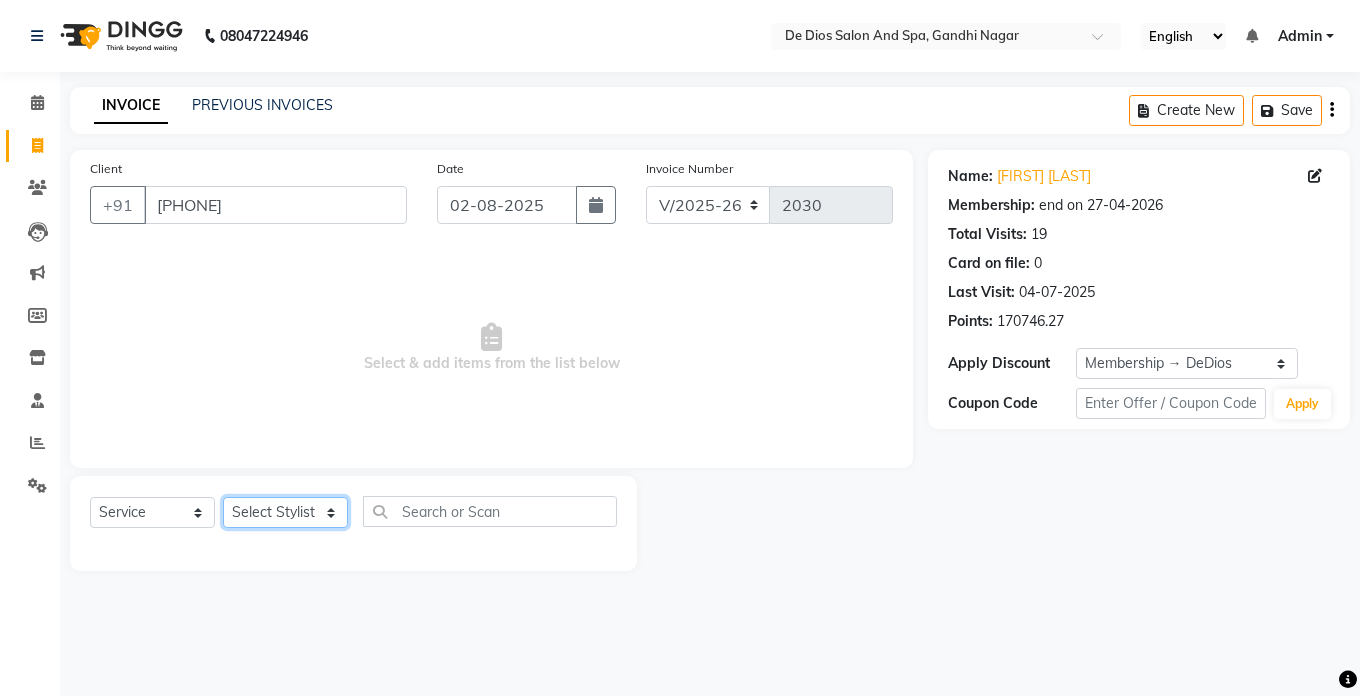 select on "49369" 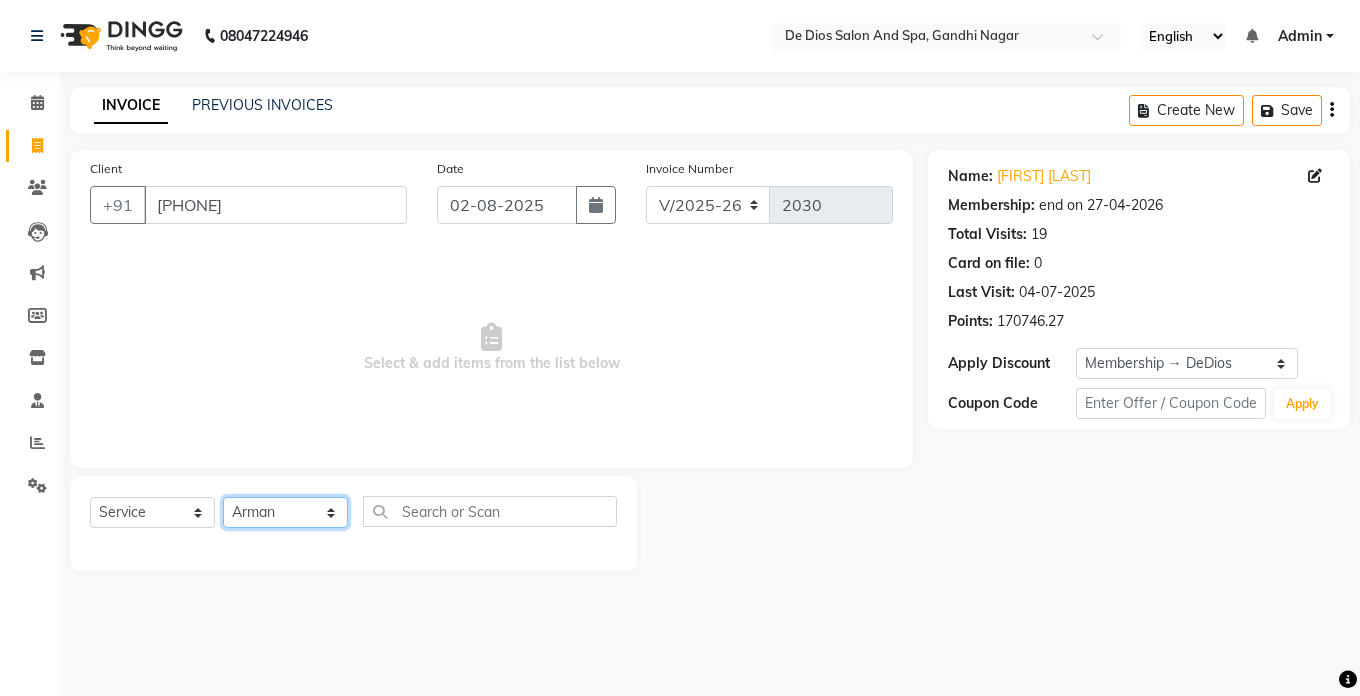 click on "Select Stylist akshay aman Arman Ashwani gunraj megha  nikita thappa nisha parveen shafali vishal vishu kumar" 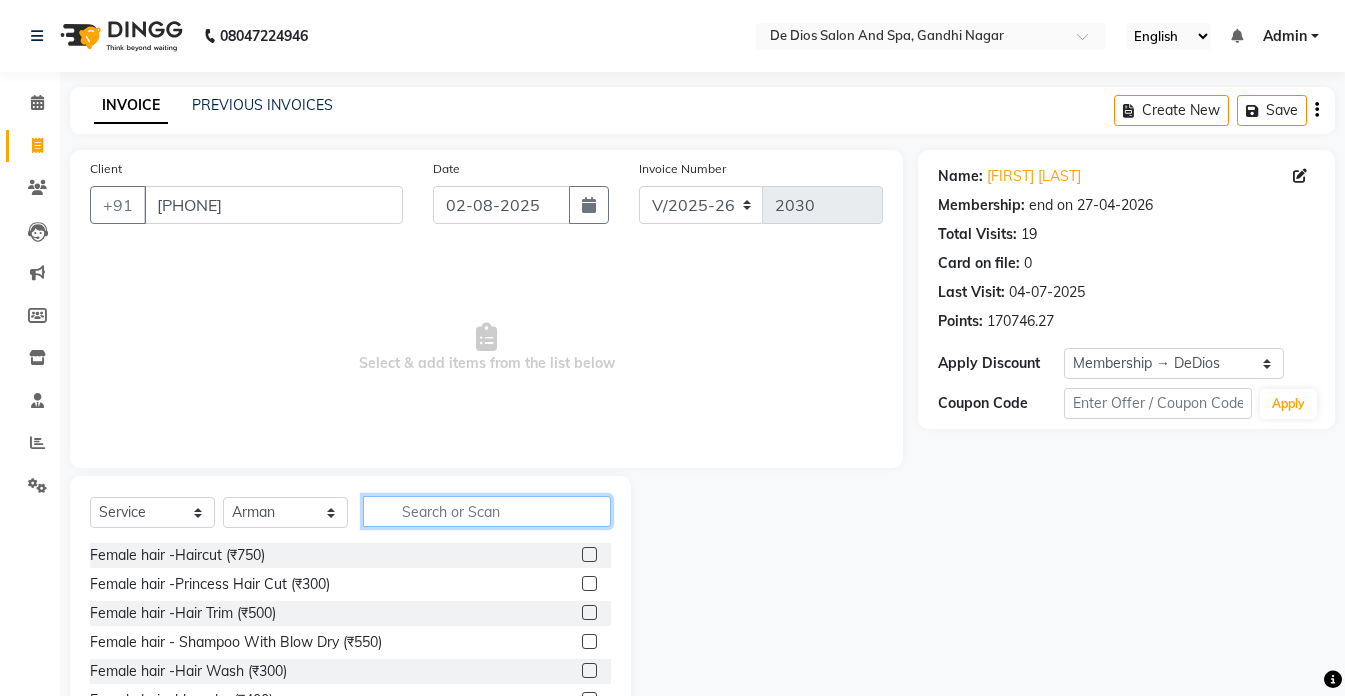 click 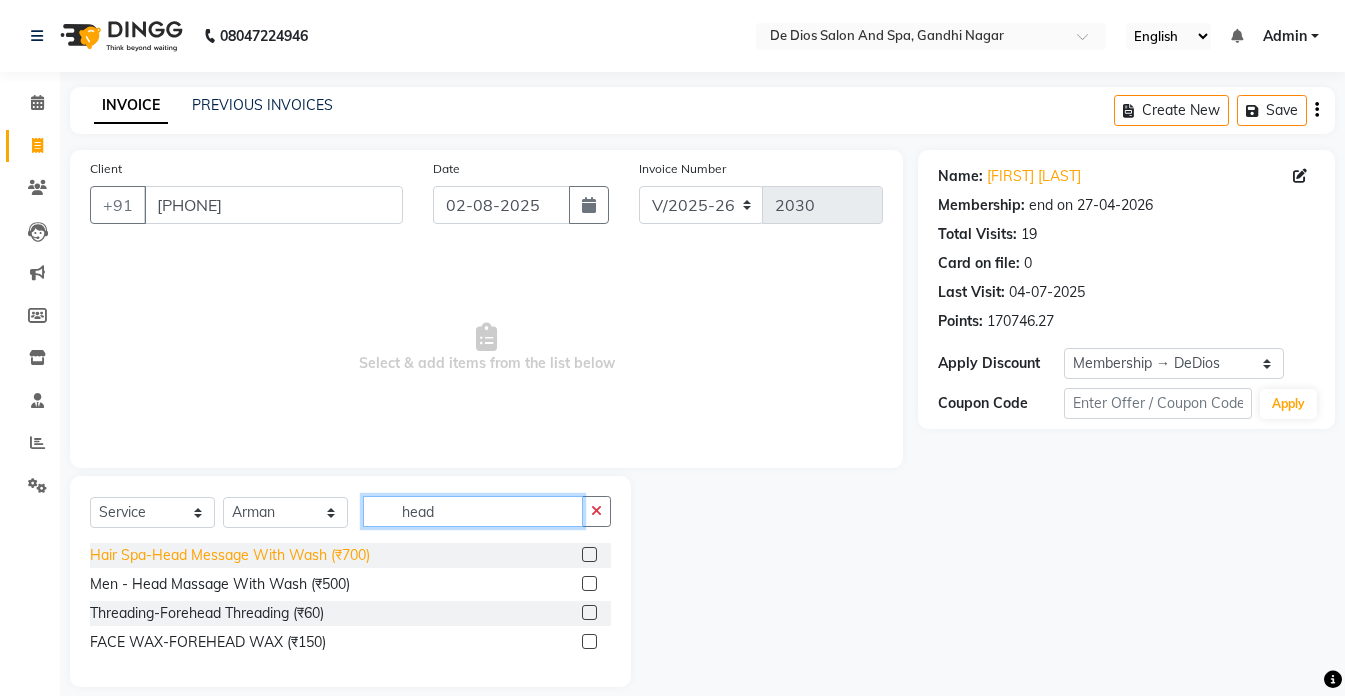 type on "head" 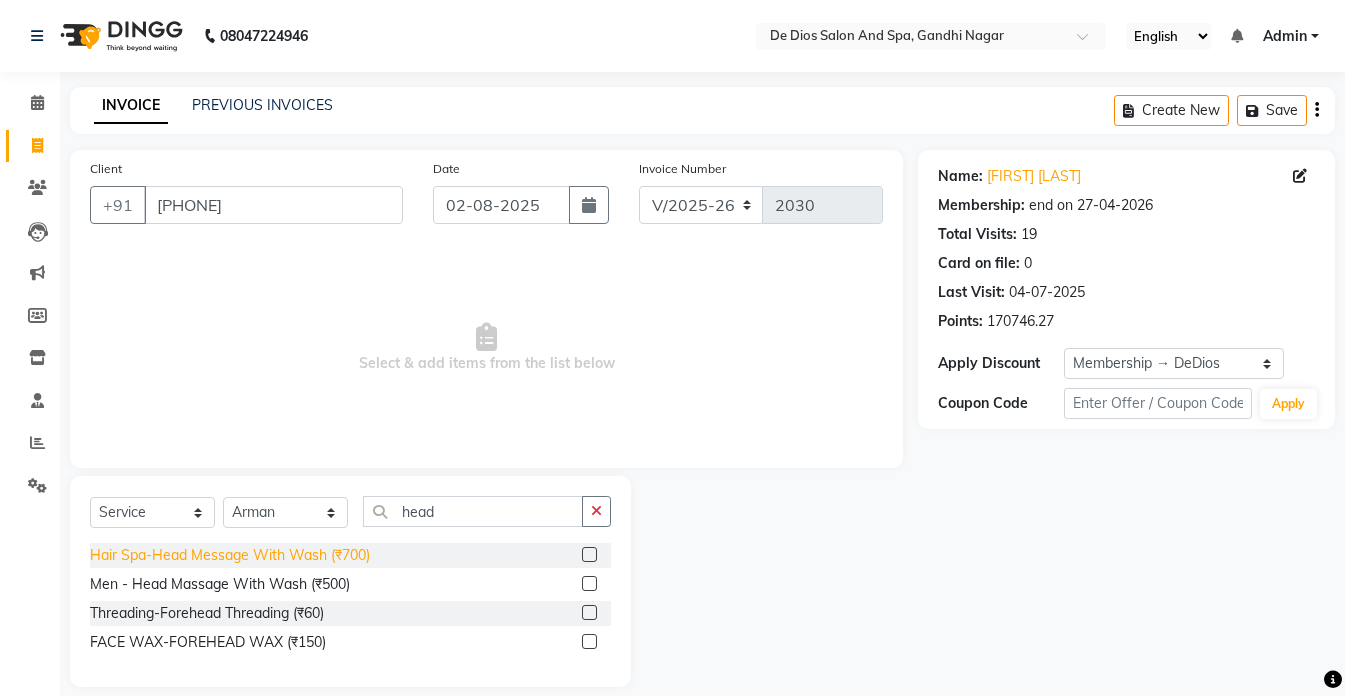 click on "Hair Spa-Head Message With Wash (₹700)" 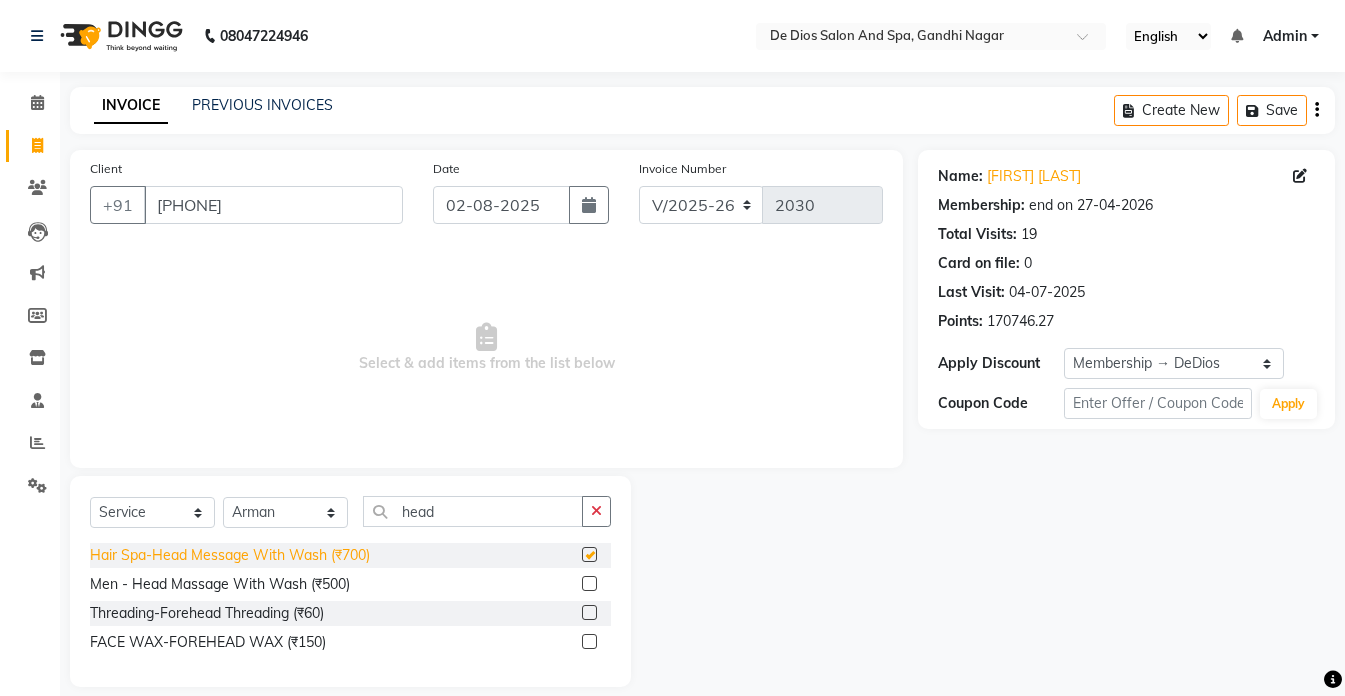click on "Hair Spa-Head Message With Wash (₹700)" 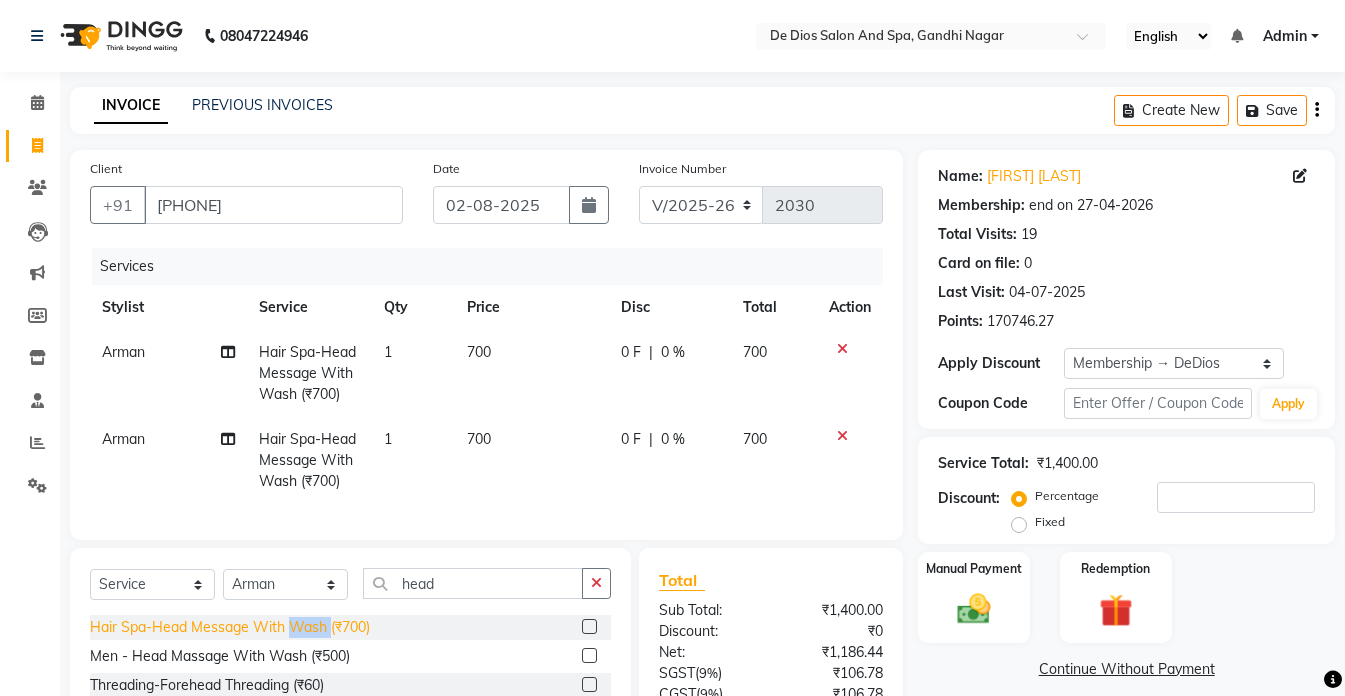 checkbox on "false" 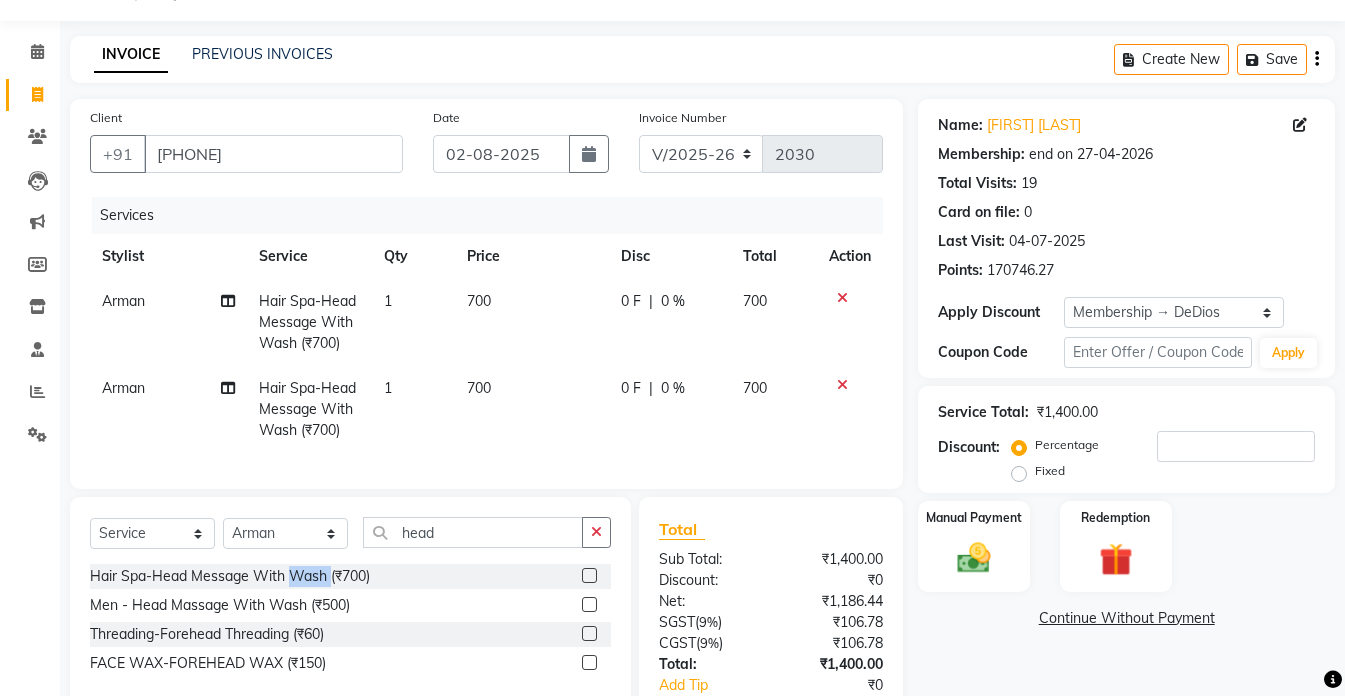 scroll, scrollTop: 100, scrollLeft: 0, axis: vertical 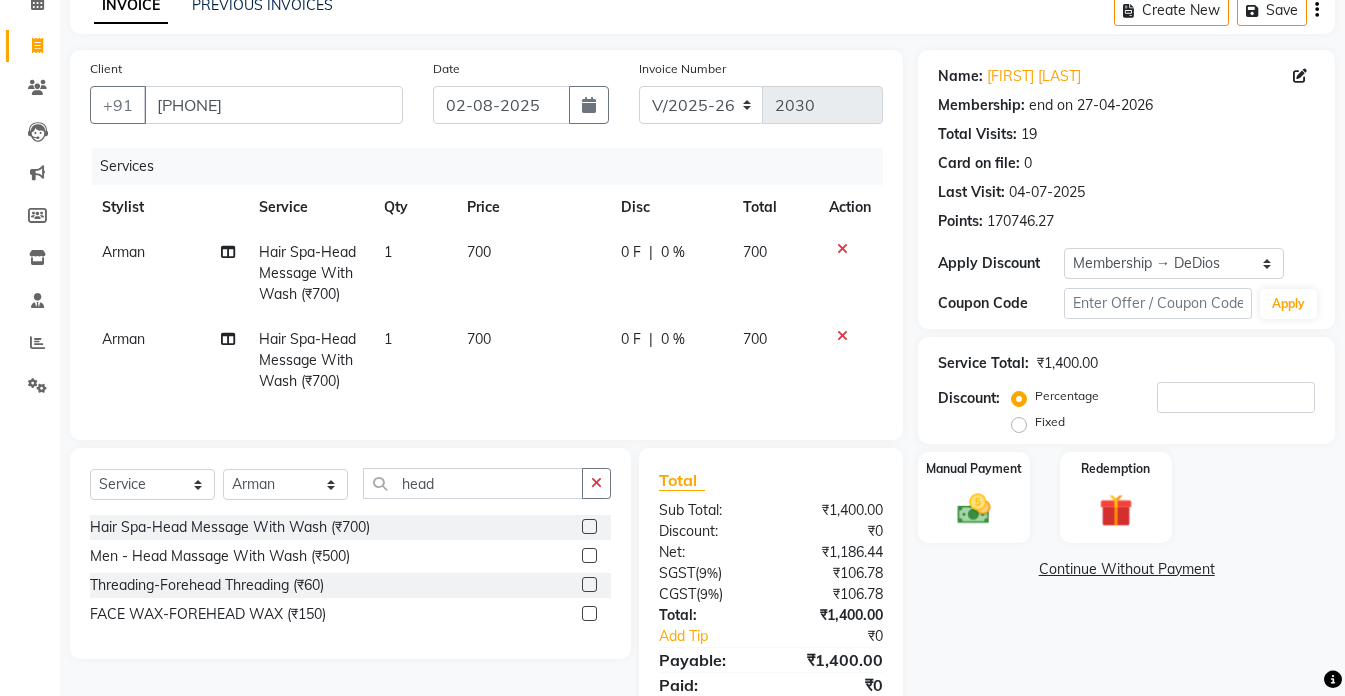 click 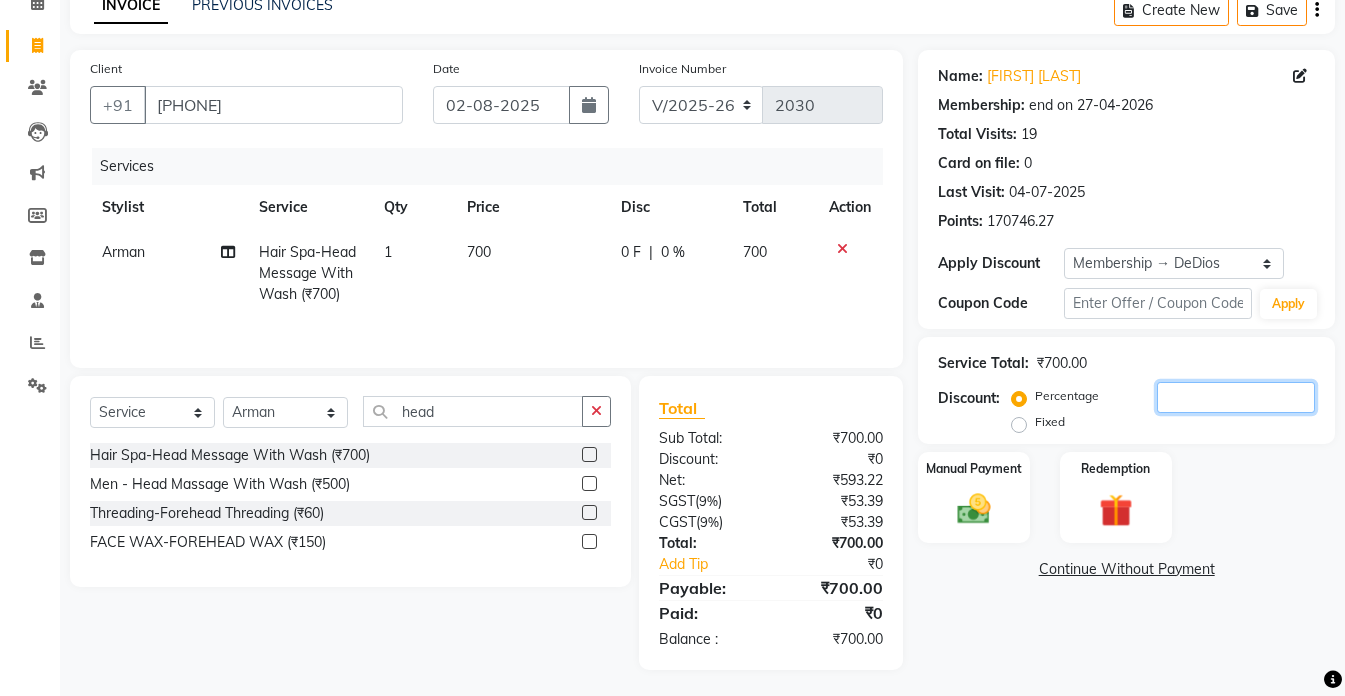 click 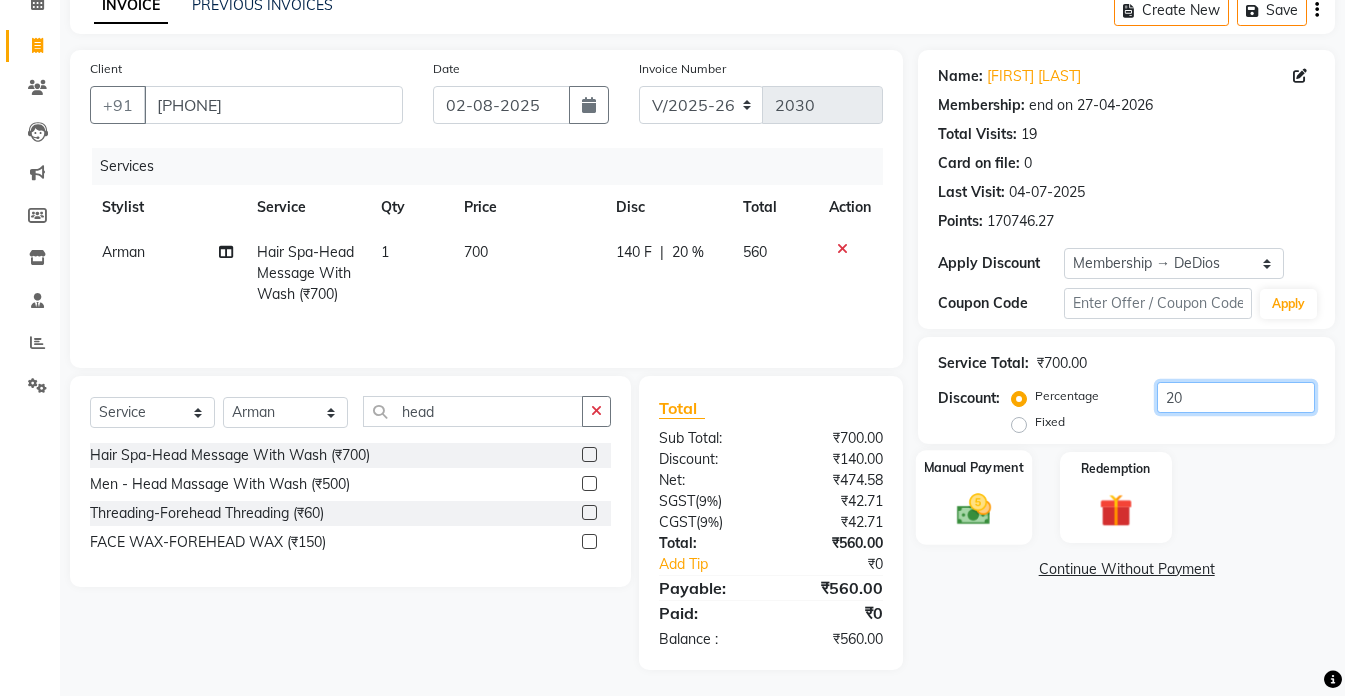 type on "20" 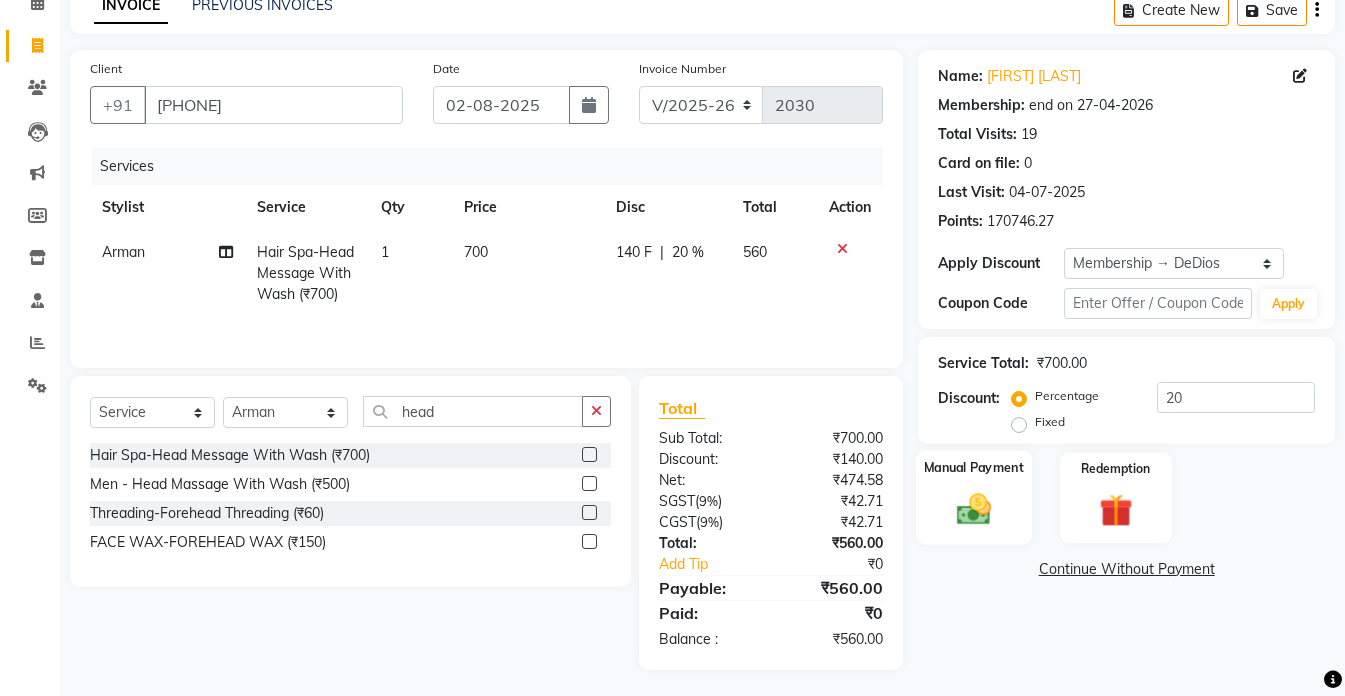 click 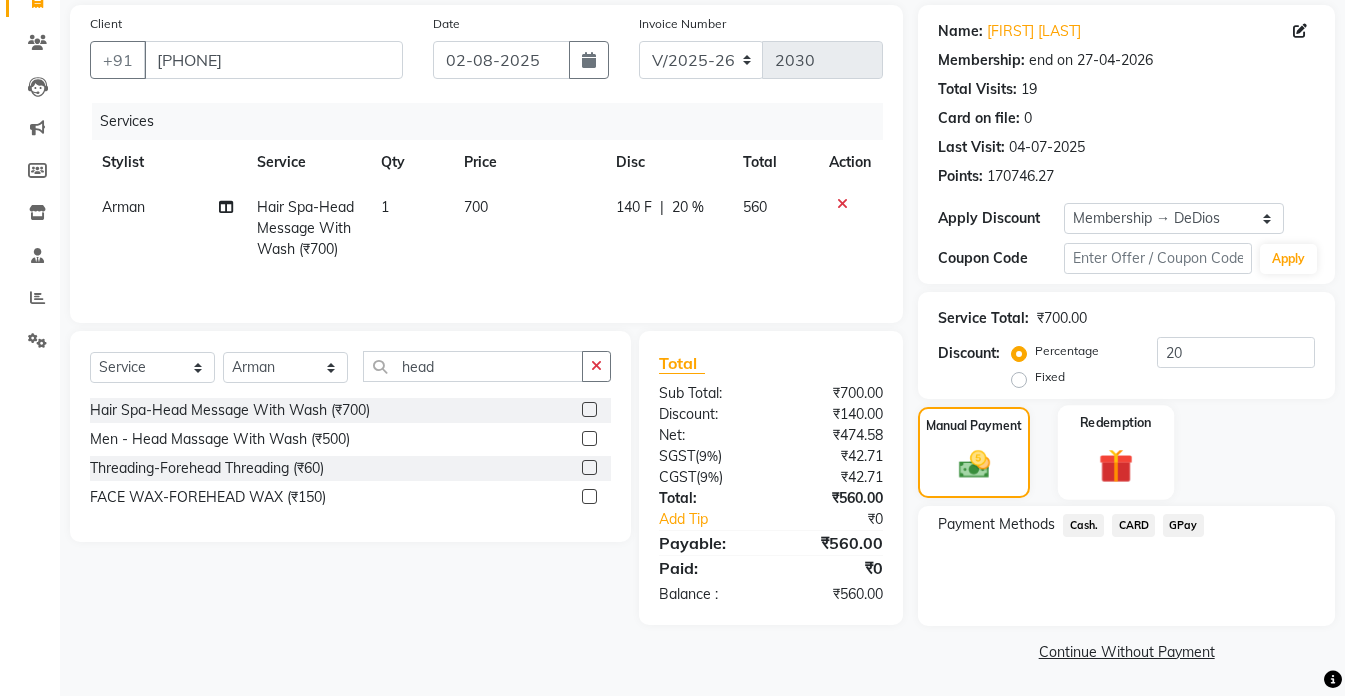 scroll, scrollTop: 146, scrollLeft: 0, axis: vertical 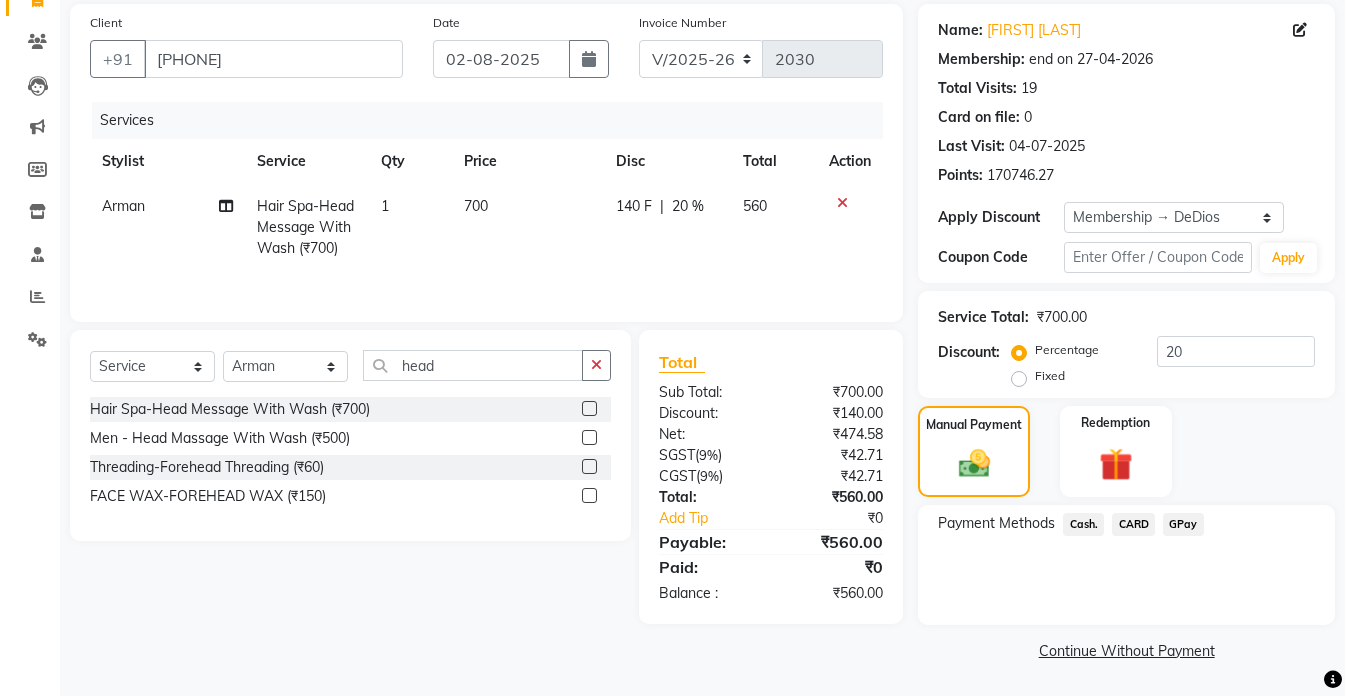 click on "GPay" 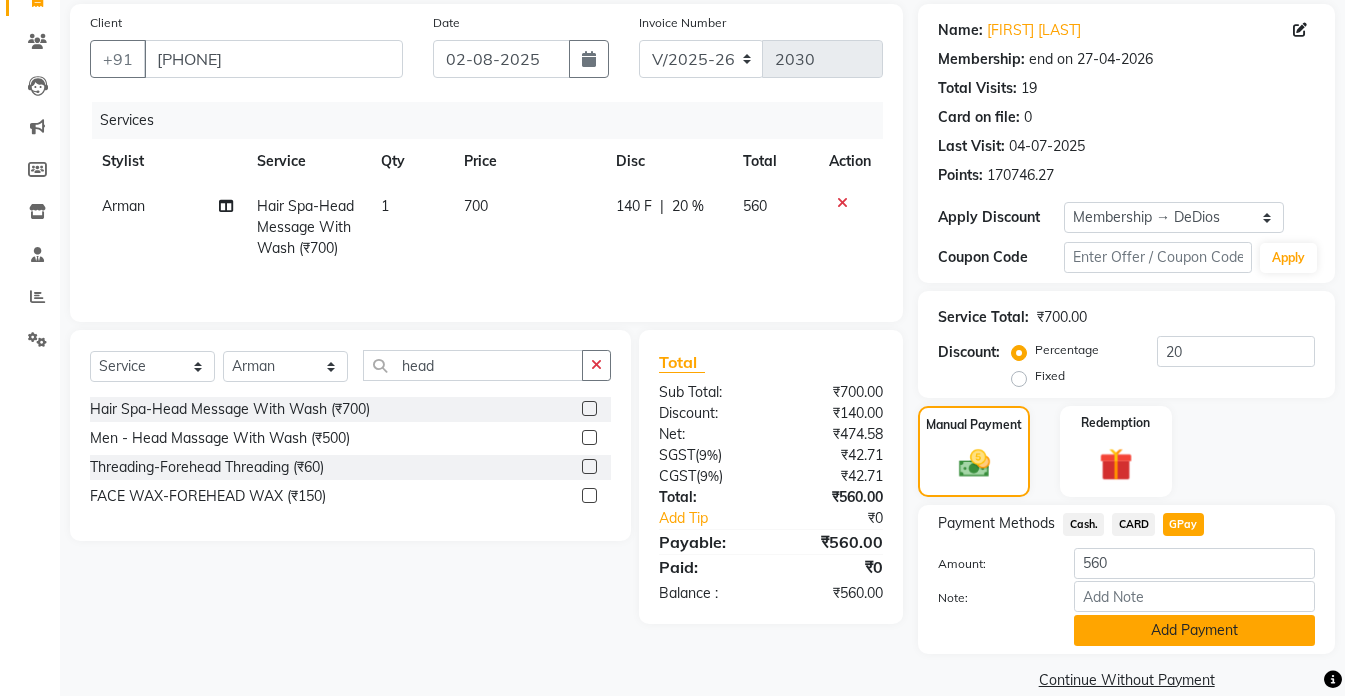 click on "Add Payment" 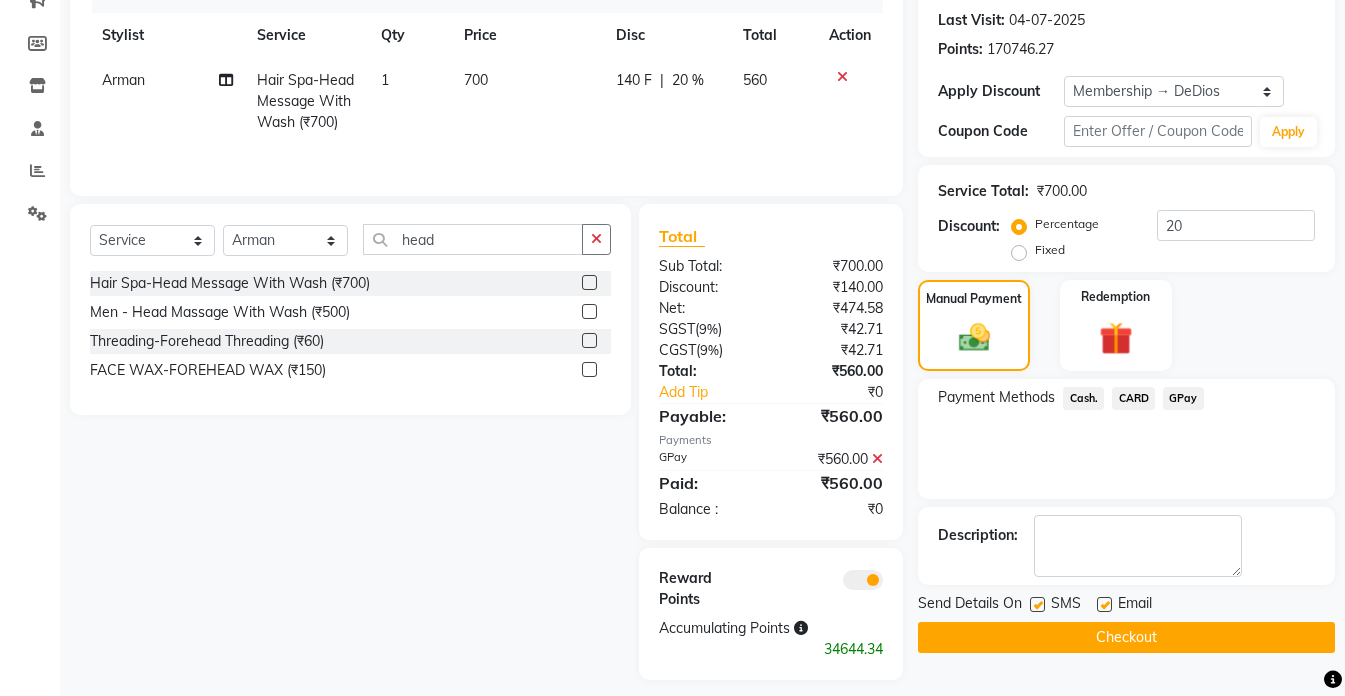 scroll, scrollTop: 286, scrollLeft: 0, axis: vertical 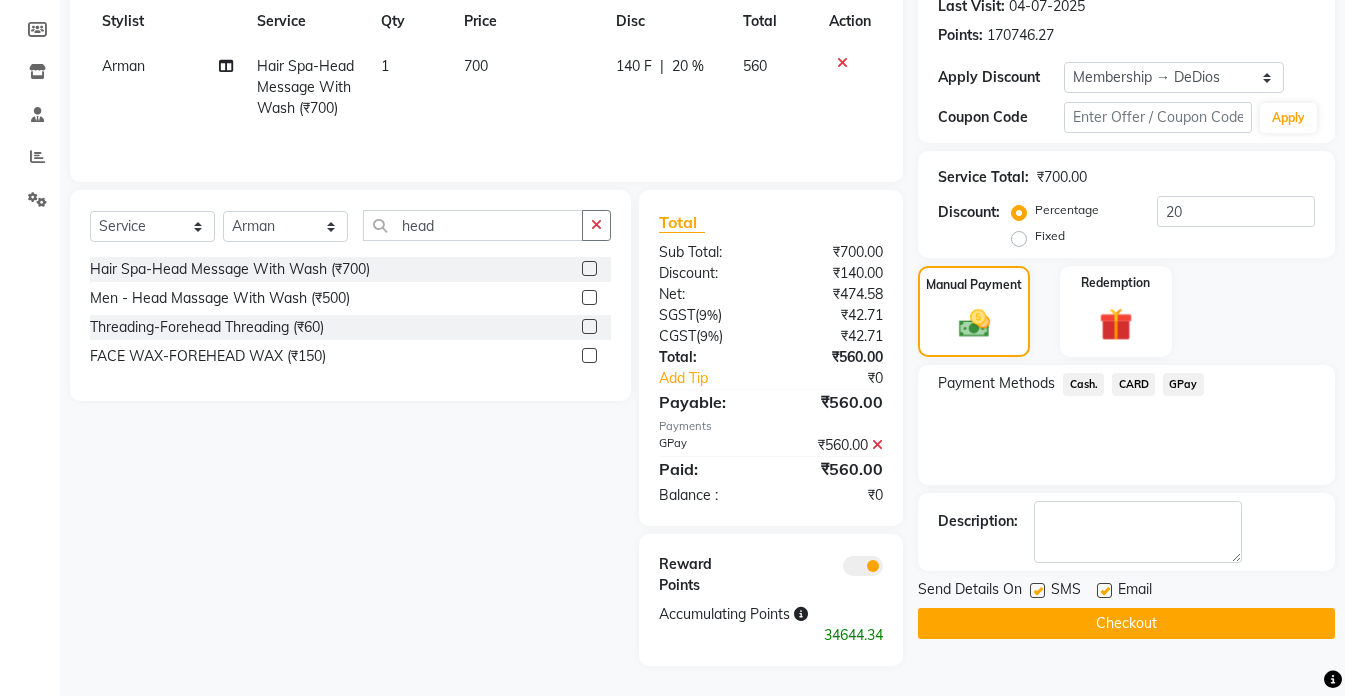click on "Checkout" 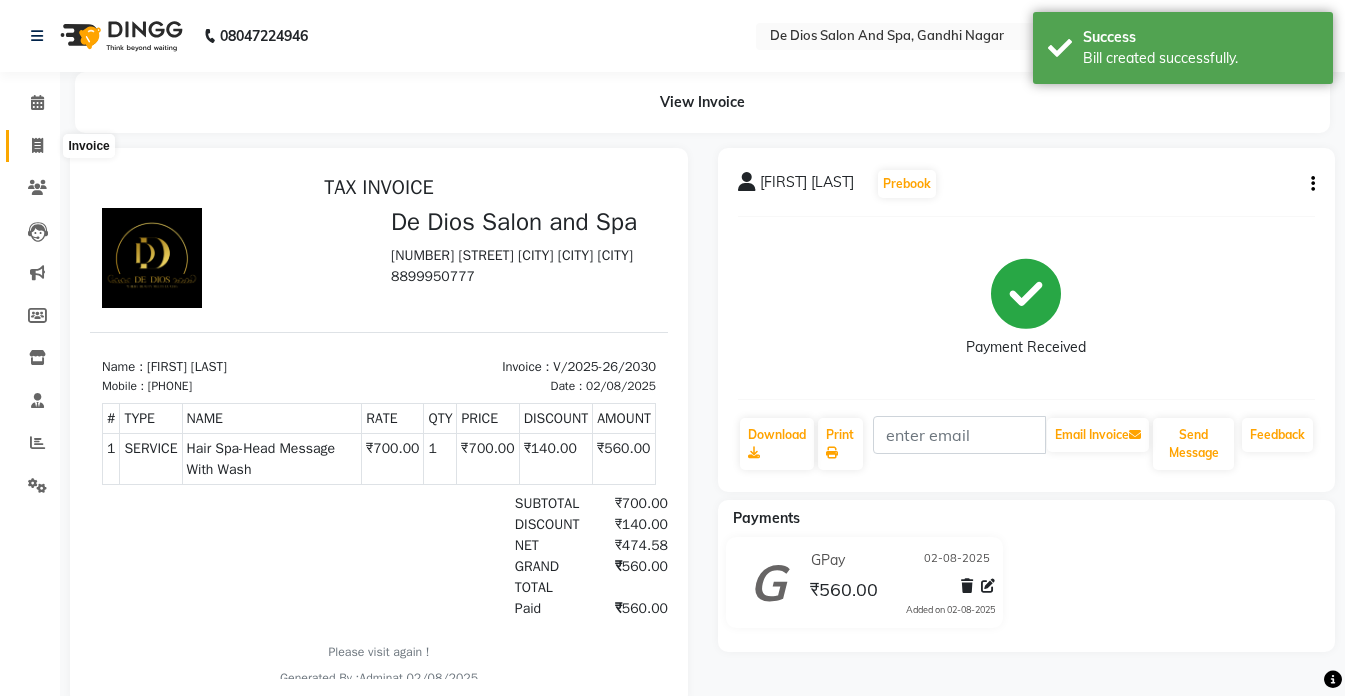 scroll, scrollTop: 0, scrollLeft: 0, axis: both 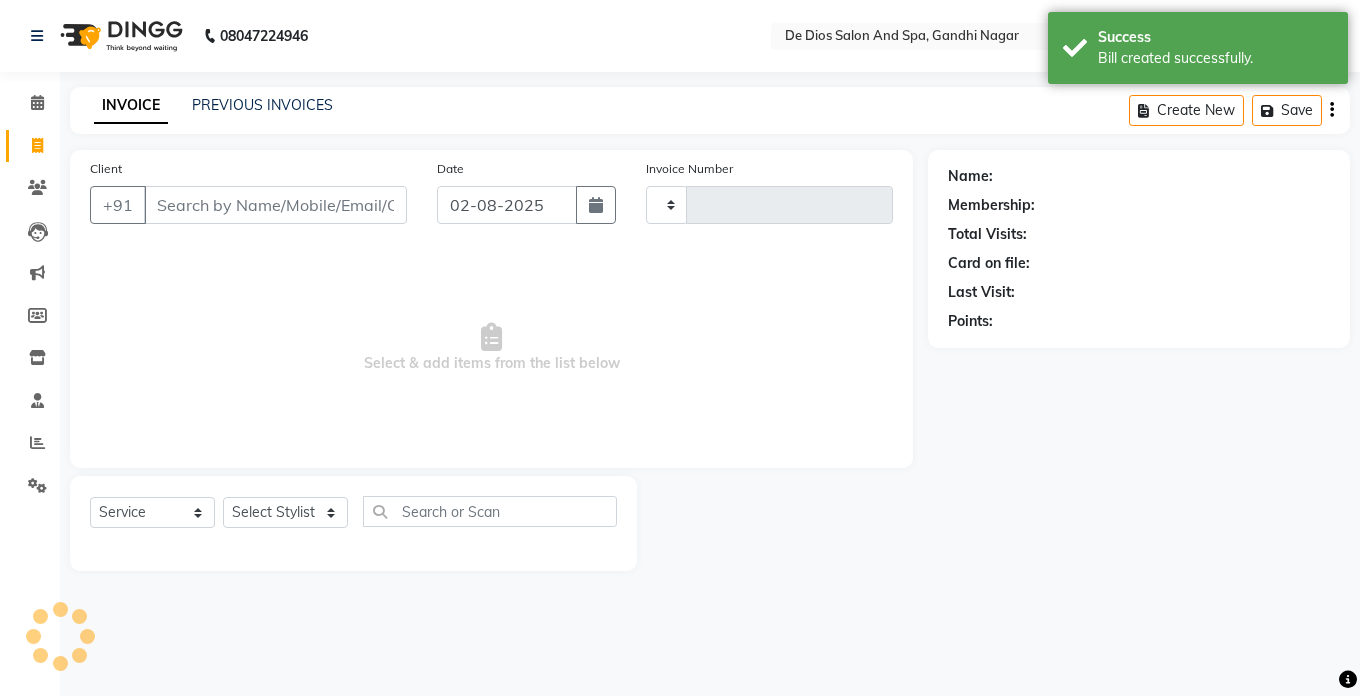 type on "2031" 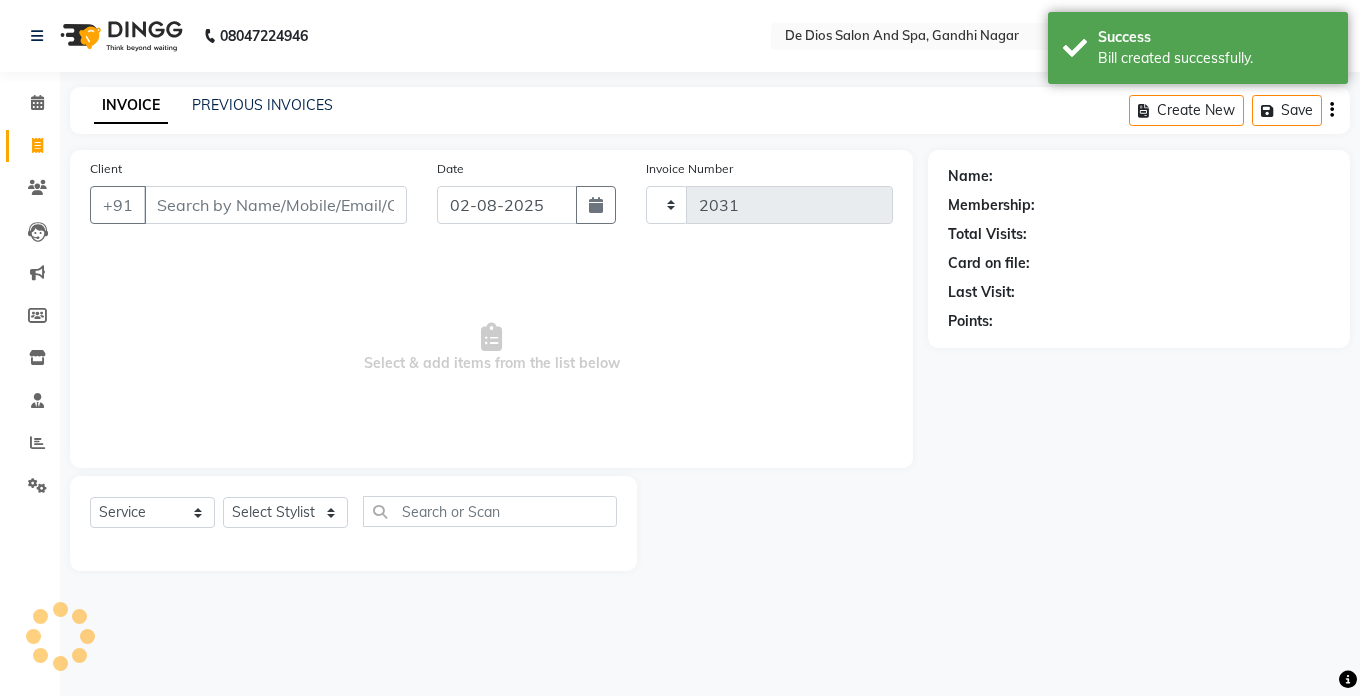 select on "6431" 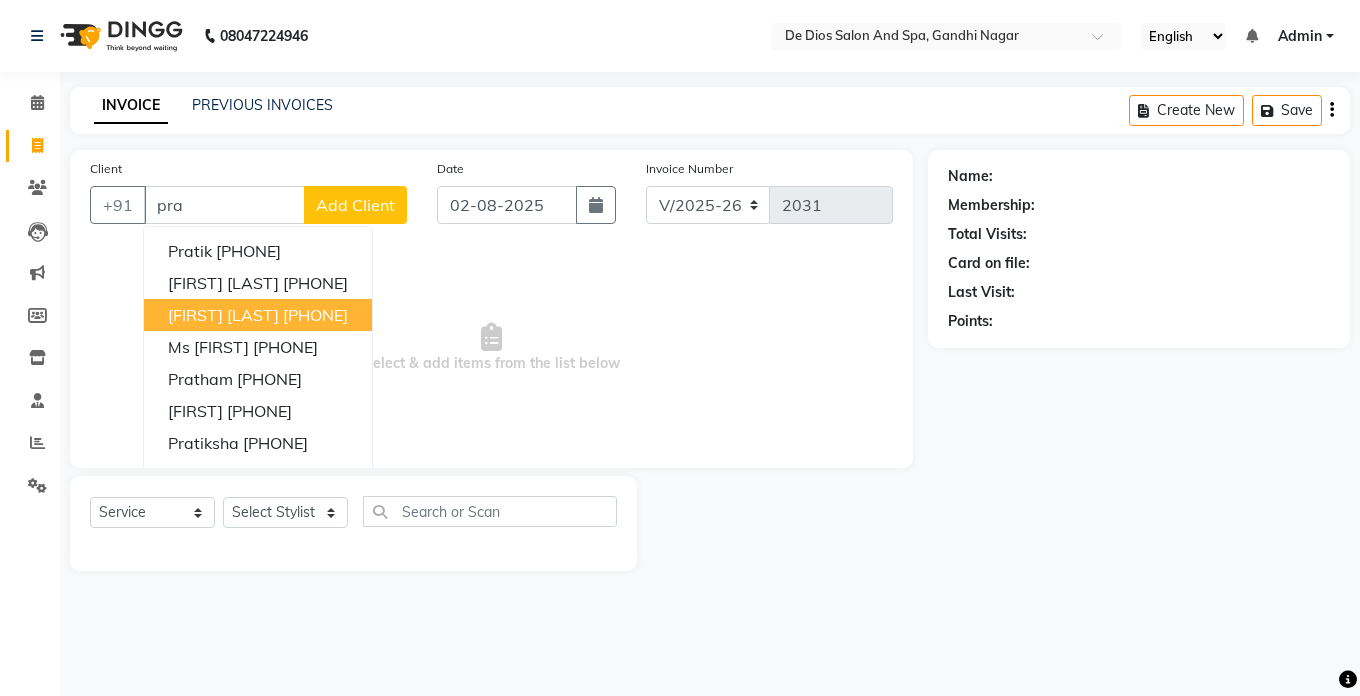 click on "9149990926" at bounding box center [315, 315] 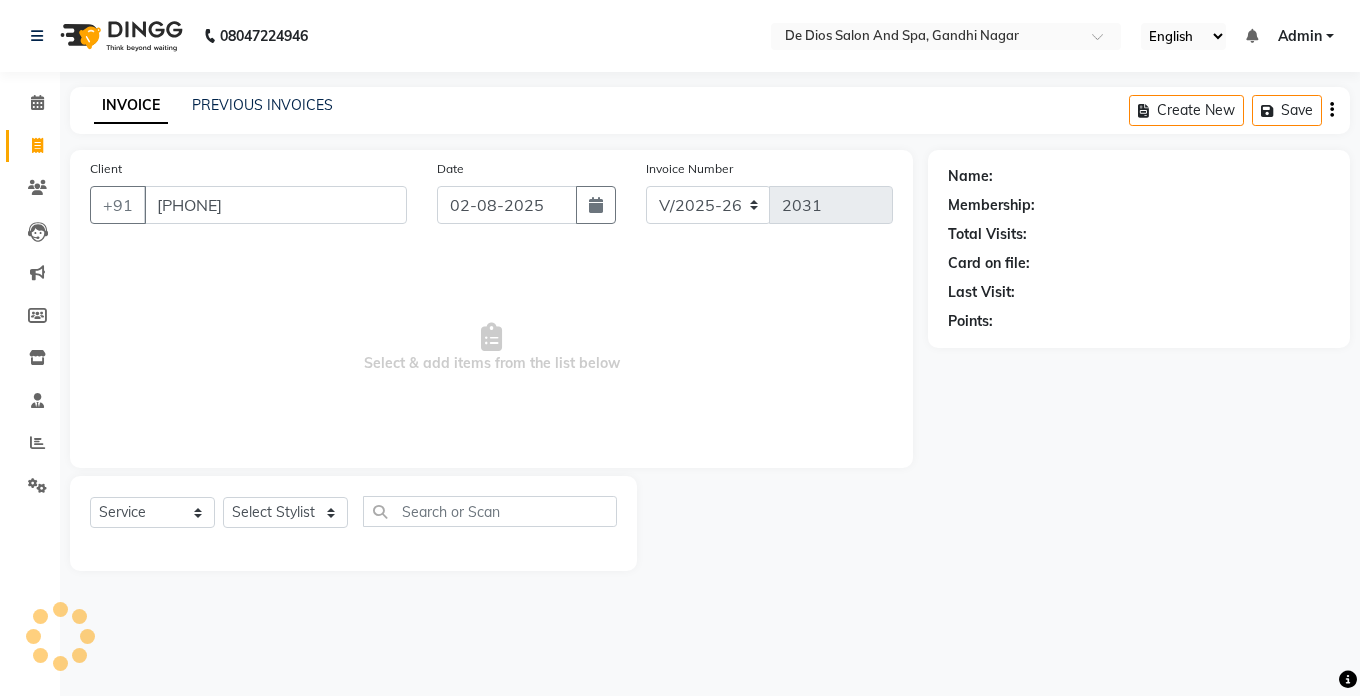 type on "9149990926" 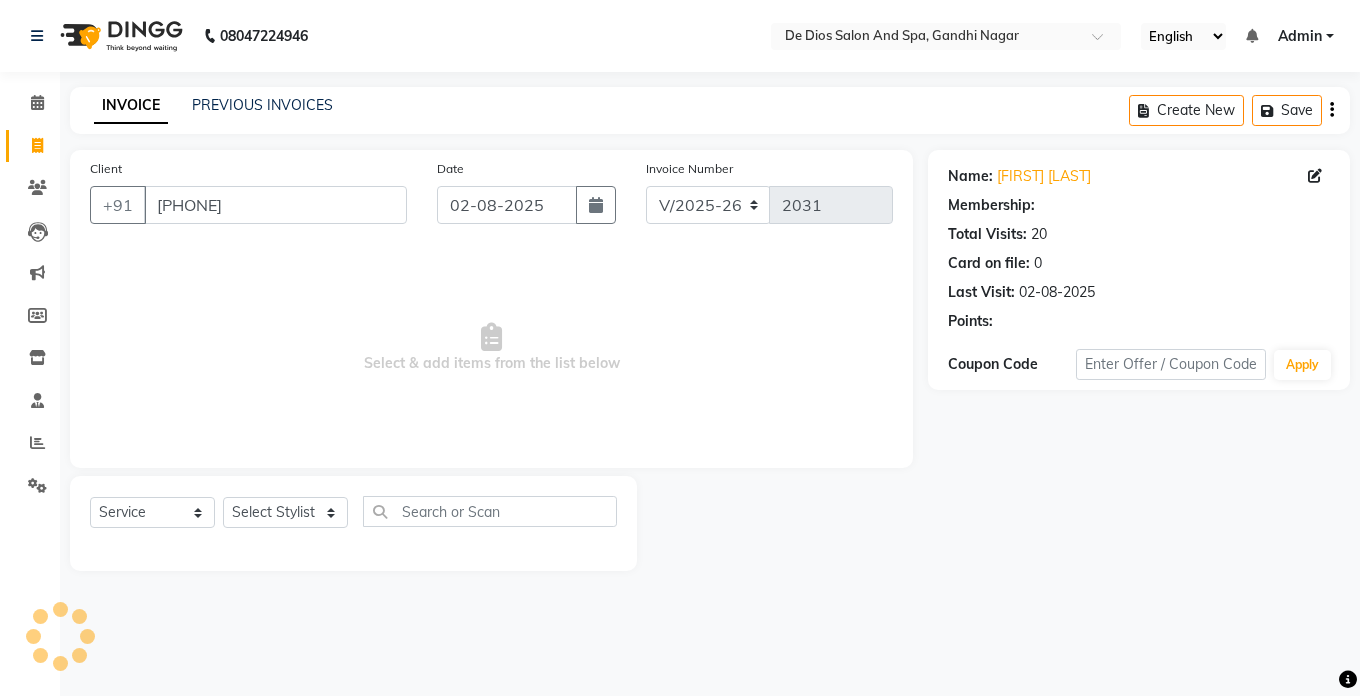 select on "1: Object" 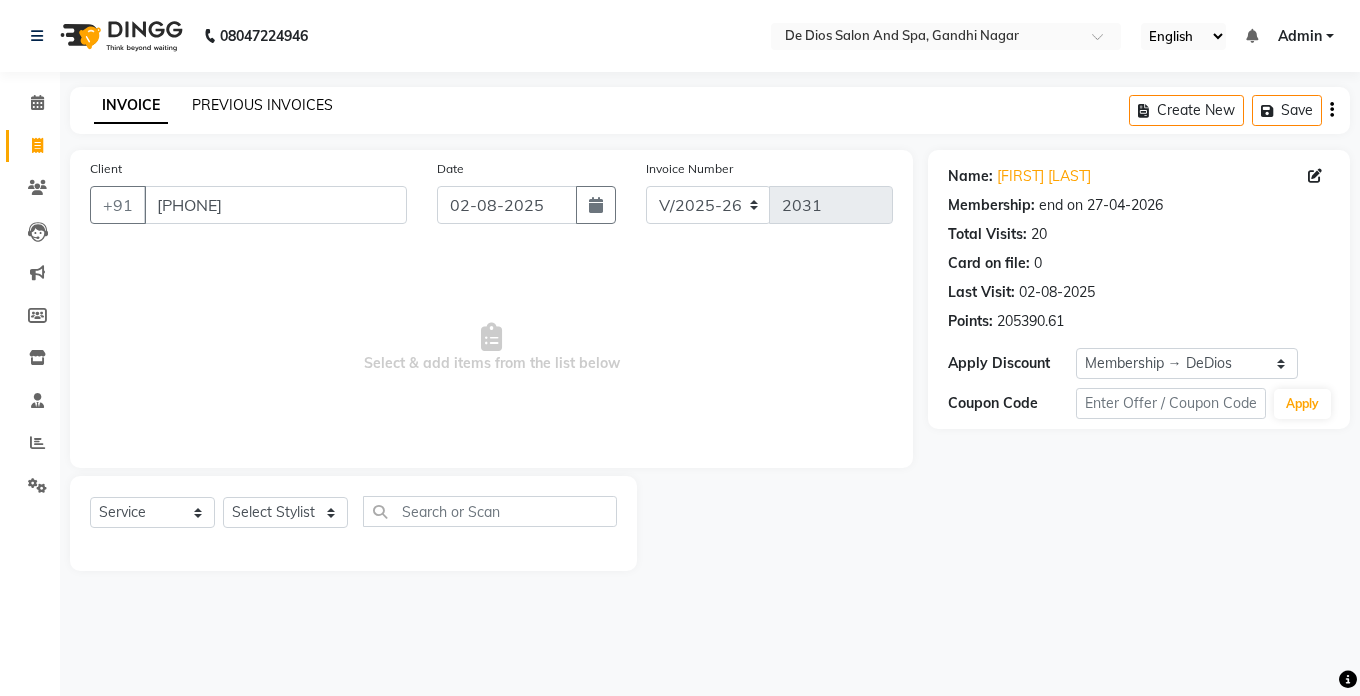 click on "PREVIOUS INVOICES" 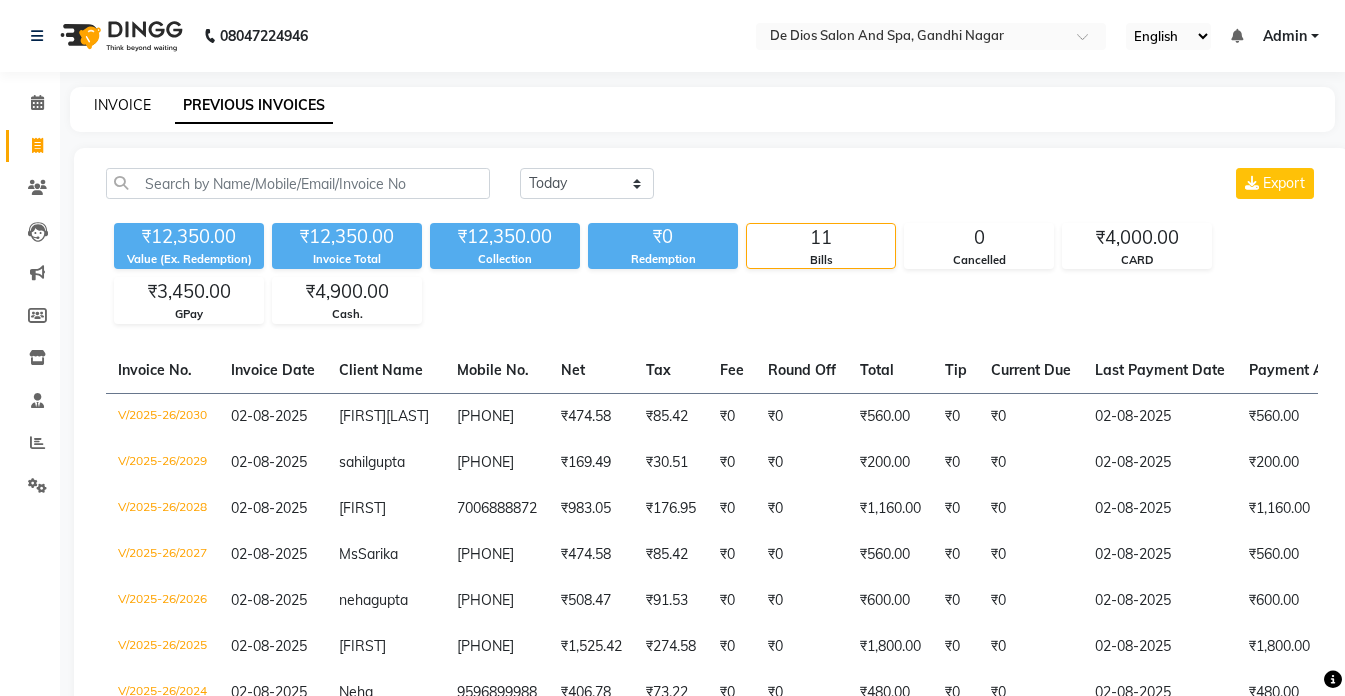 click on "INVOICE" 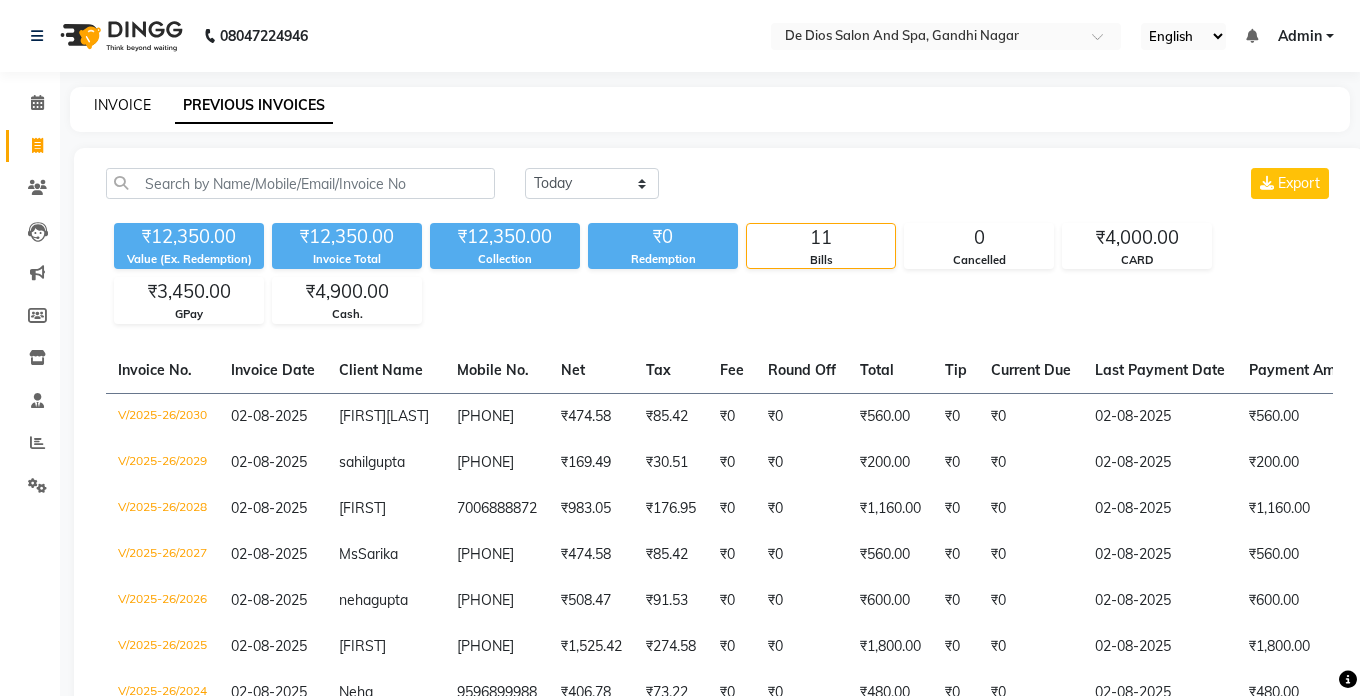 select on "service" 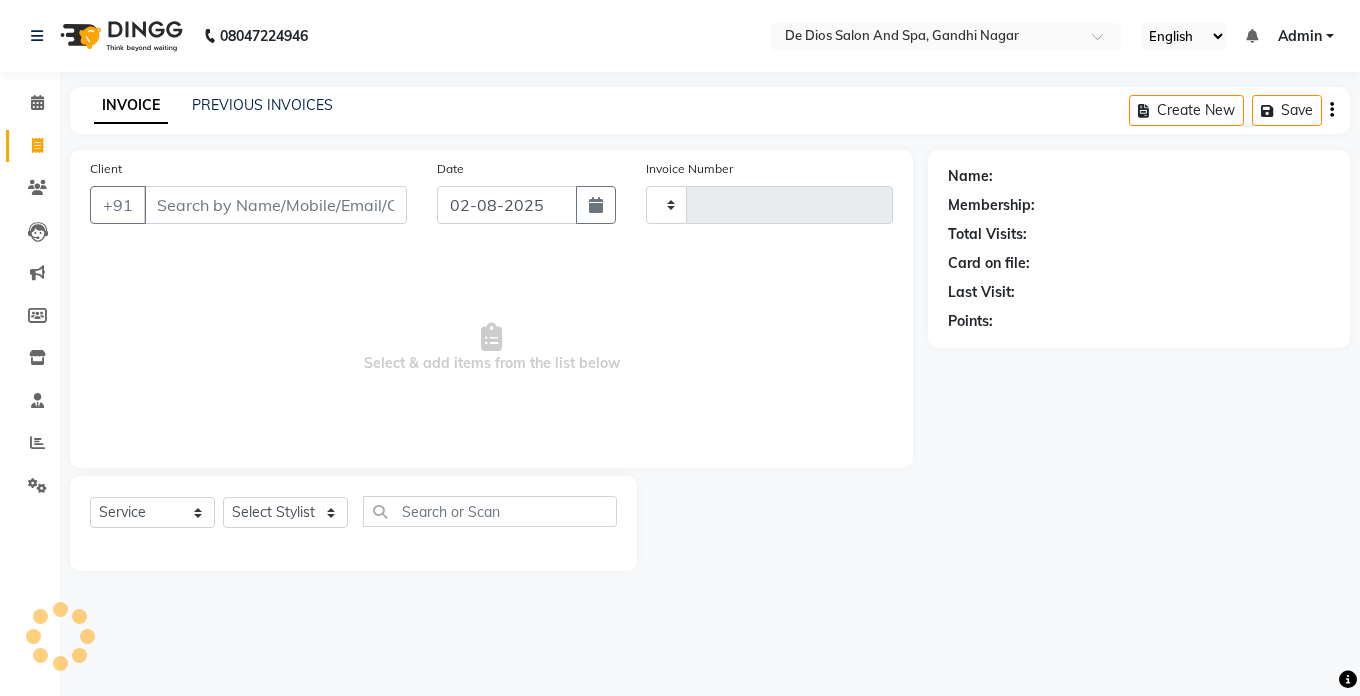 type on "2031" 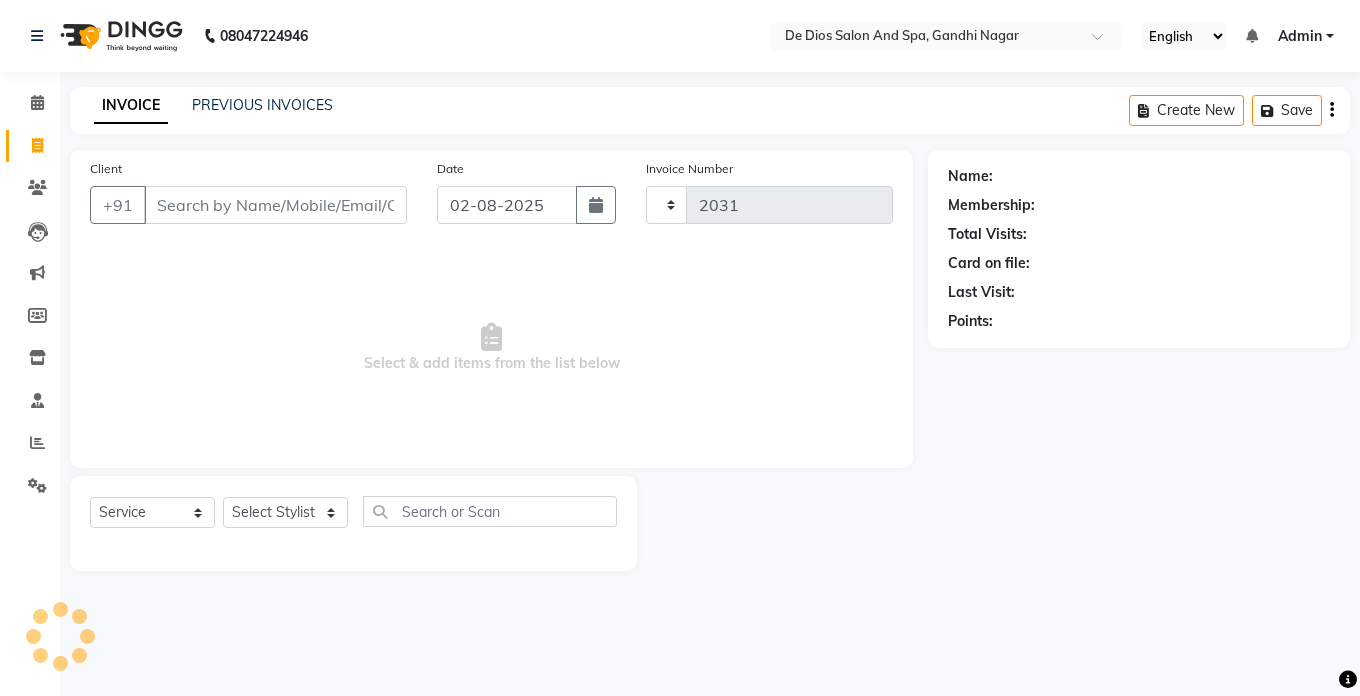 select on "6431" 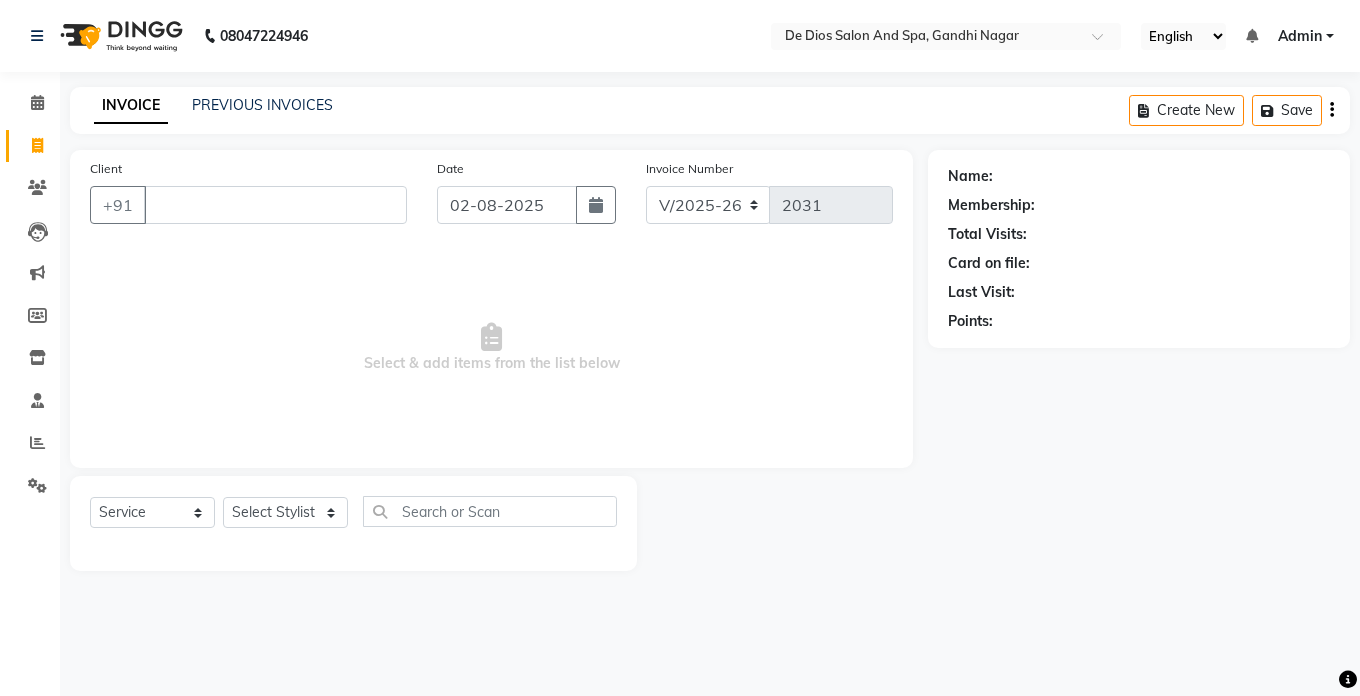 type on "h" 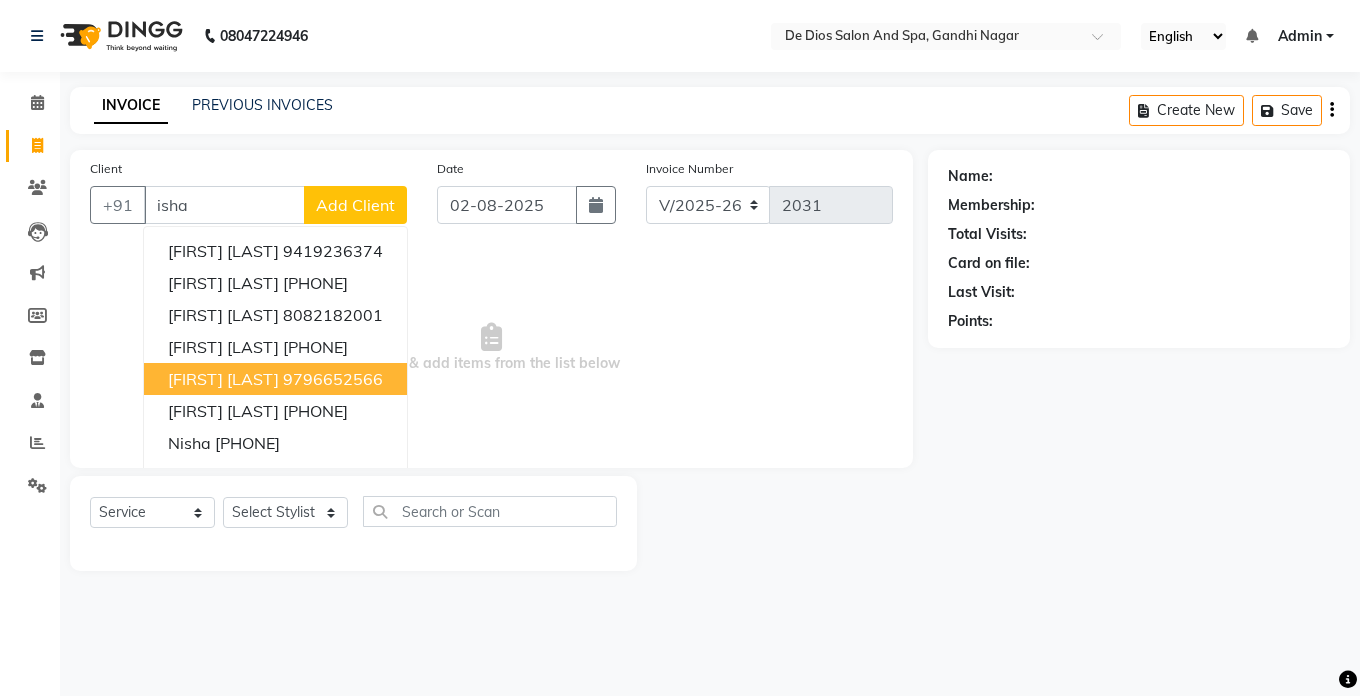 click on "9796652566" at bounding box center (333, 379) 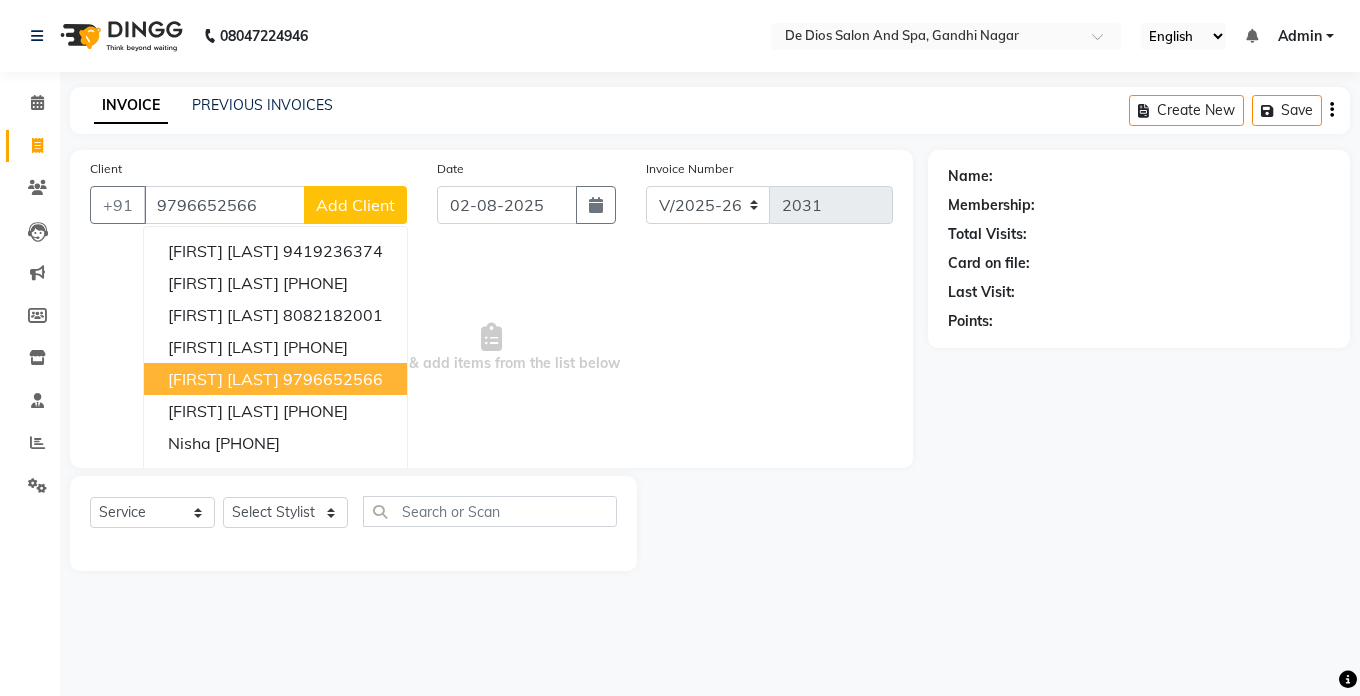 type on "9796652566" 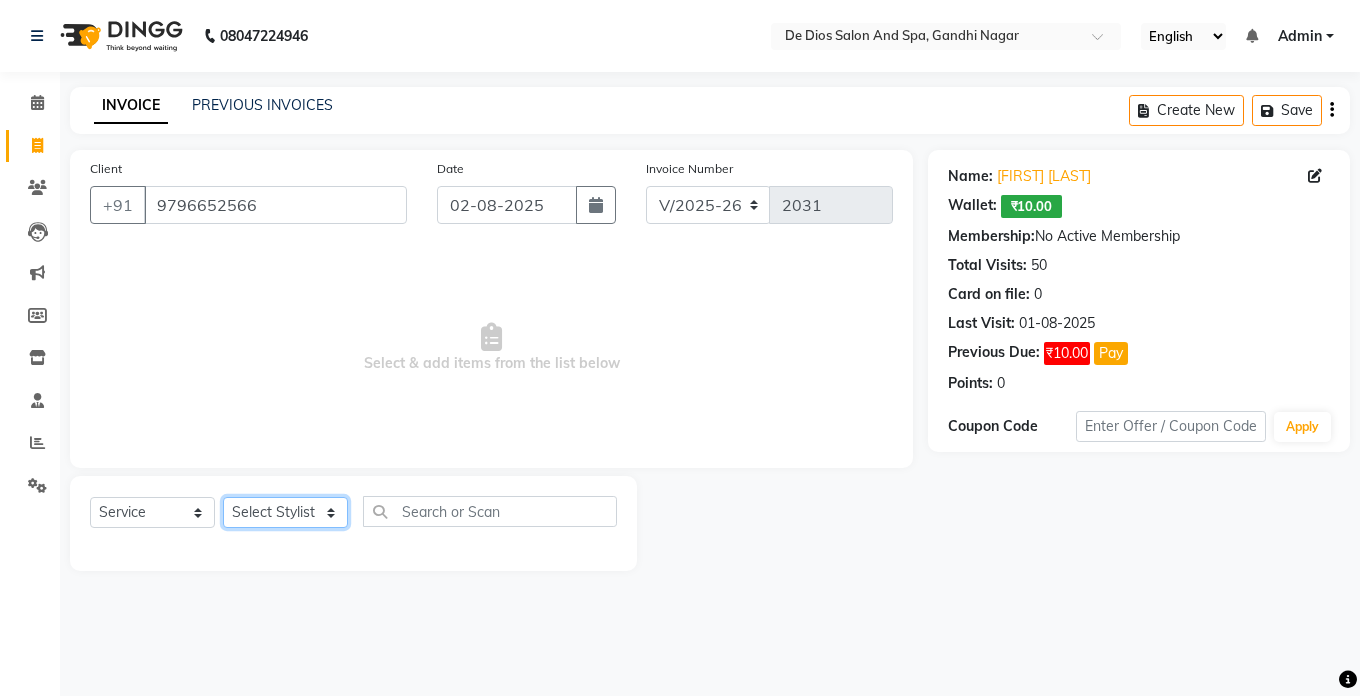 click on "Select Stylist akshay aman Arman Ashwani gunraj megha  nikita thappa nisha parveen shafali vishal vishu kumar" 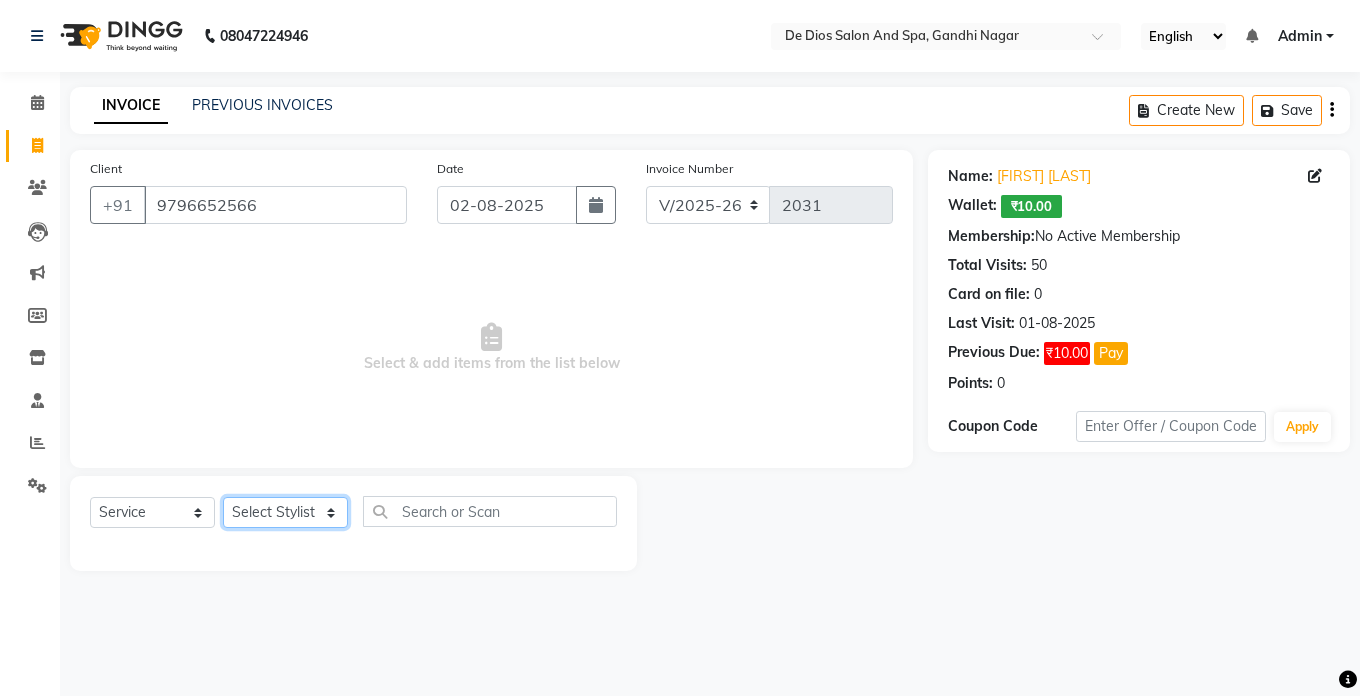select on "49376" 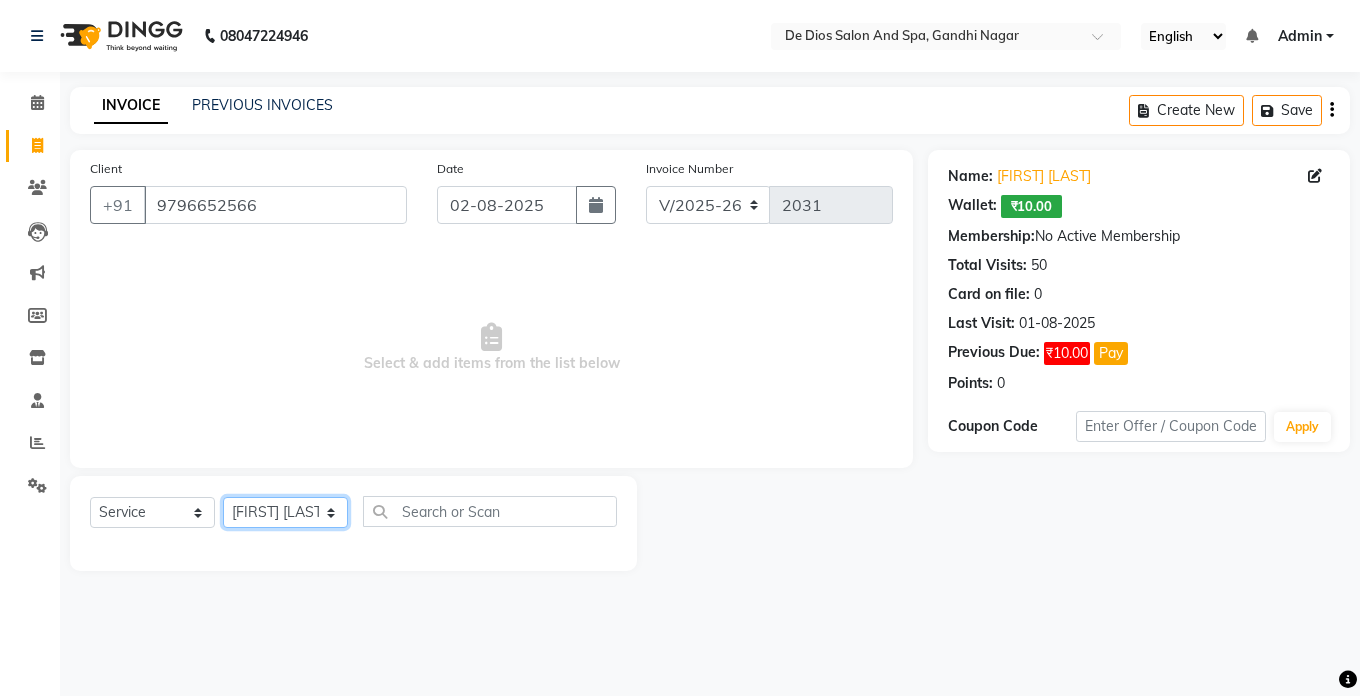 click on "Select Stylist akshay aman Arman Ashwani gunraj megha  nikita thappa nisha parveen shafali vishal vishu kumar" 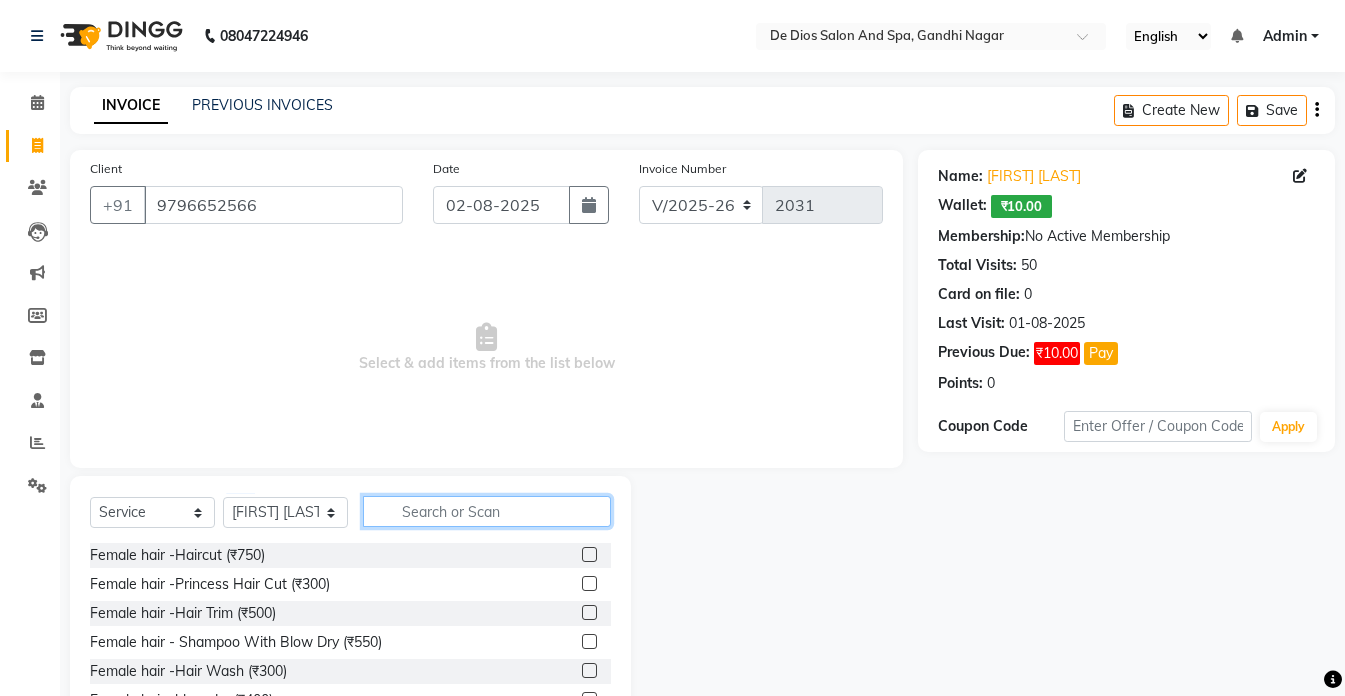 click 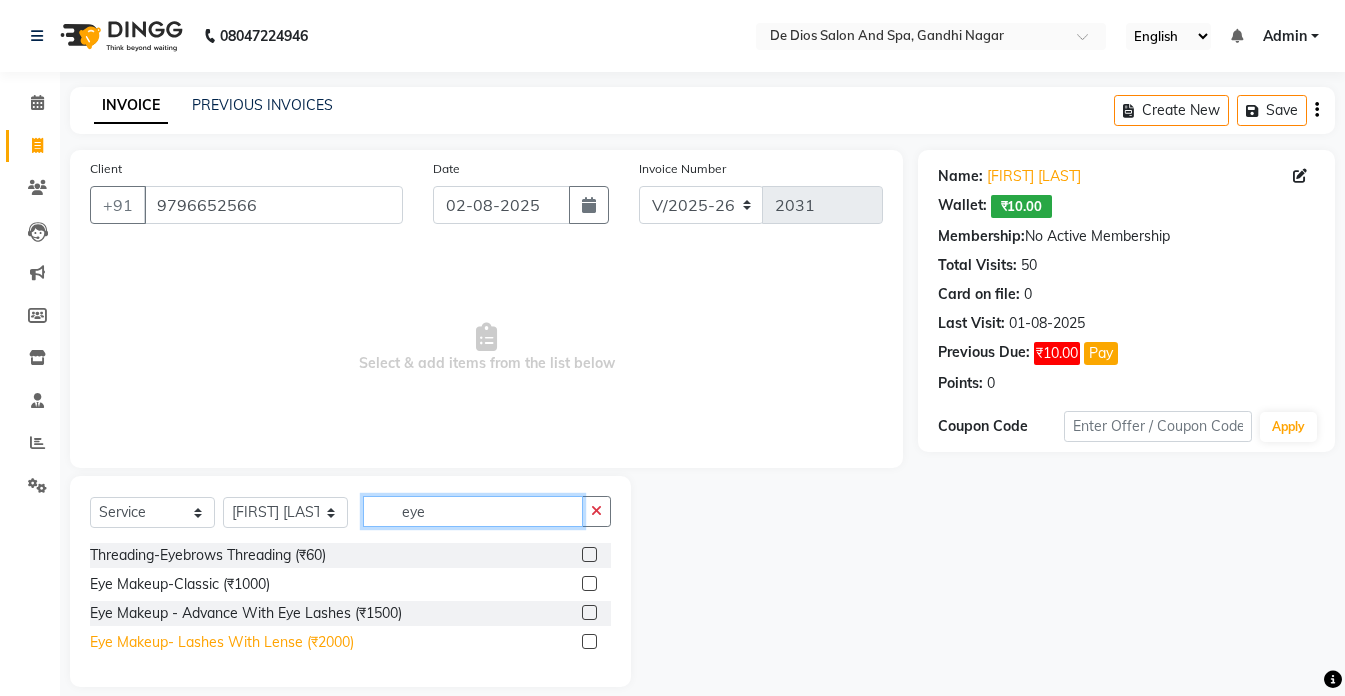 type on "eye" 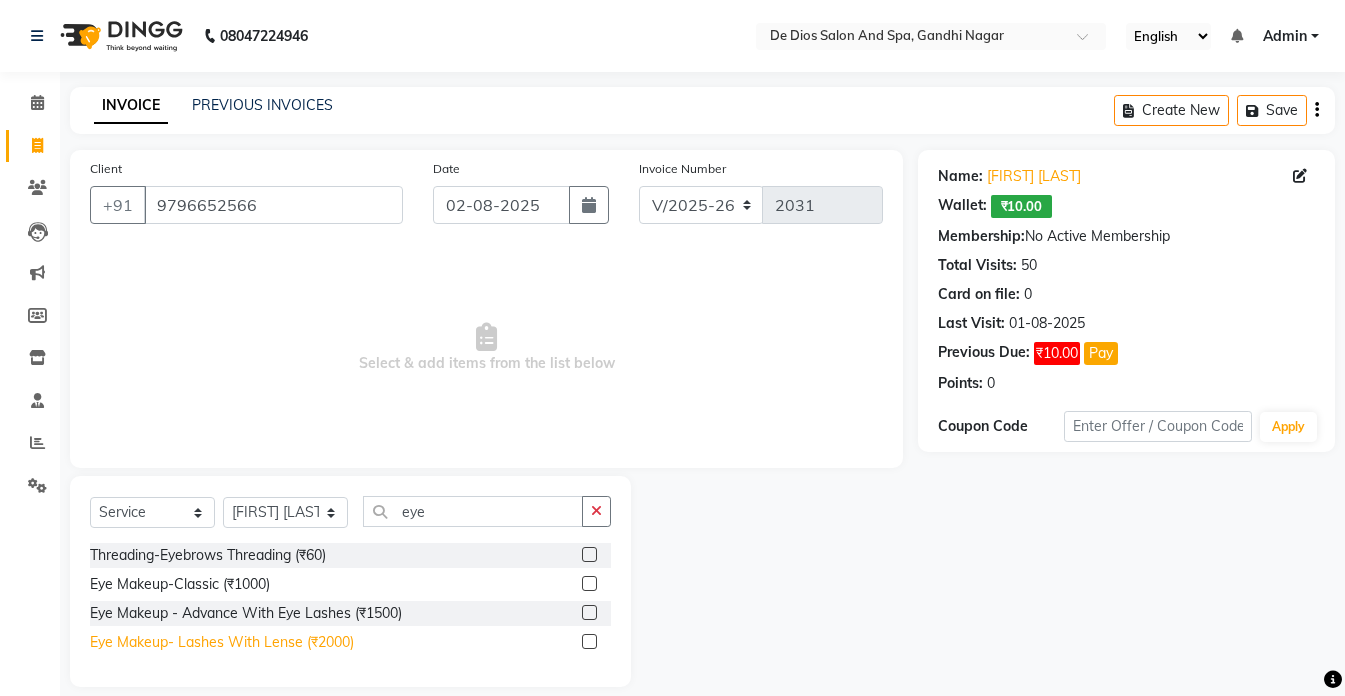 click on "Eye Makeup- Lashes With Lense (₹2000)" 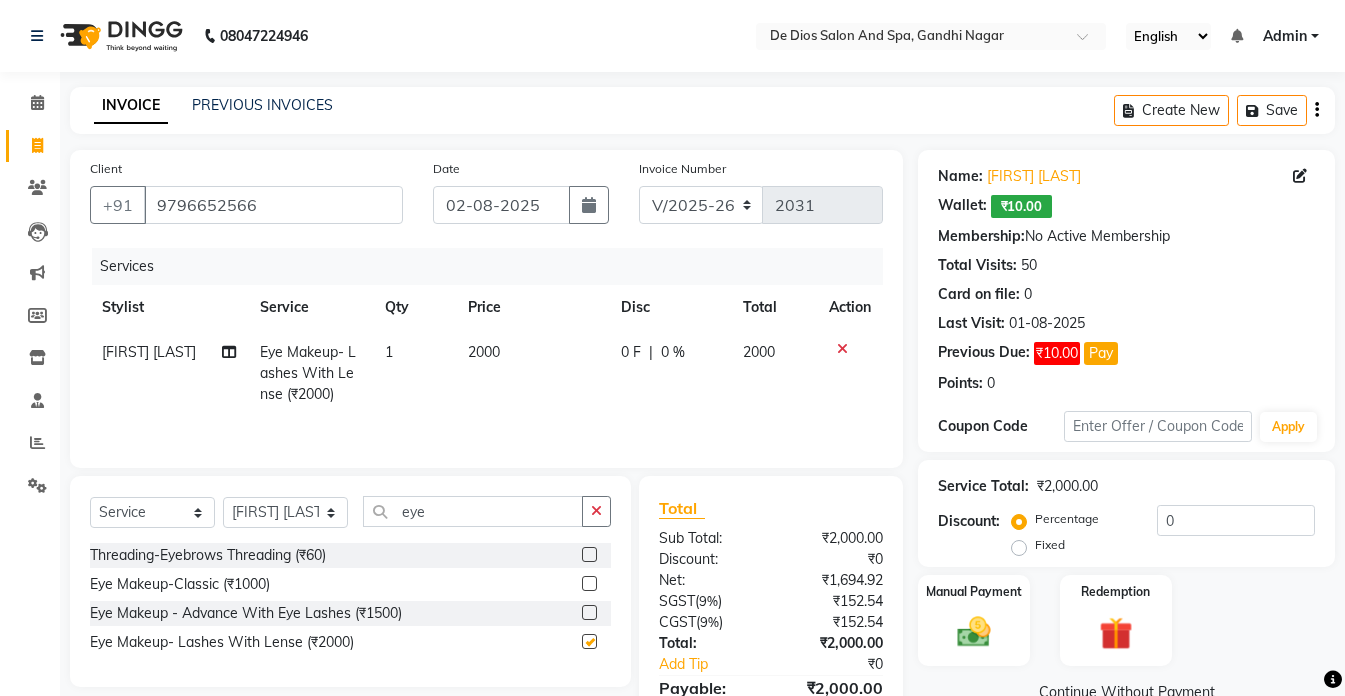 checkbox on "false" 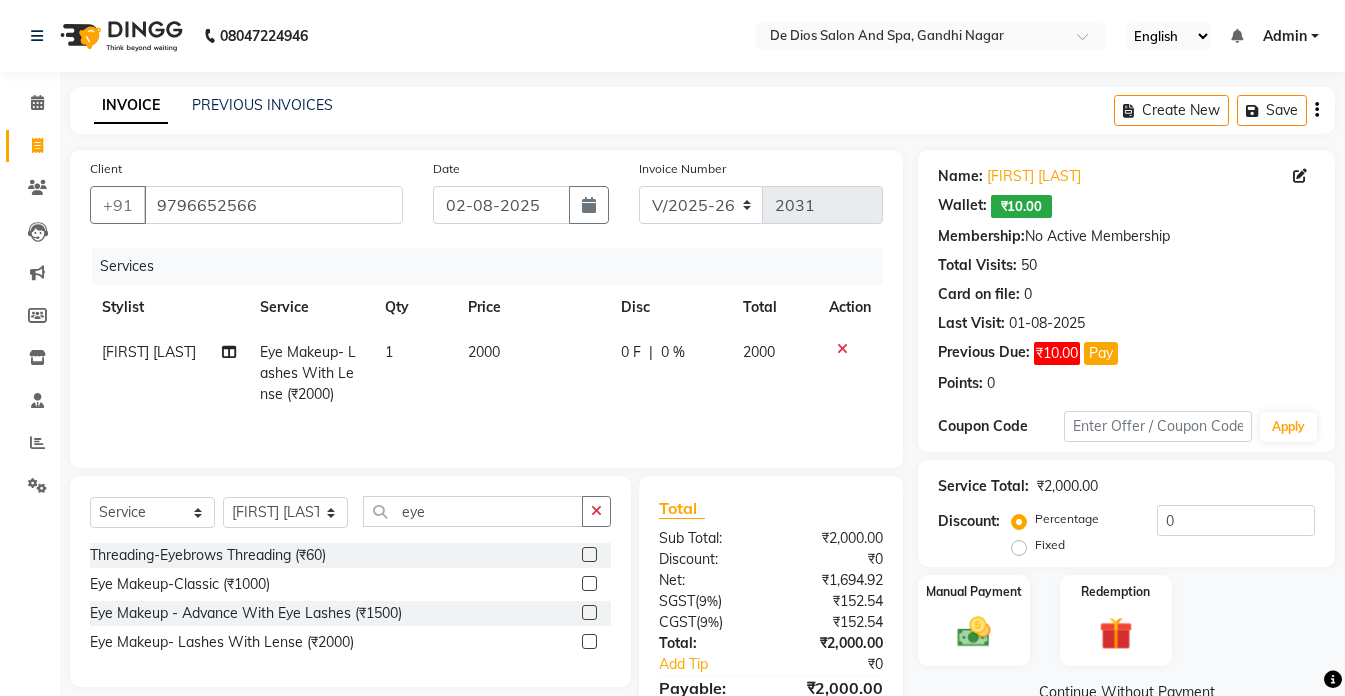 click on "2000" 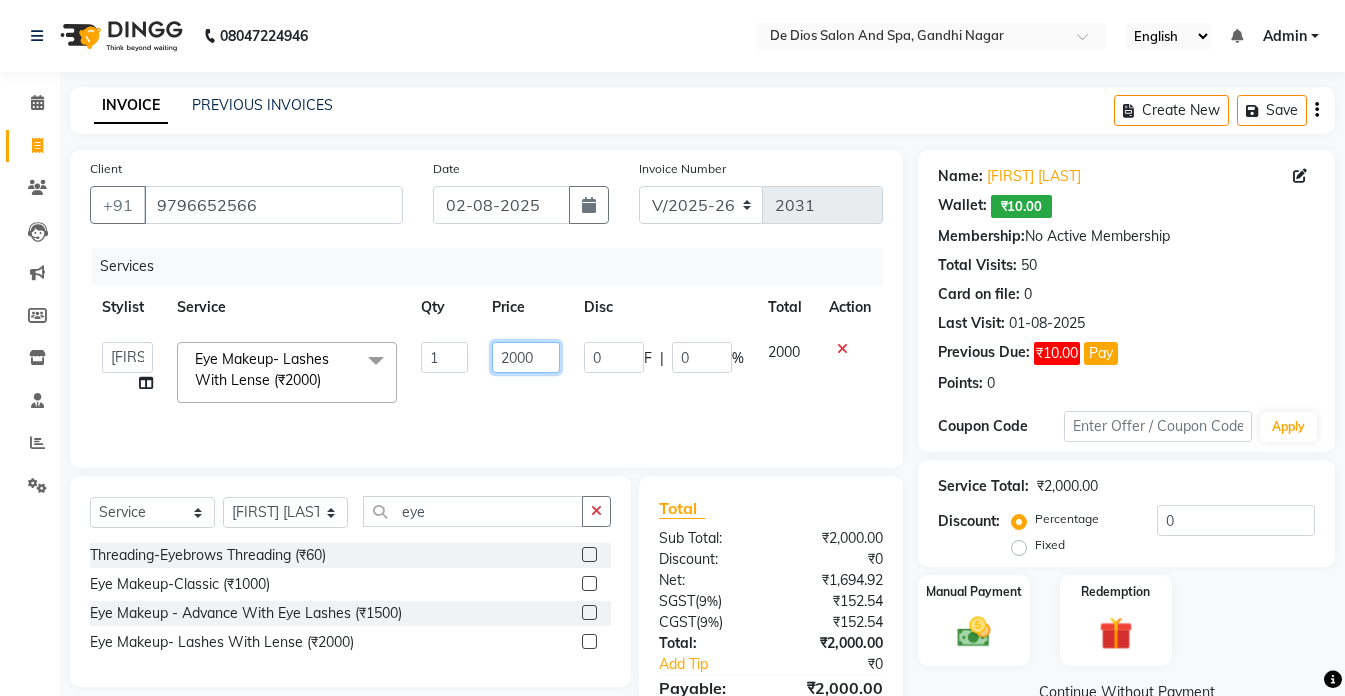 click on "2000" 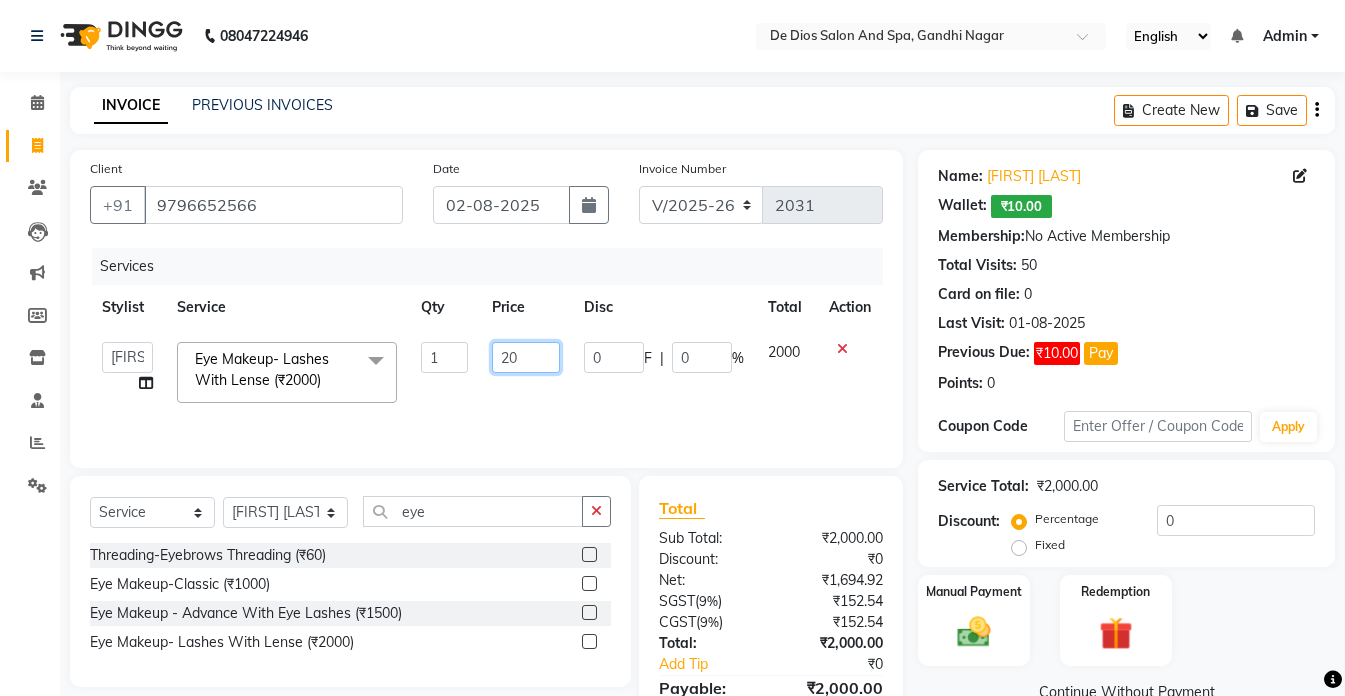 type on "2" 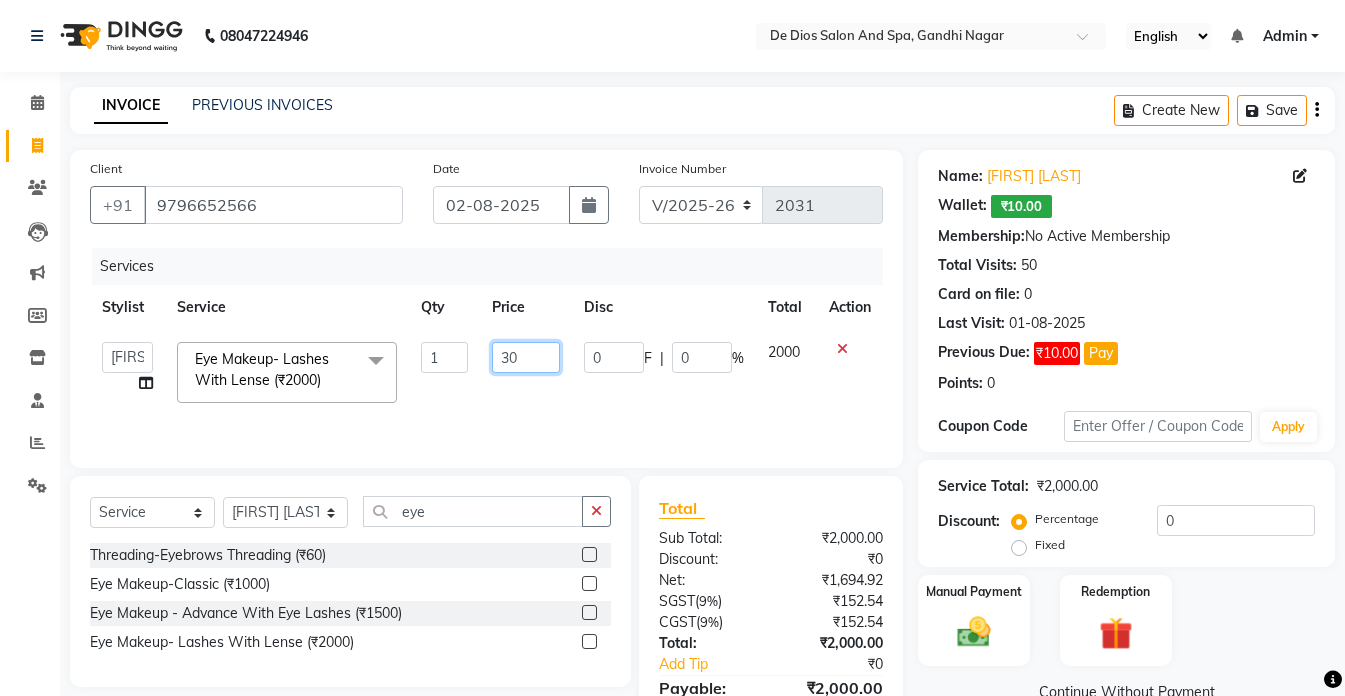 type on "300" 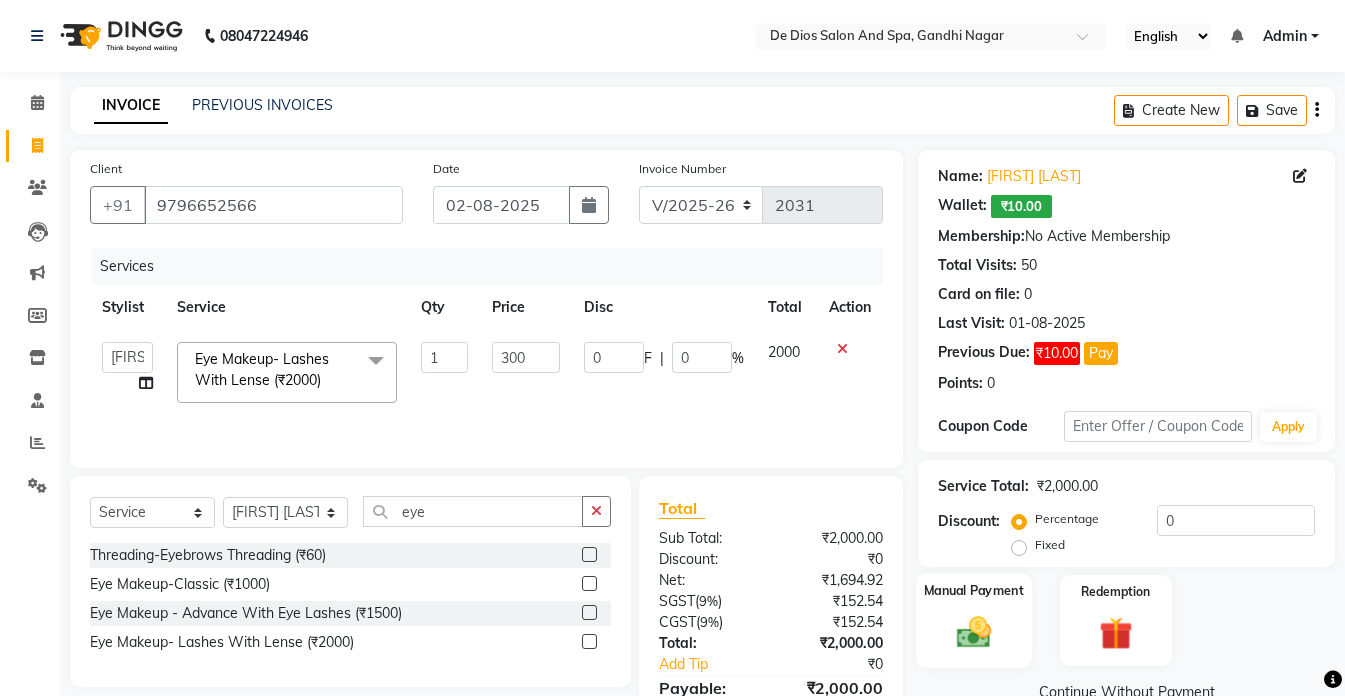 click 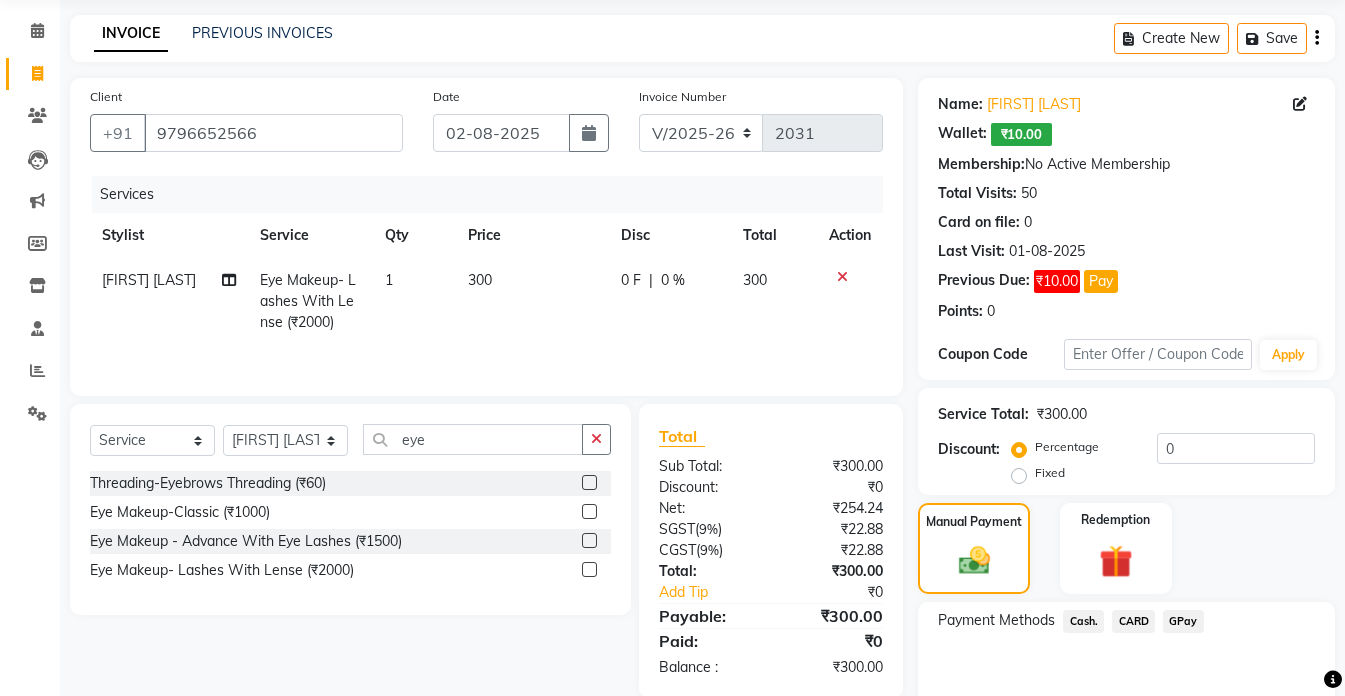scroll, scrollTop: 169, scrollLeft: 0, axis: vertical 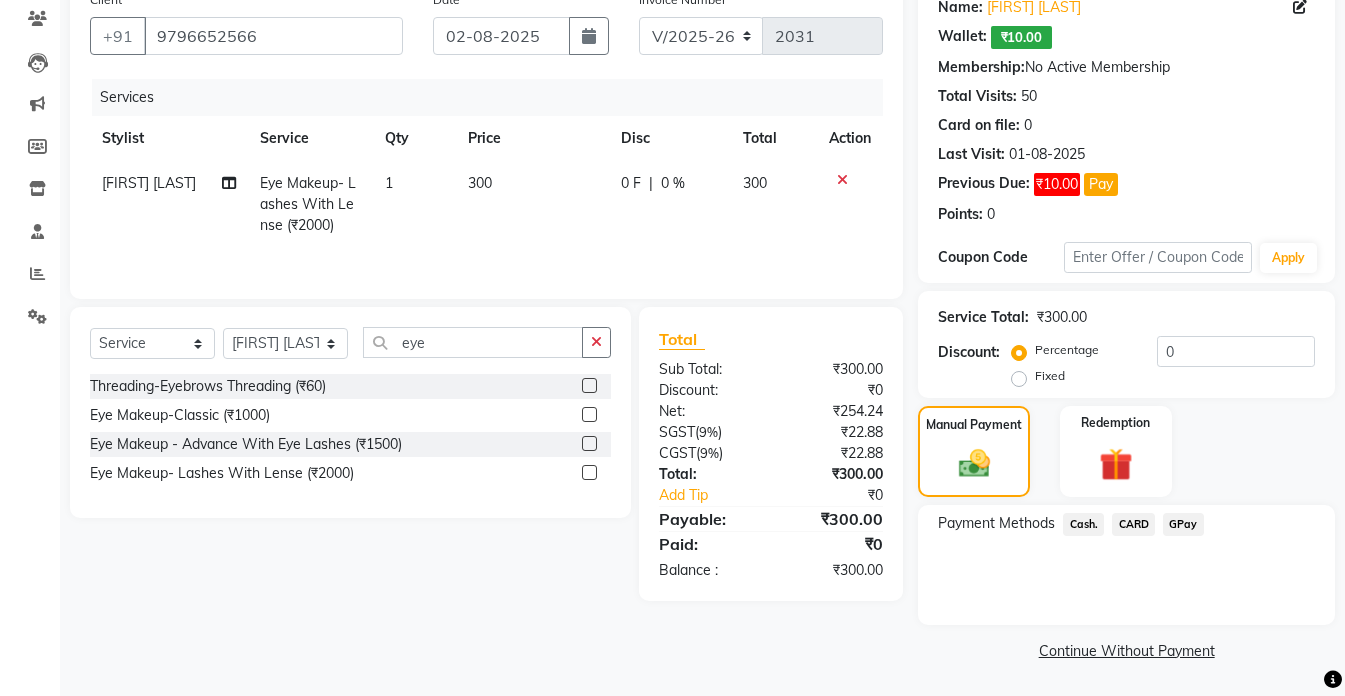 click on "Cash." 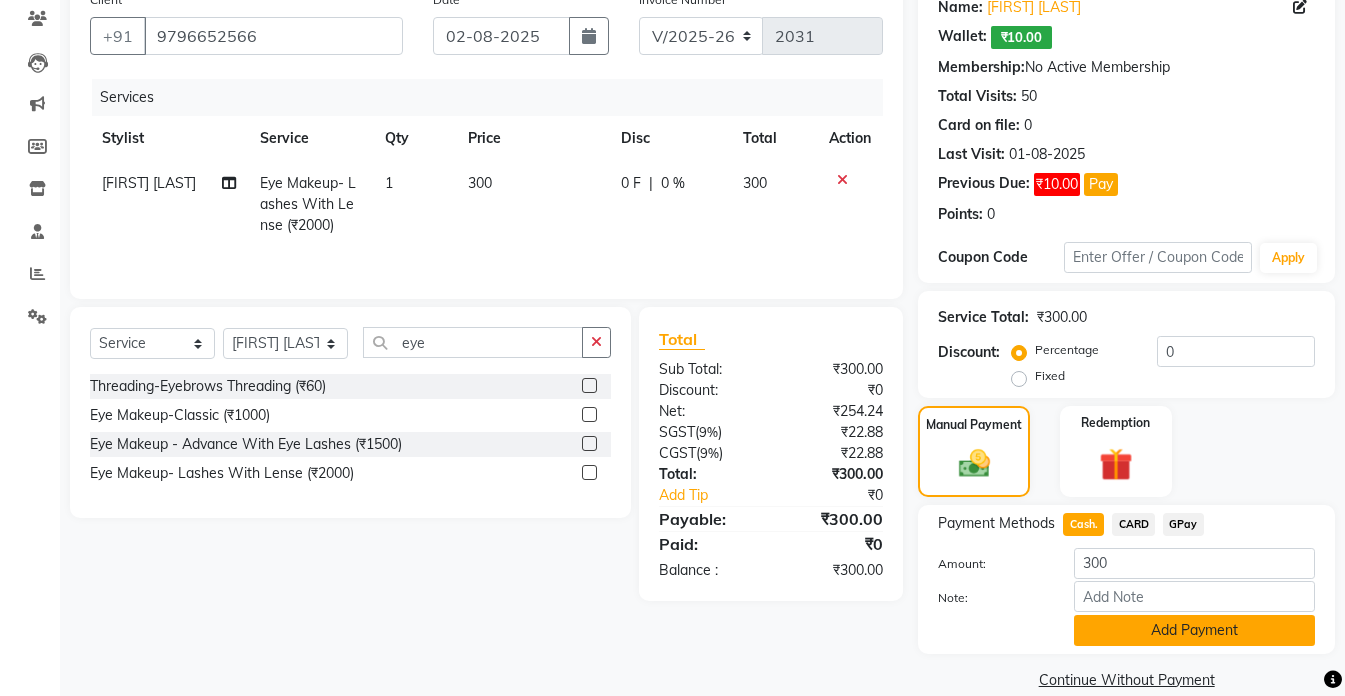 click on "Add Payment" 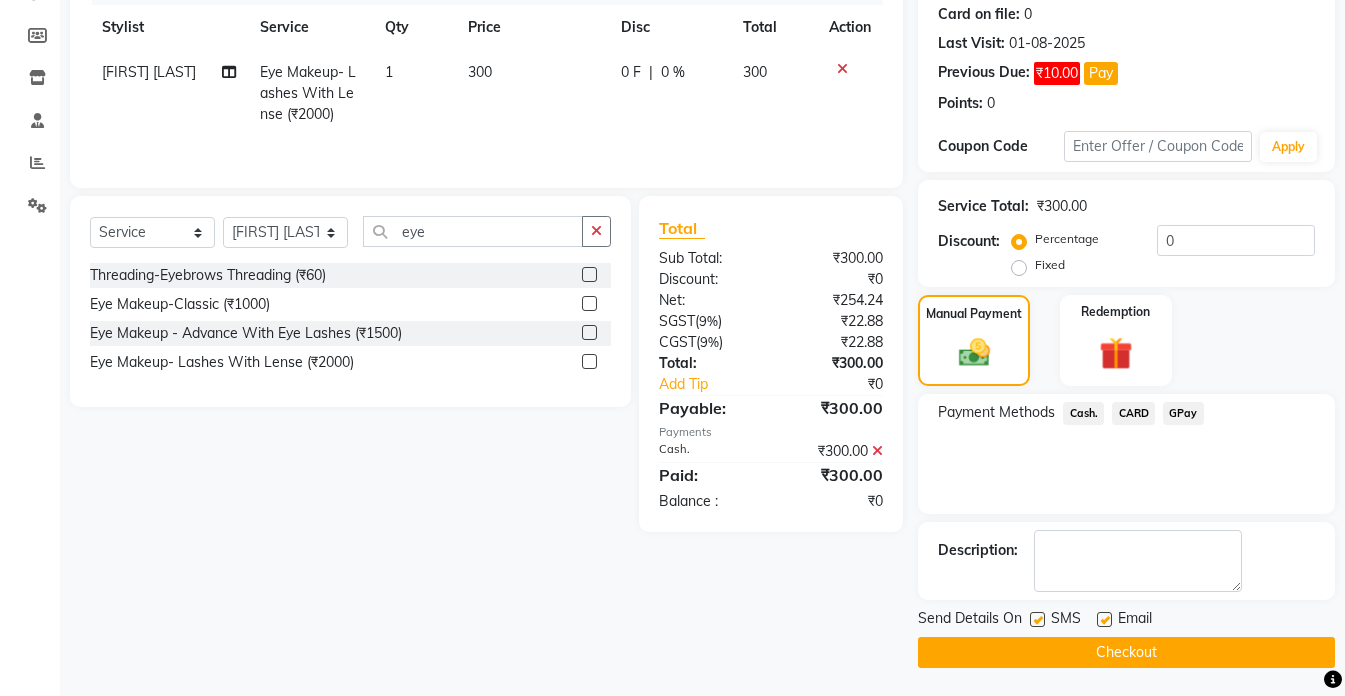 scroll, scrollTop: 282, scrollLeft: 0, axis: vertical 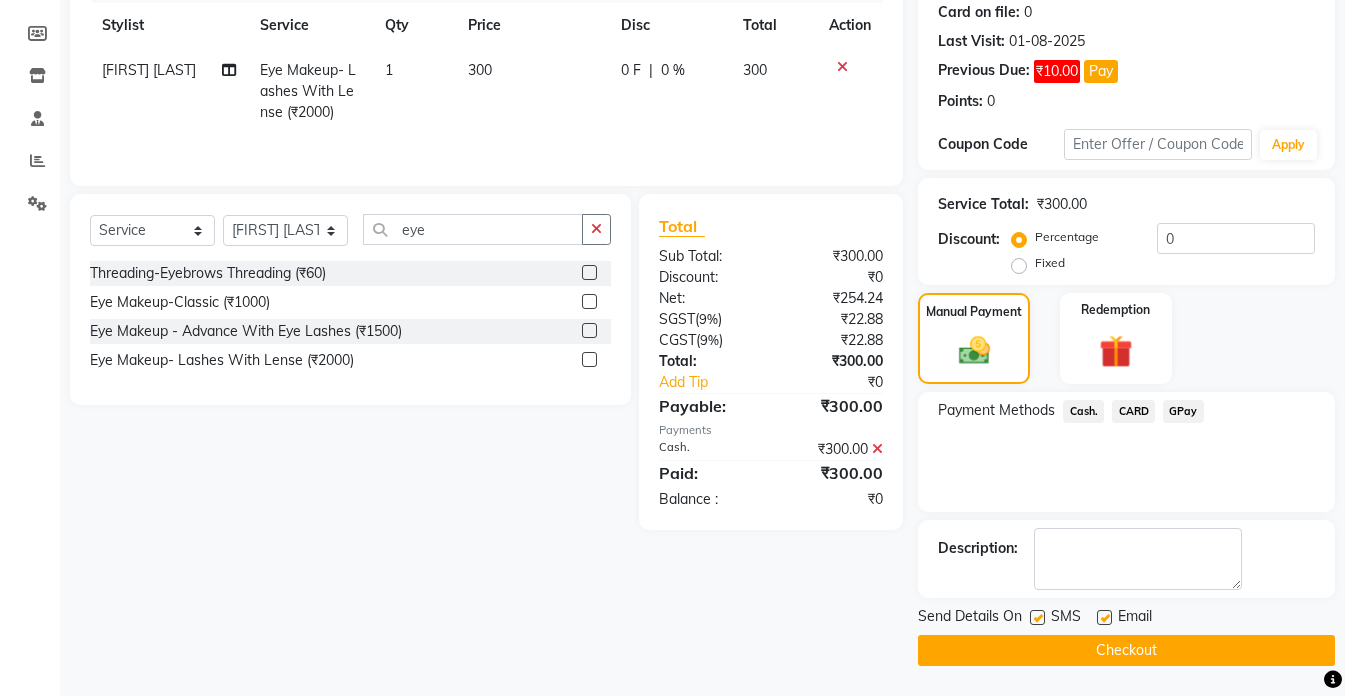 click on "Checkout" 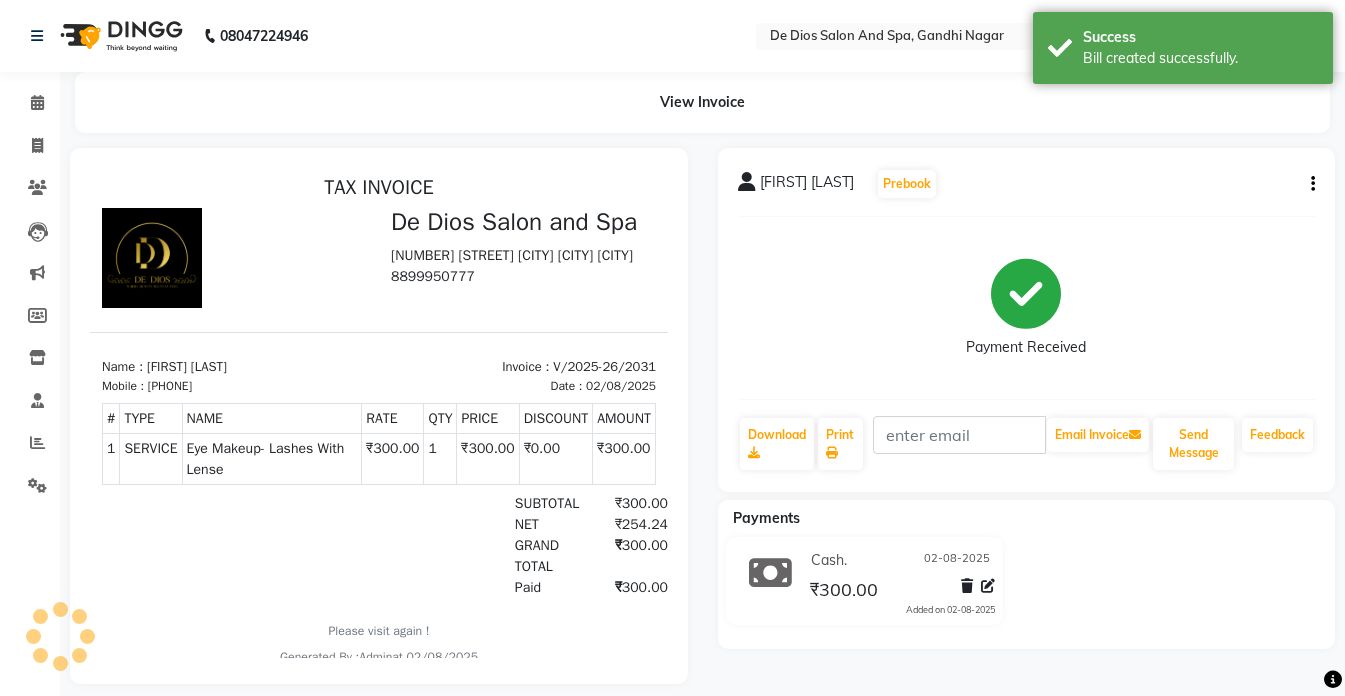scroll, scrollTop: 0, scrollLeft: 0, axis: both 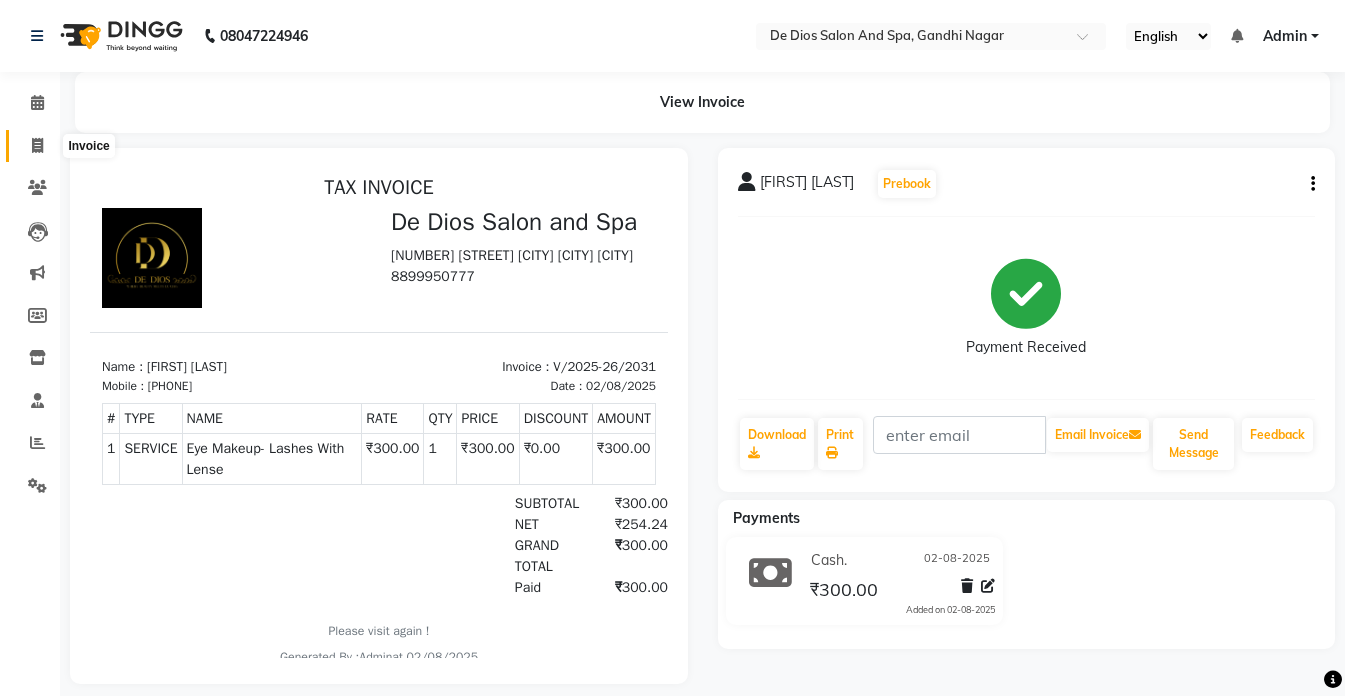 drag, startPoint x: 48, startPoint y: 145, endPoint x: 61, endPoint y: 142, distance: 13.341664 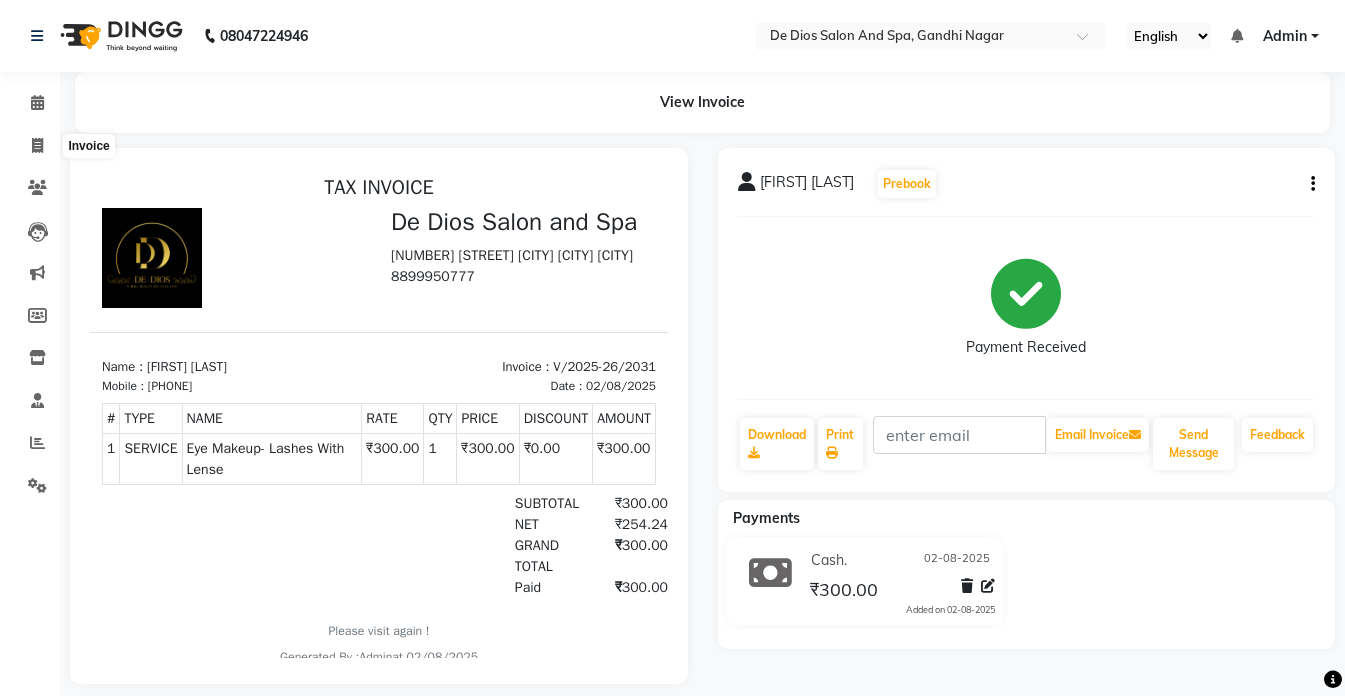 select on "service" 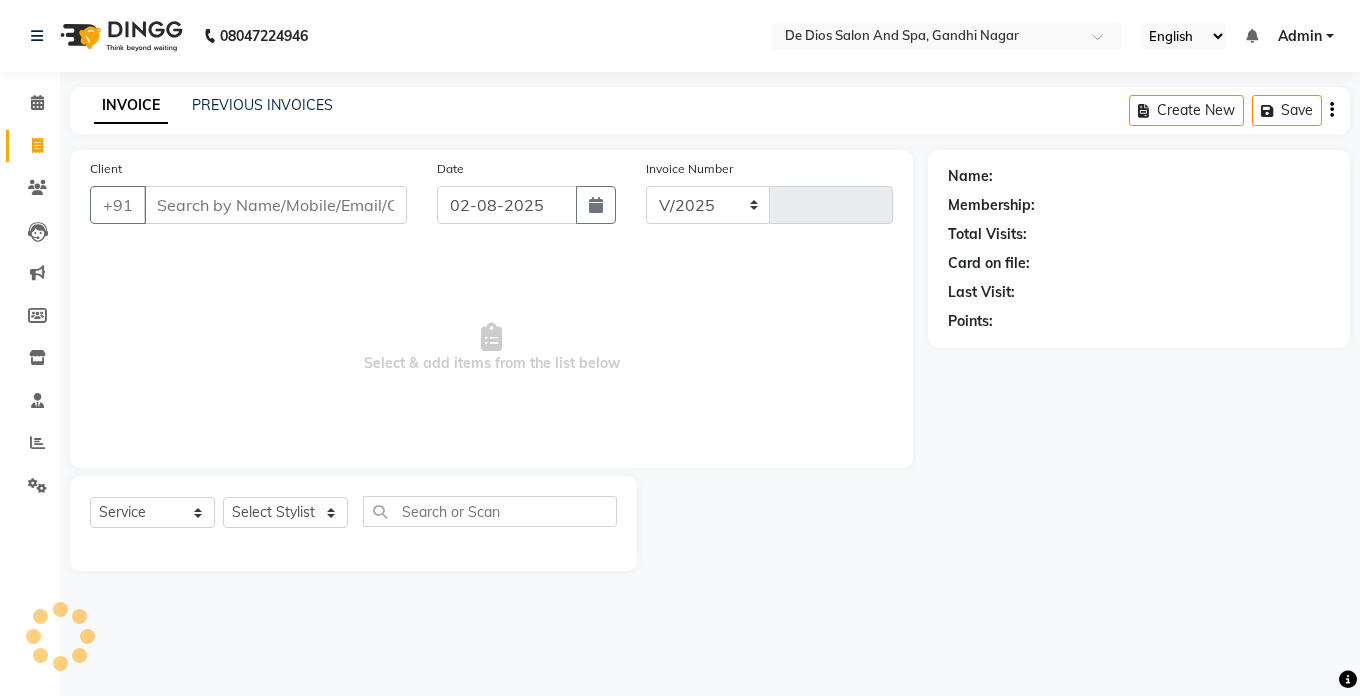 select on "6431" 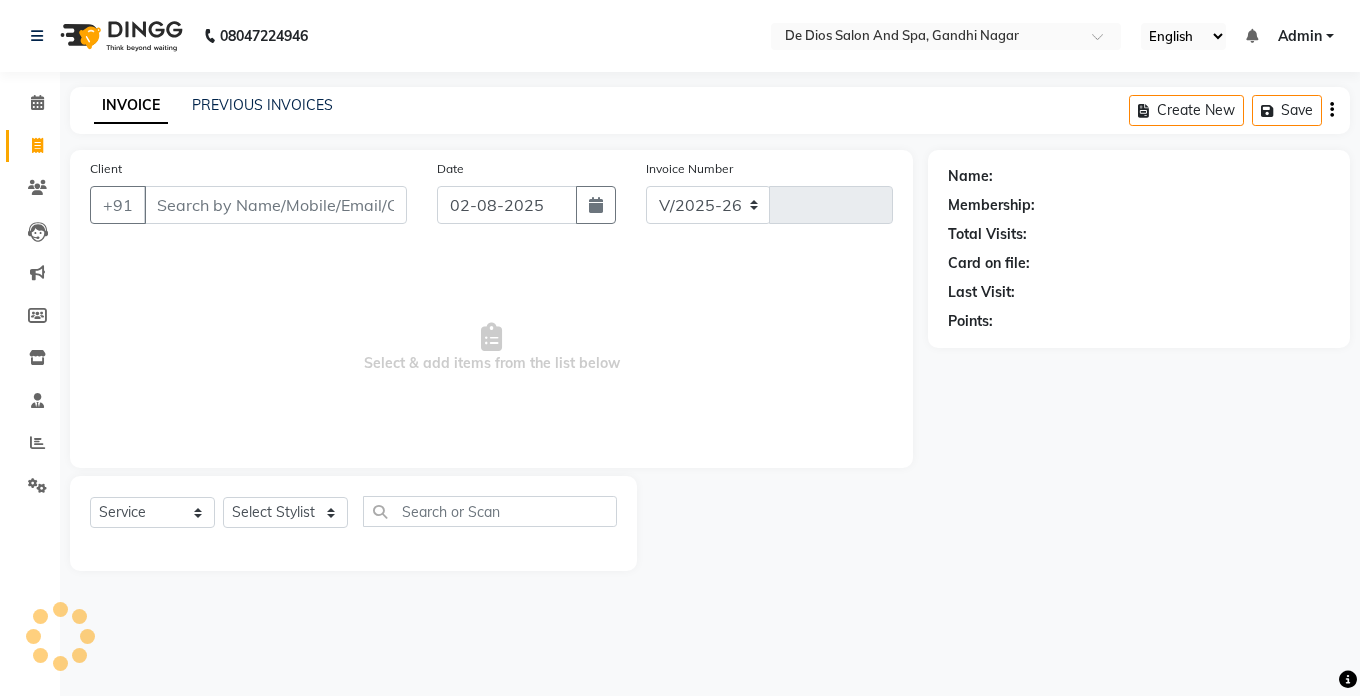type on "2032" 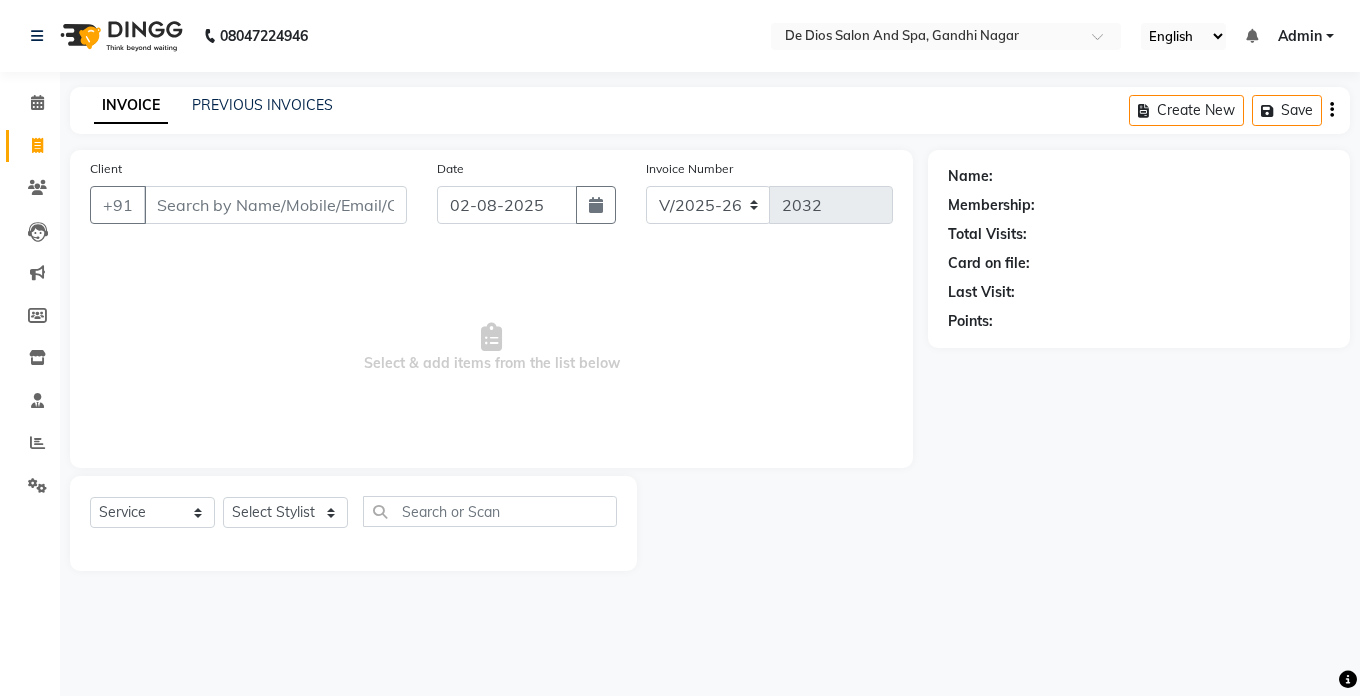 click on "INVOICE PREVIOUS INVOICES" 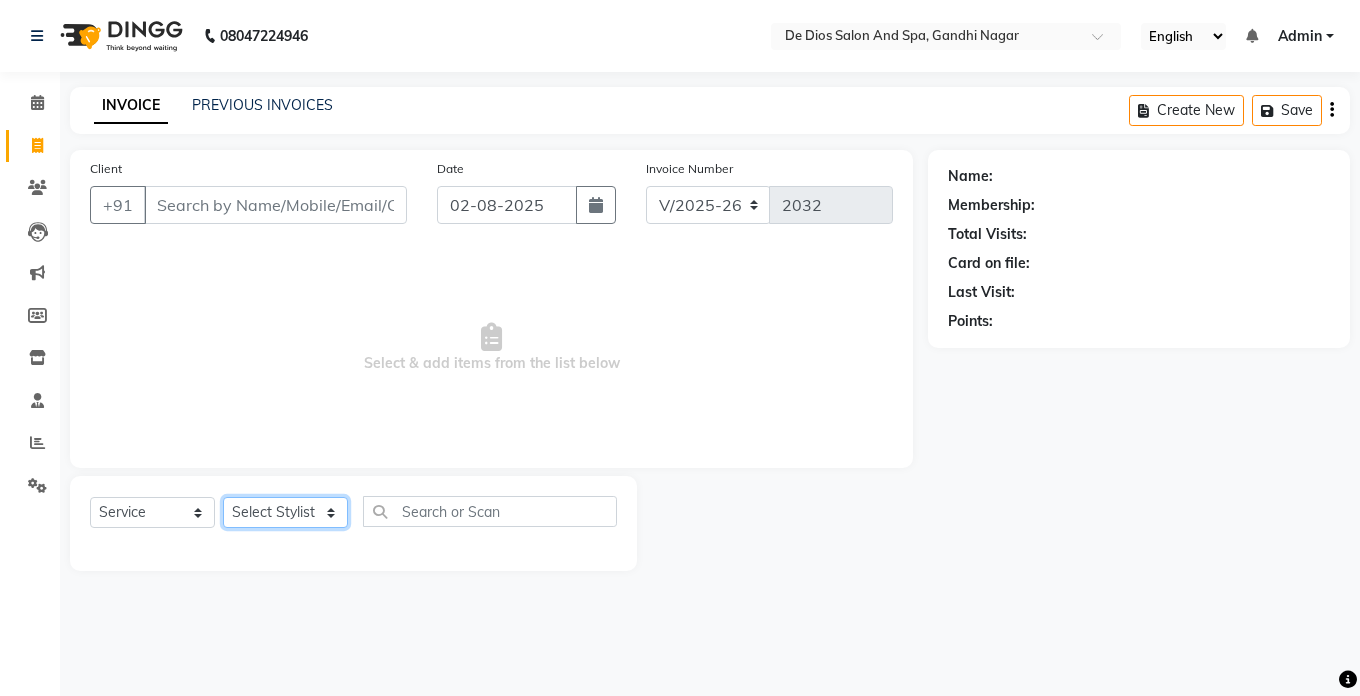 click on "Select Stylist akshay aman Arman Ashwani gunraj megha  nikita thappa nisha parveen shafali vishal vishu kumar" 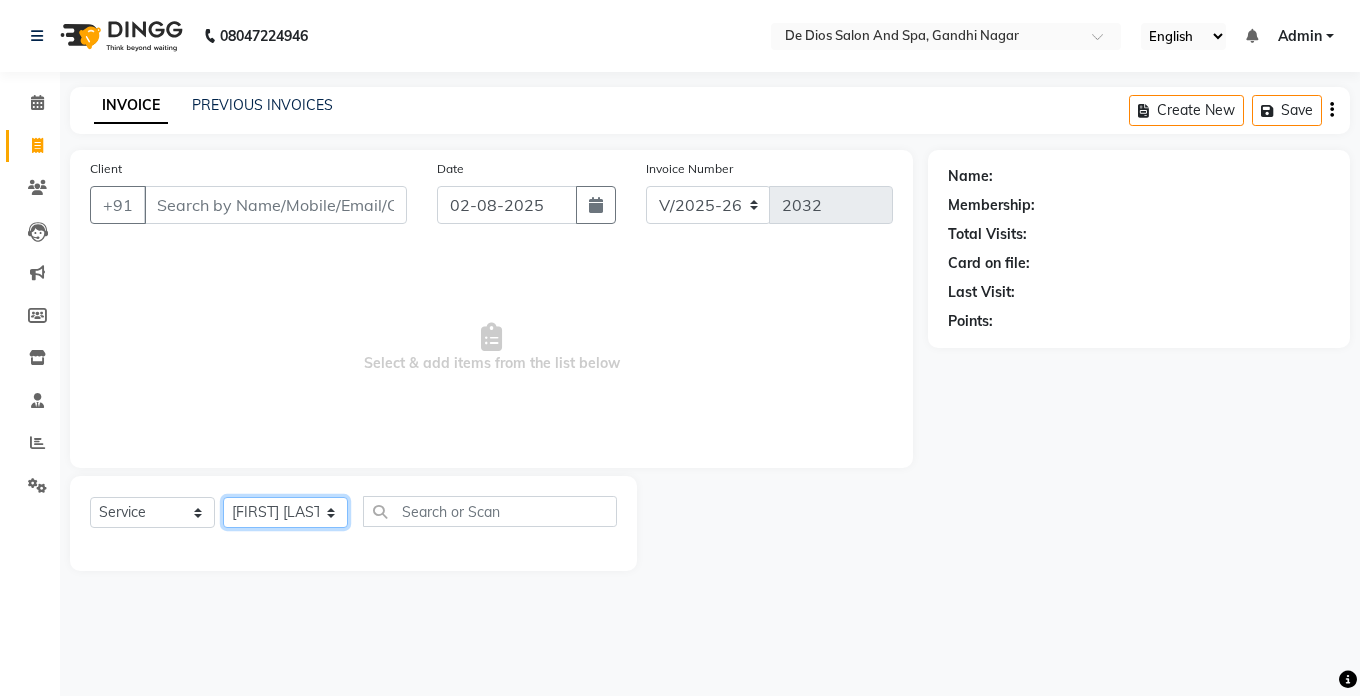 click on "Select Stylist akshay aman Arman Ashwani gunraj megha  nikita thappa nisha parveen shafali vishal vishu kumar" 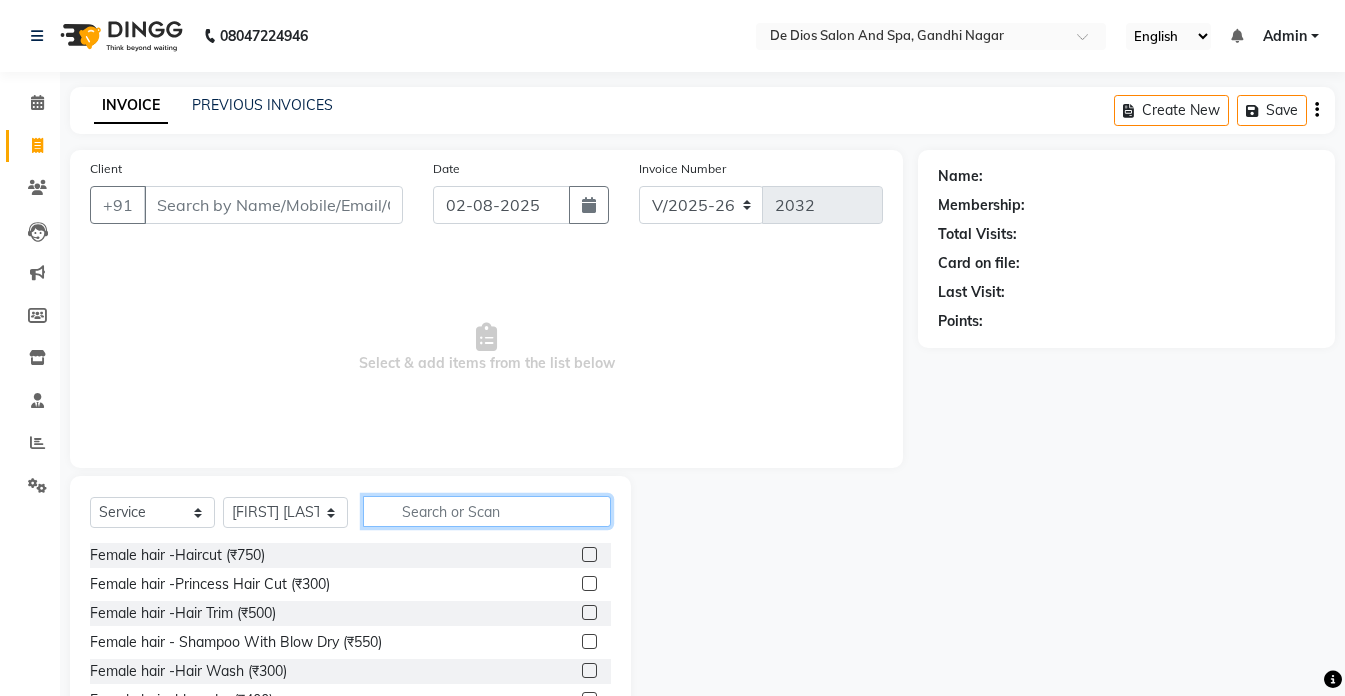 click 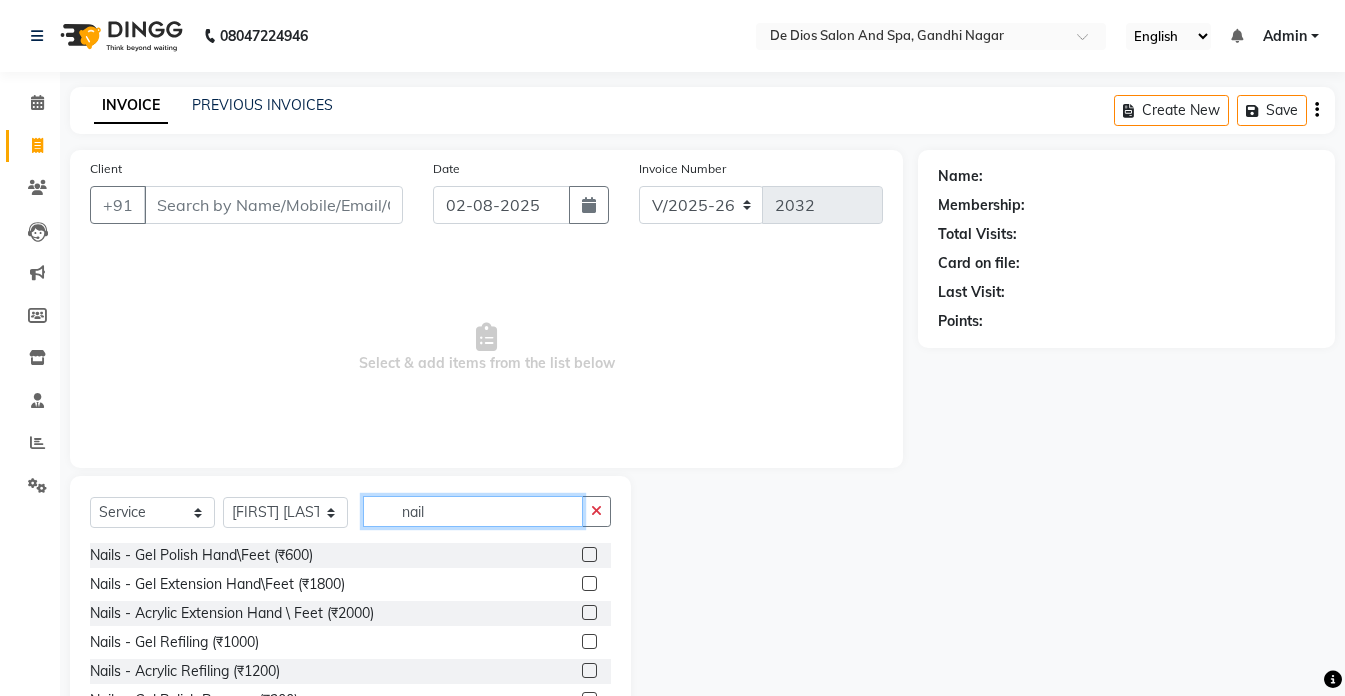 scroll, scrollTop: 100, scrollLeft: 0, axis: vertical 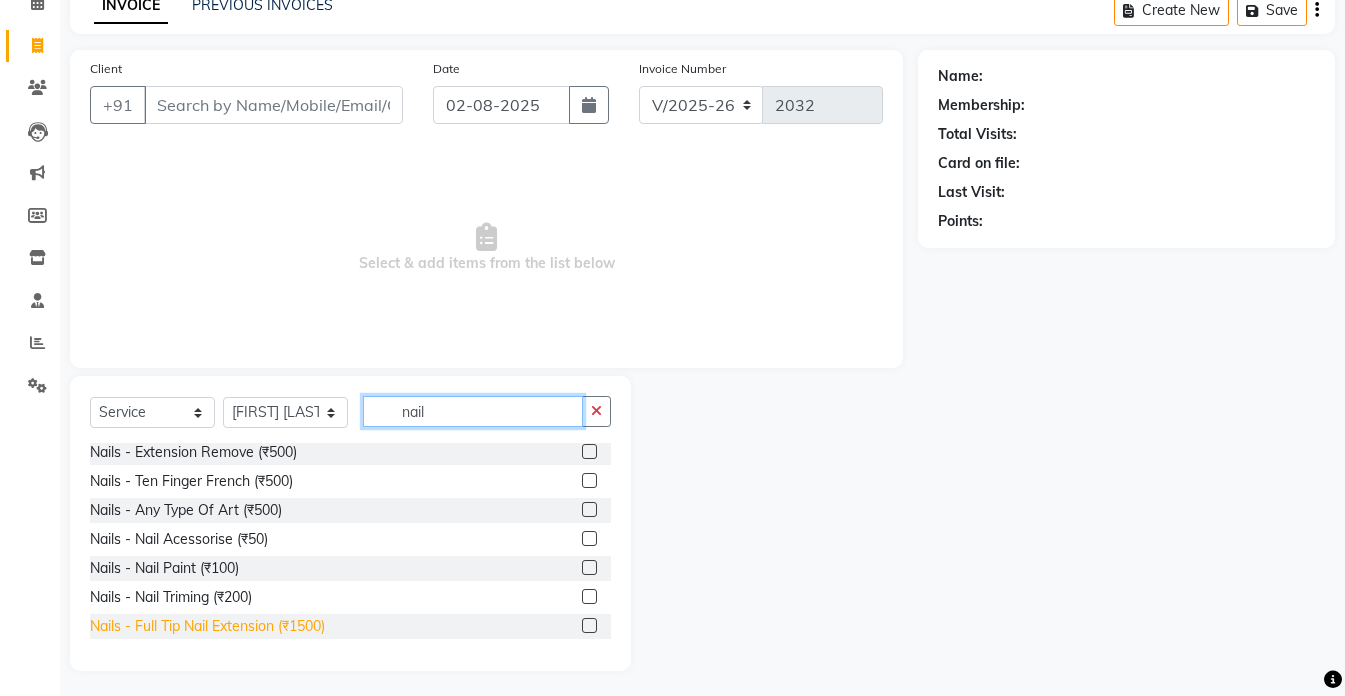 type on "nail" 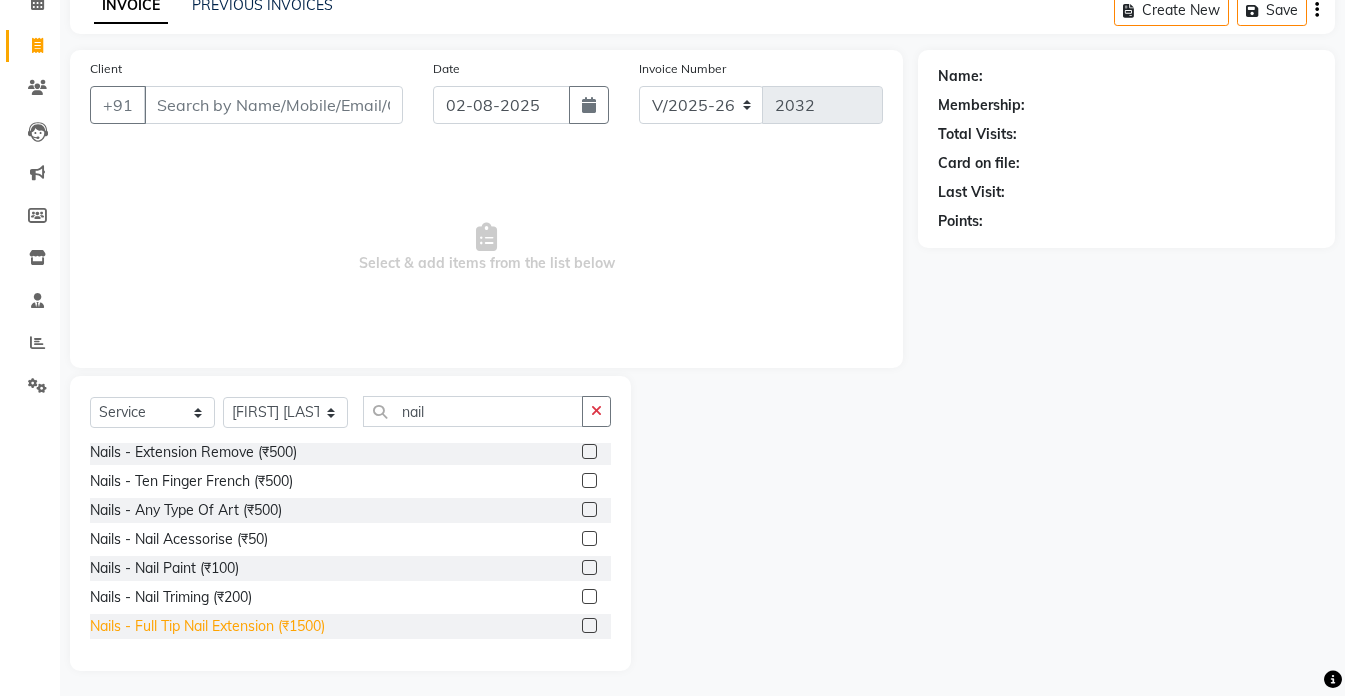click on "Nails  - Full Tip Nail Extension (₹1500)" 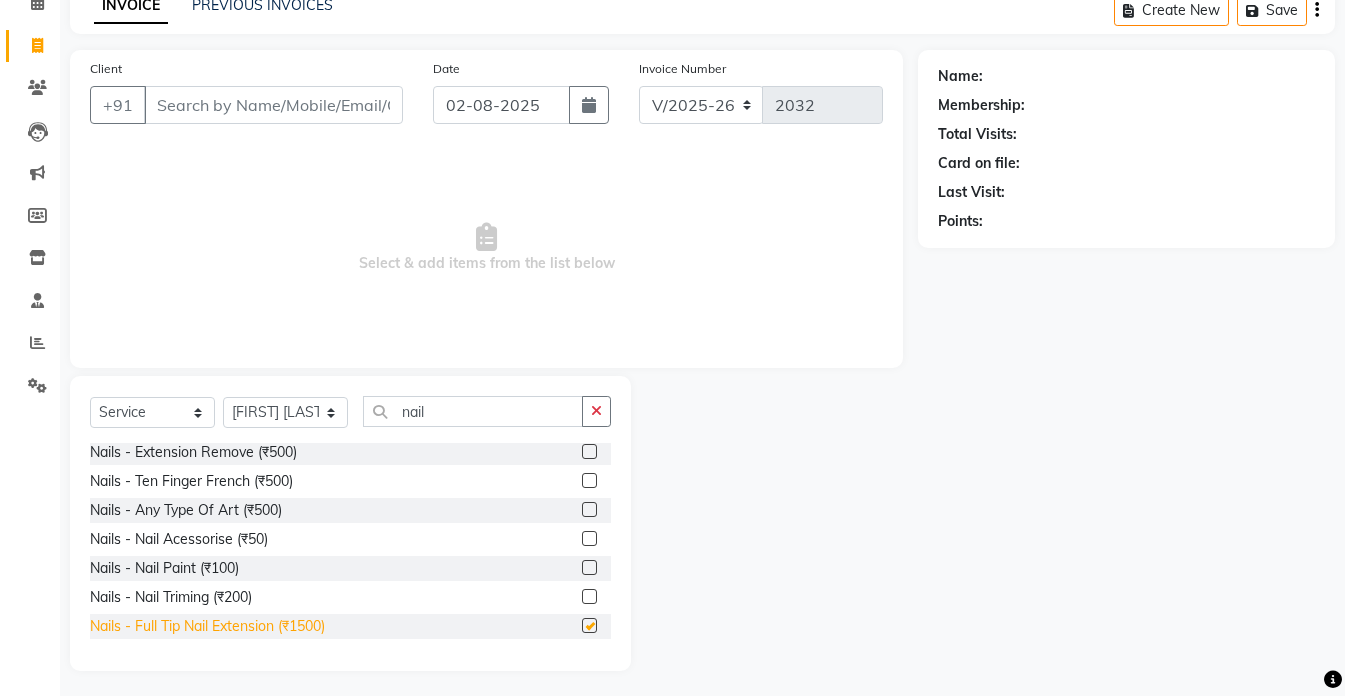 click on "Nails  - Full Tip Nail Extension (₹1500)" 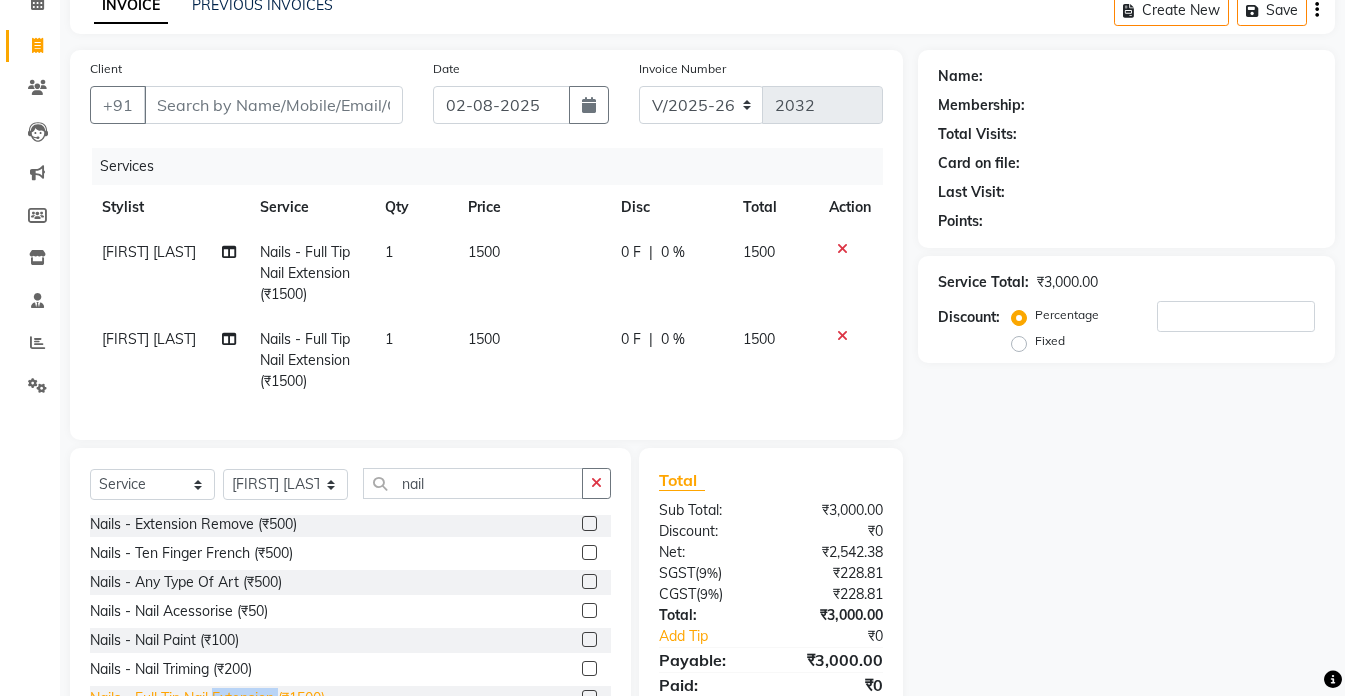 checkbox on "false" 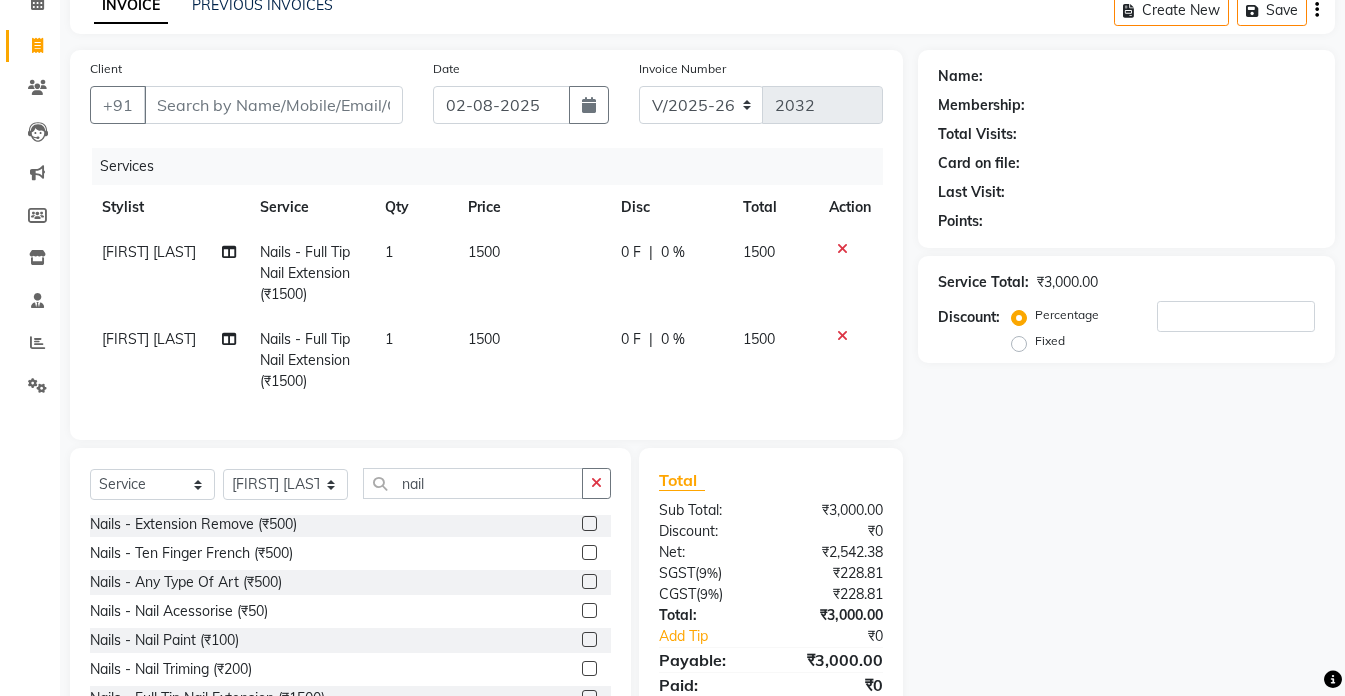 click 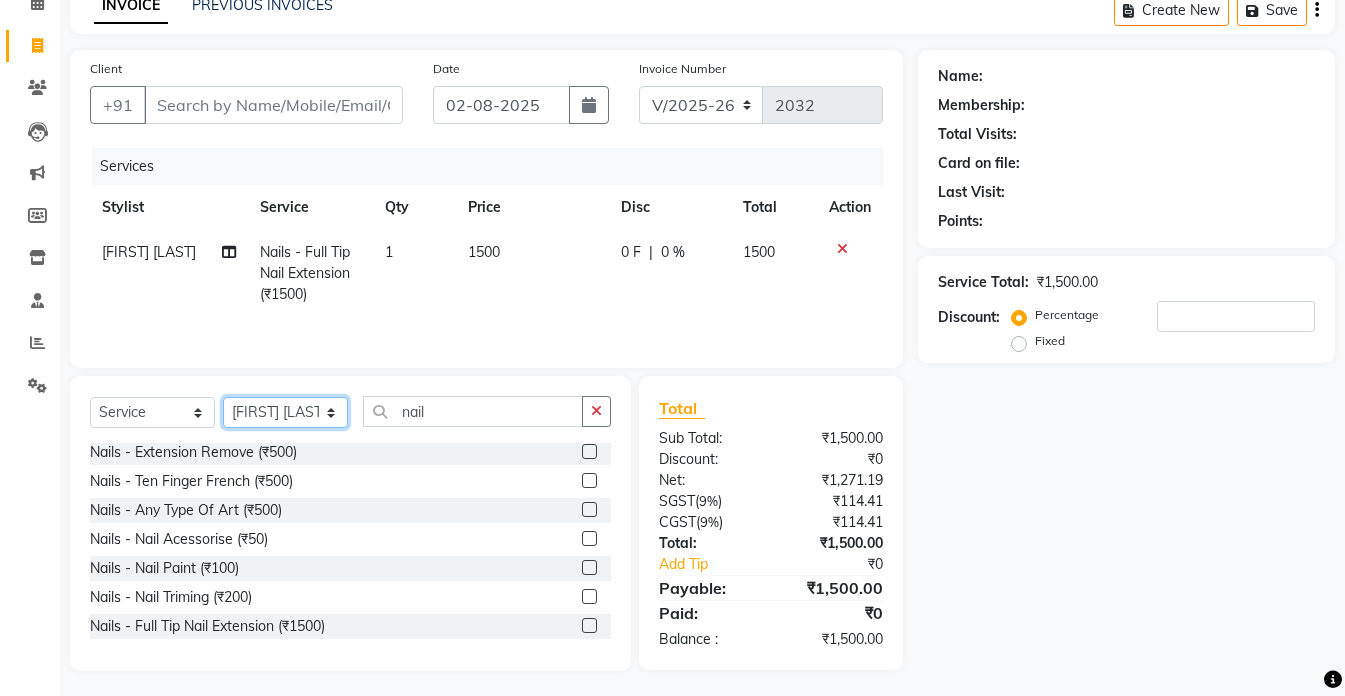 click on "Select Stylist akshay aman Arman Ashwani gunraj megha  nikita thappa nisha parveen shafali vishal vishu kumar" 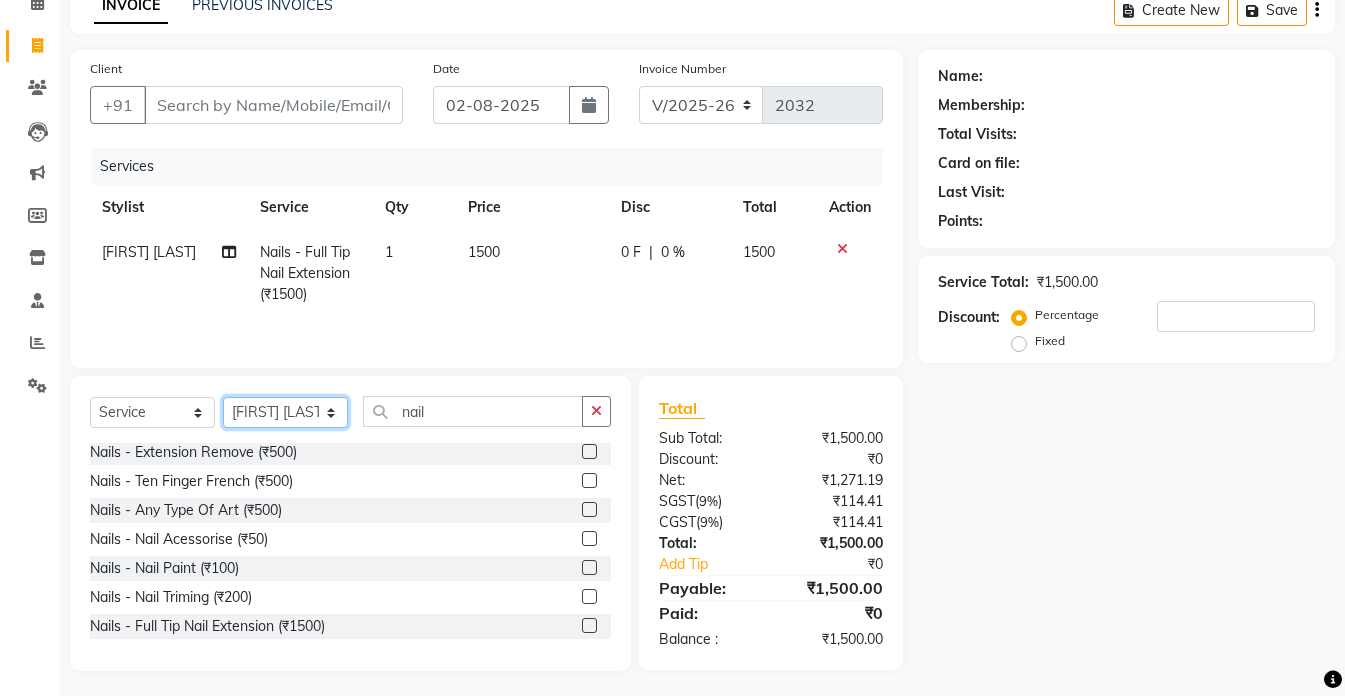 select on "87891" 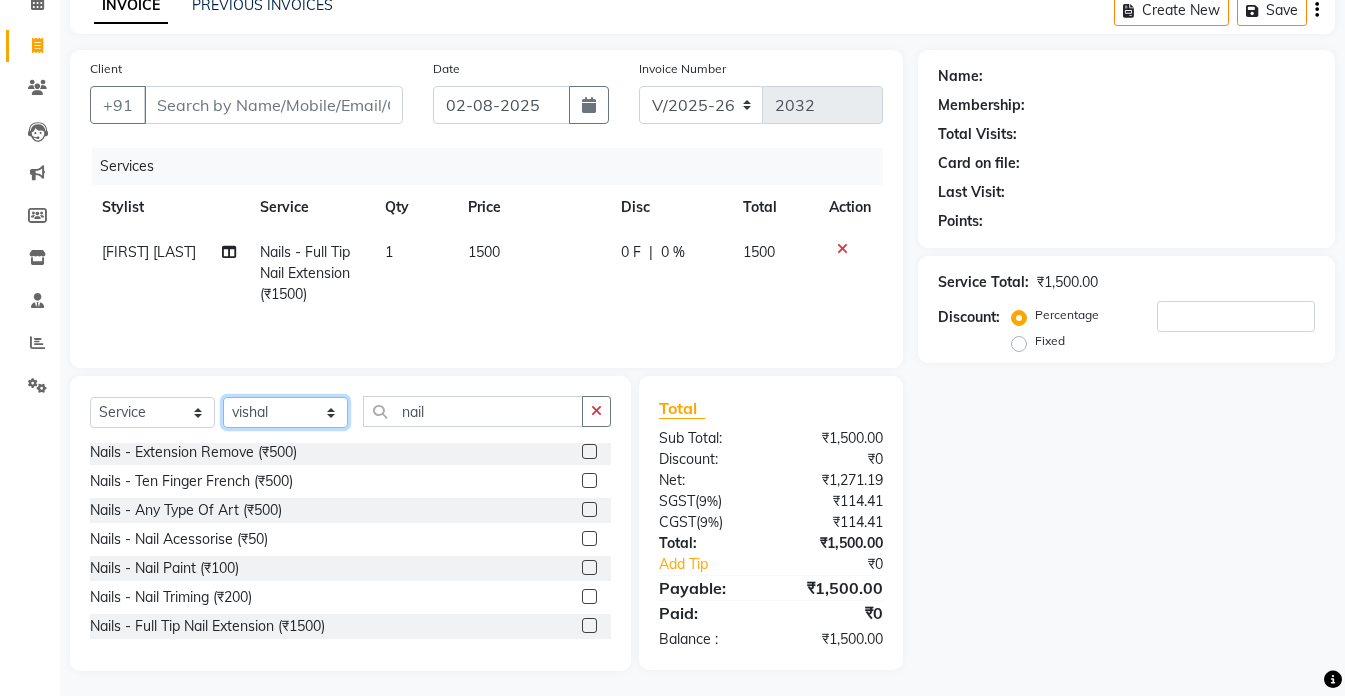 click on "Select Stylist akshay aman Arman Ashwani gunraj megha  nikita thappa nisha parveen shafali vishal vishu kumar" 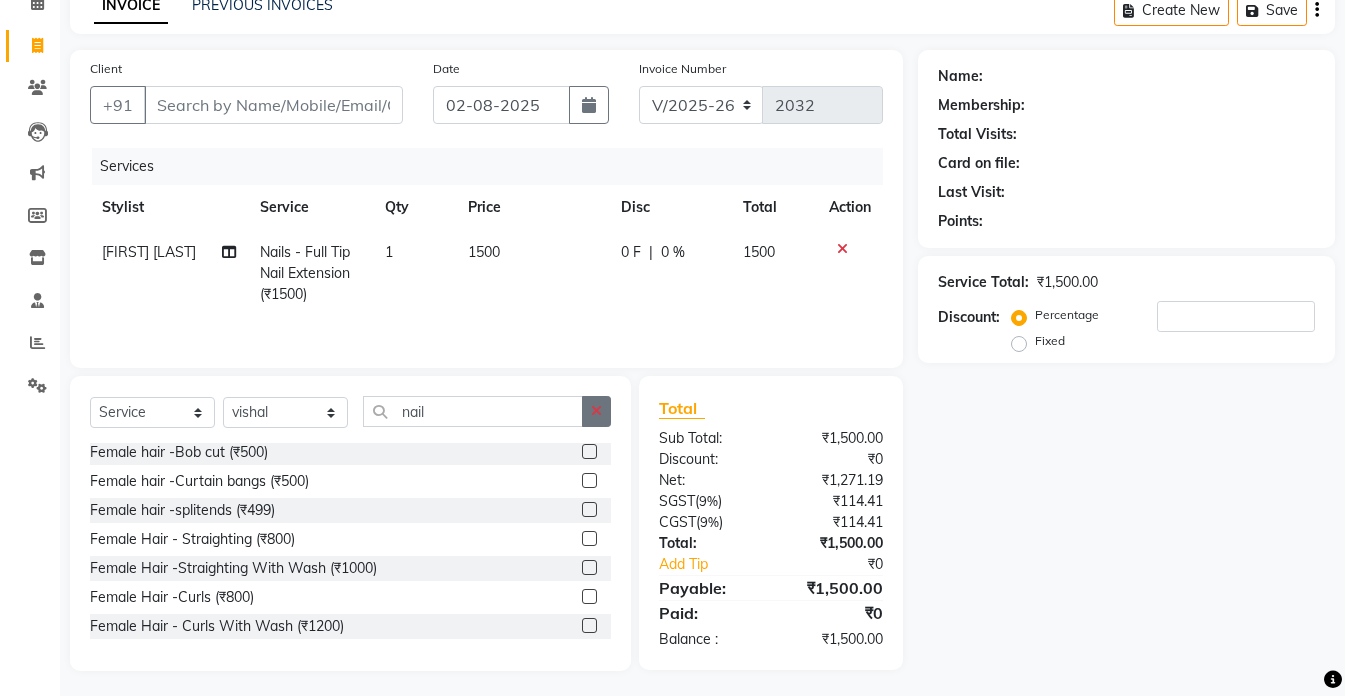click 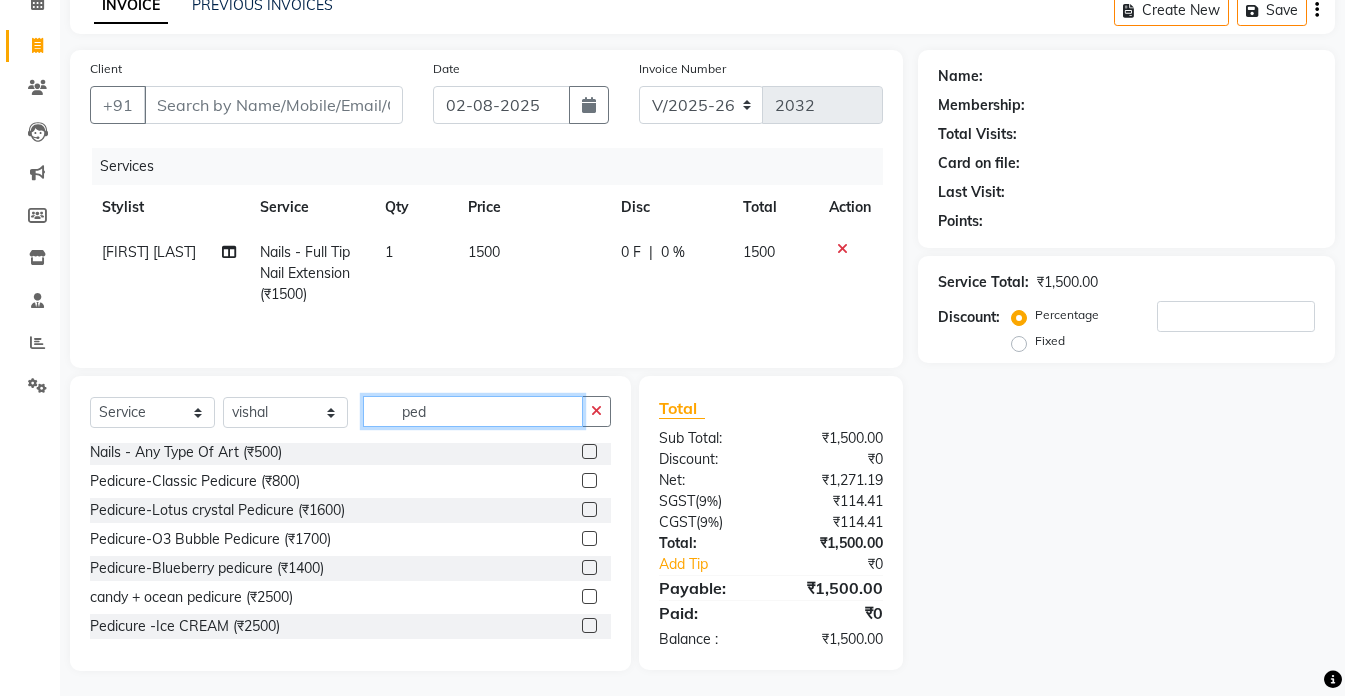 scroll, scrollTop: 0, scrollLeft: 0, axis: both 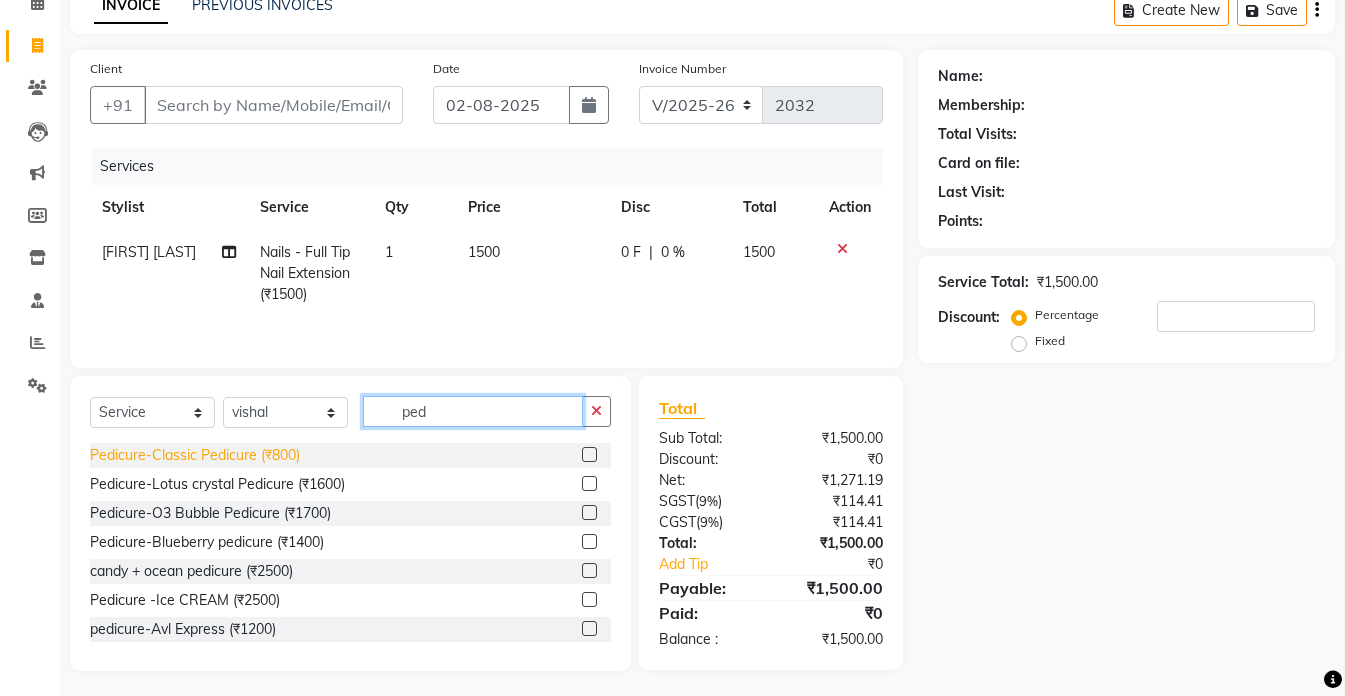type on "ped" 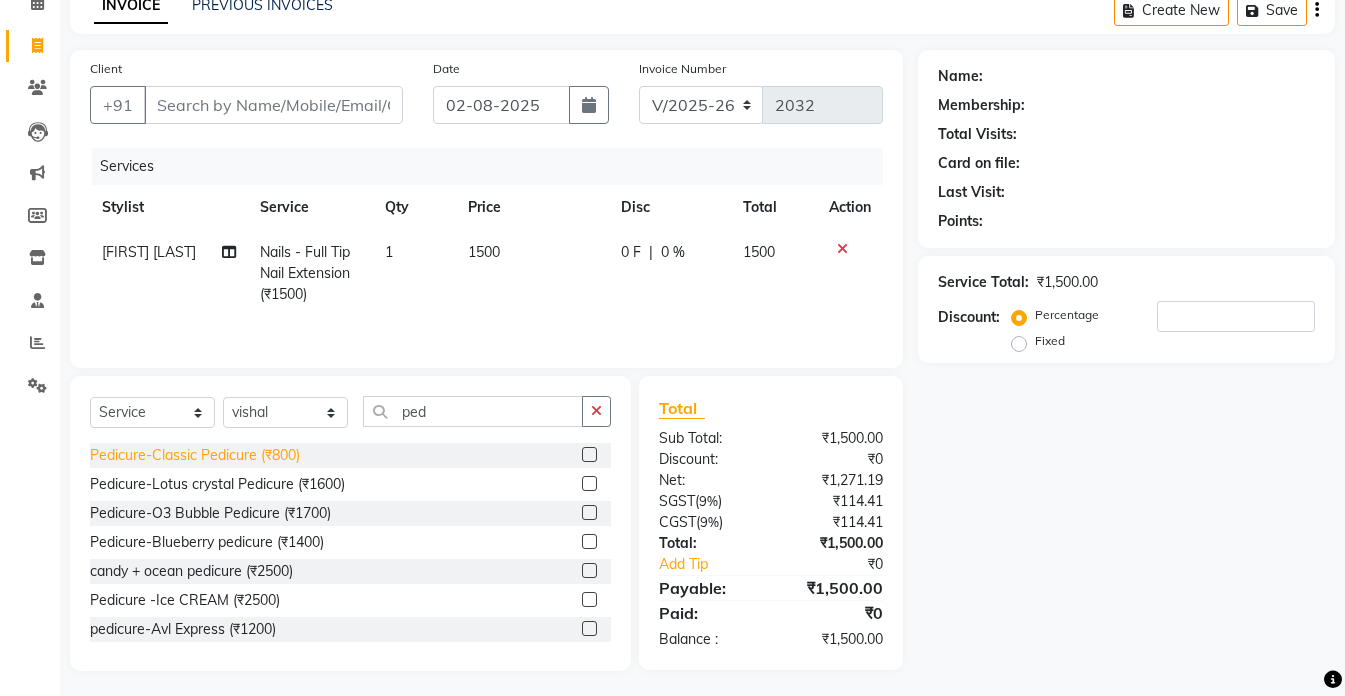 click on "Pedicure-Classic Pedicure (₹800)" 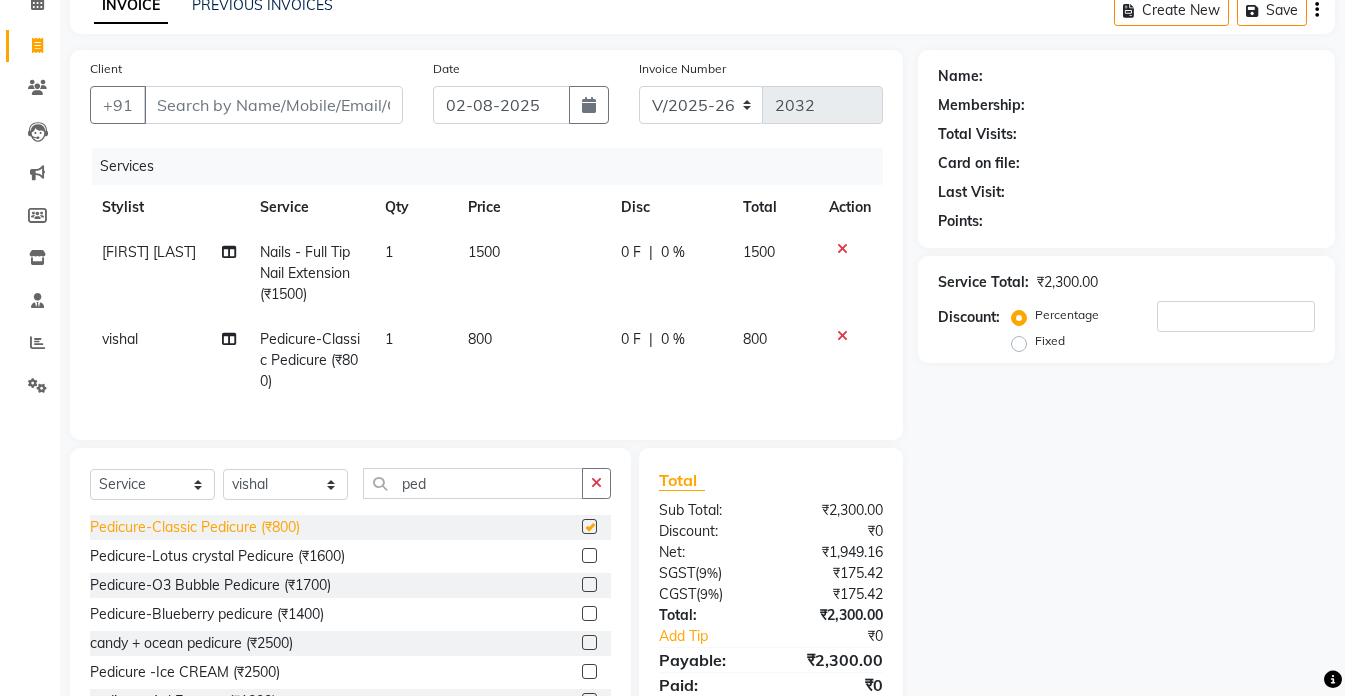 checkbox on "false" 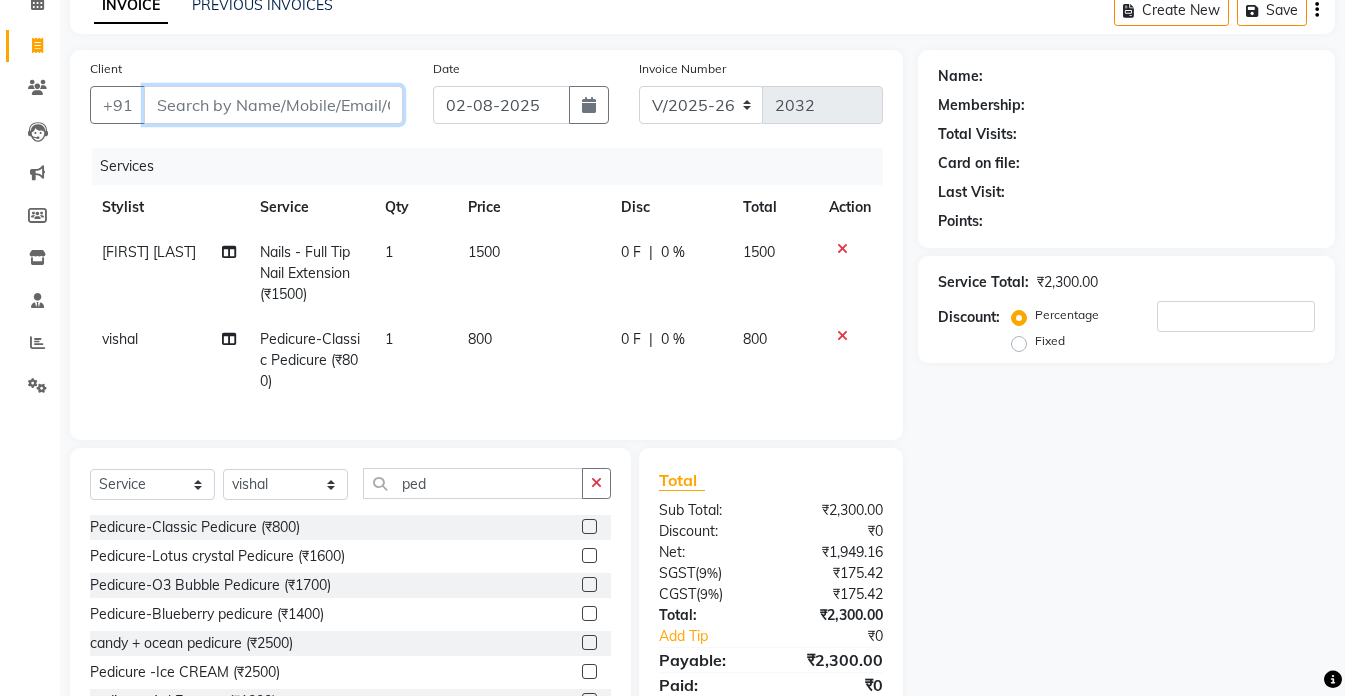 click on "Client" at bounding box center (273, 105) 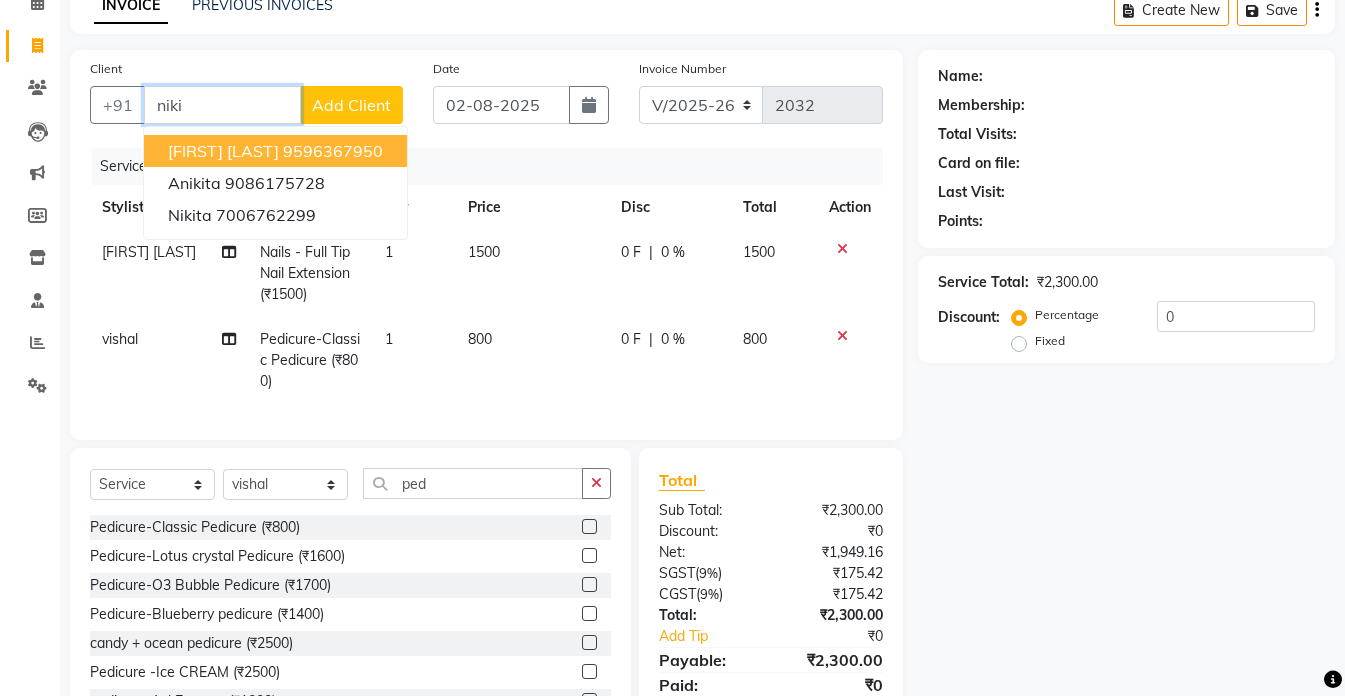 click on "NIKITA THAPPA  9596367950" at bounding box center (275, 151) 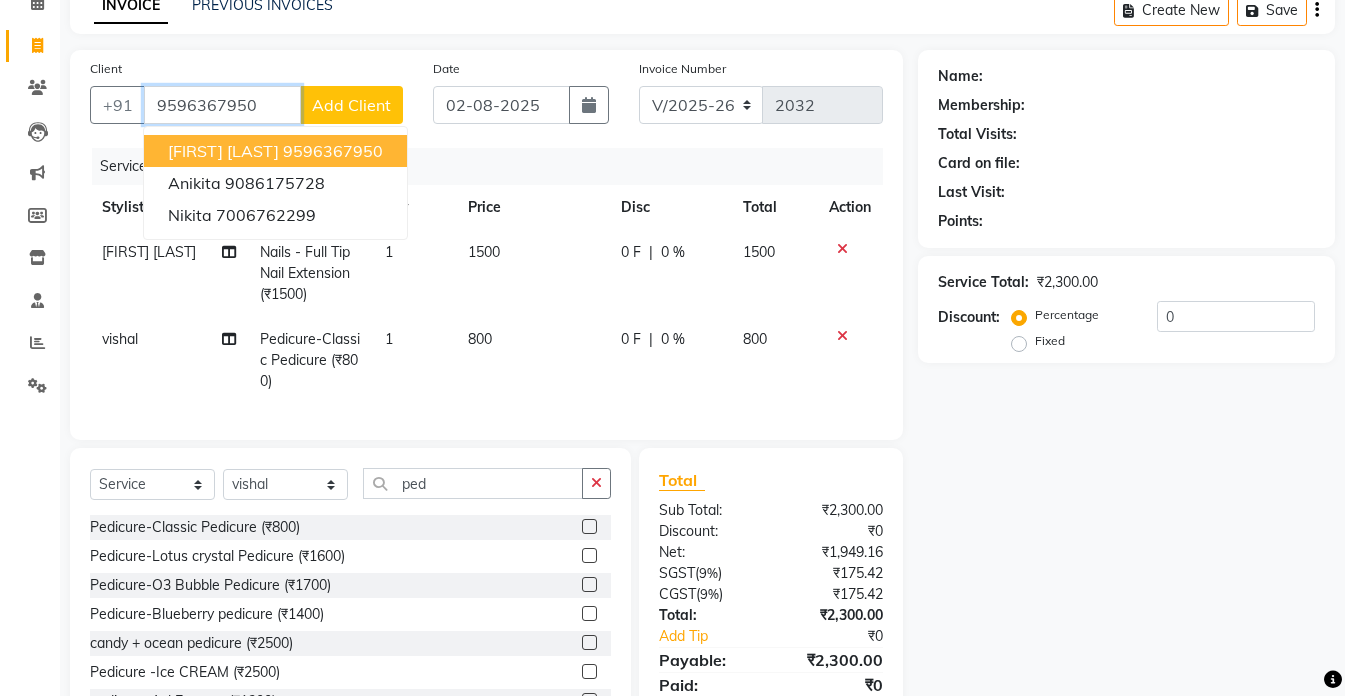 type on "9596367950" 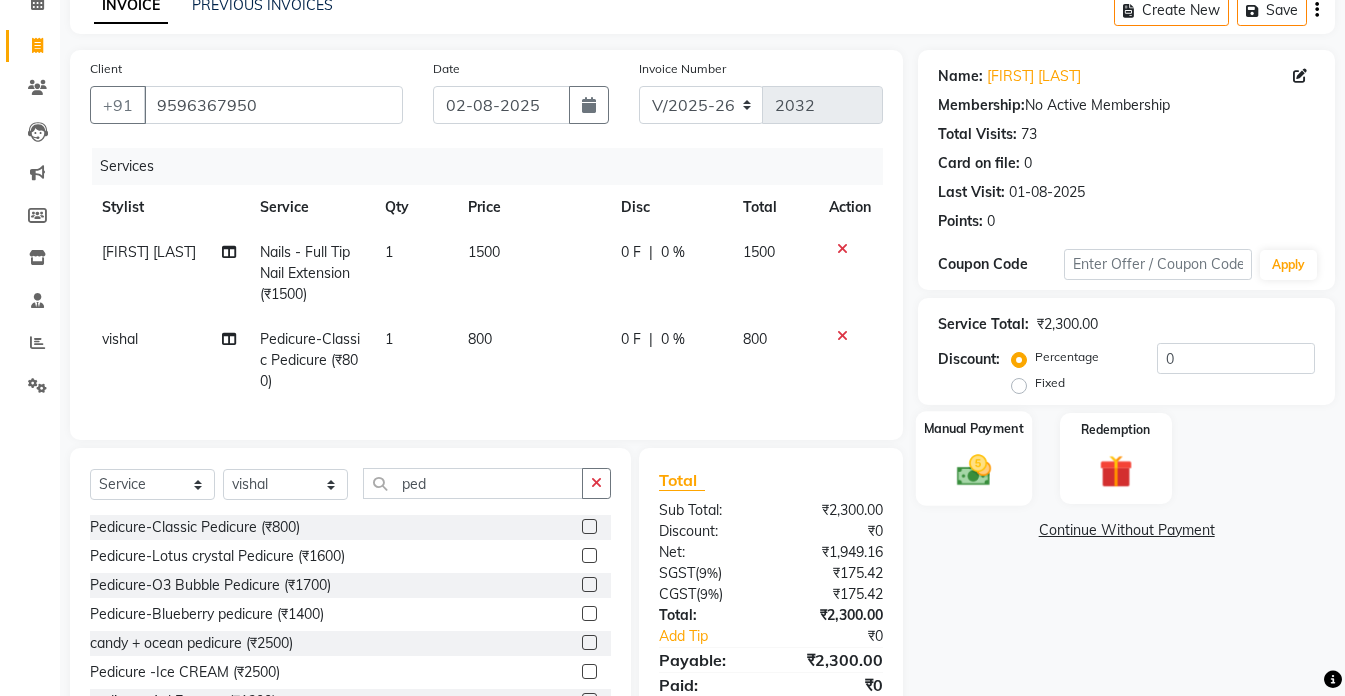 click on "Manual Payment" 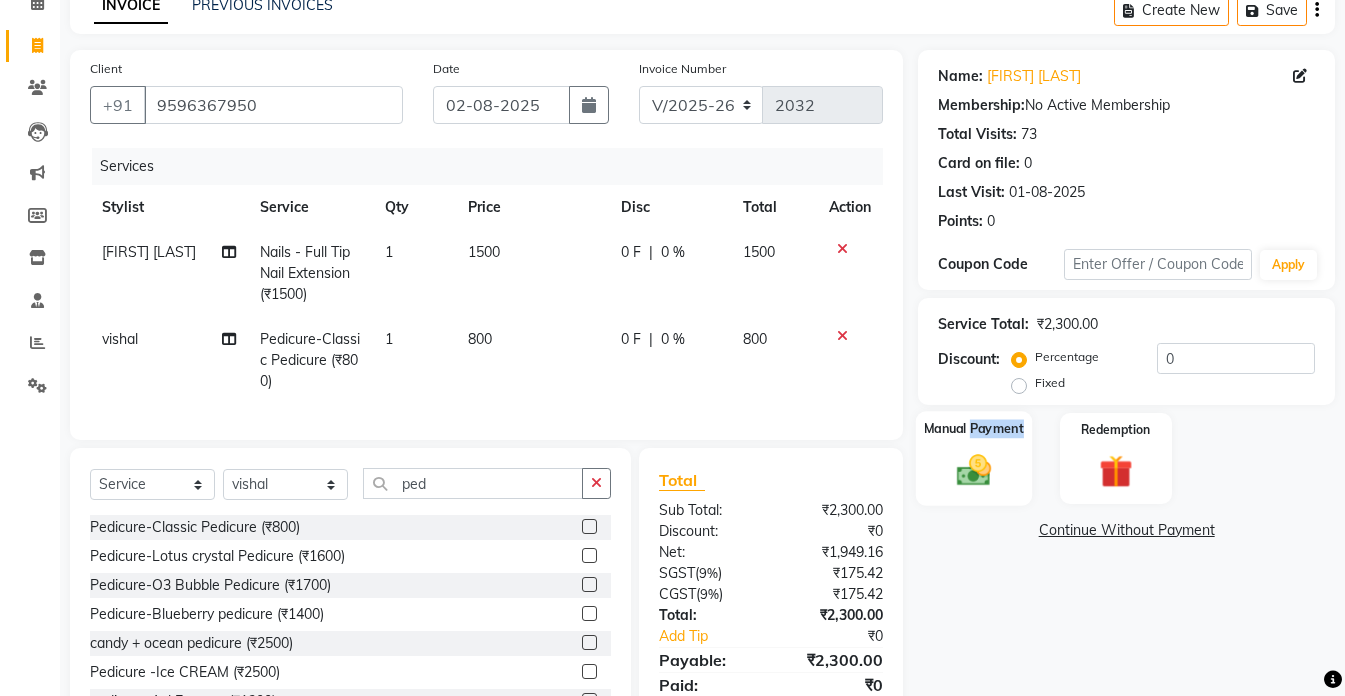 click on "Manual Payment" 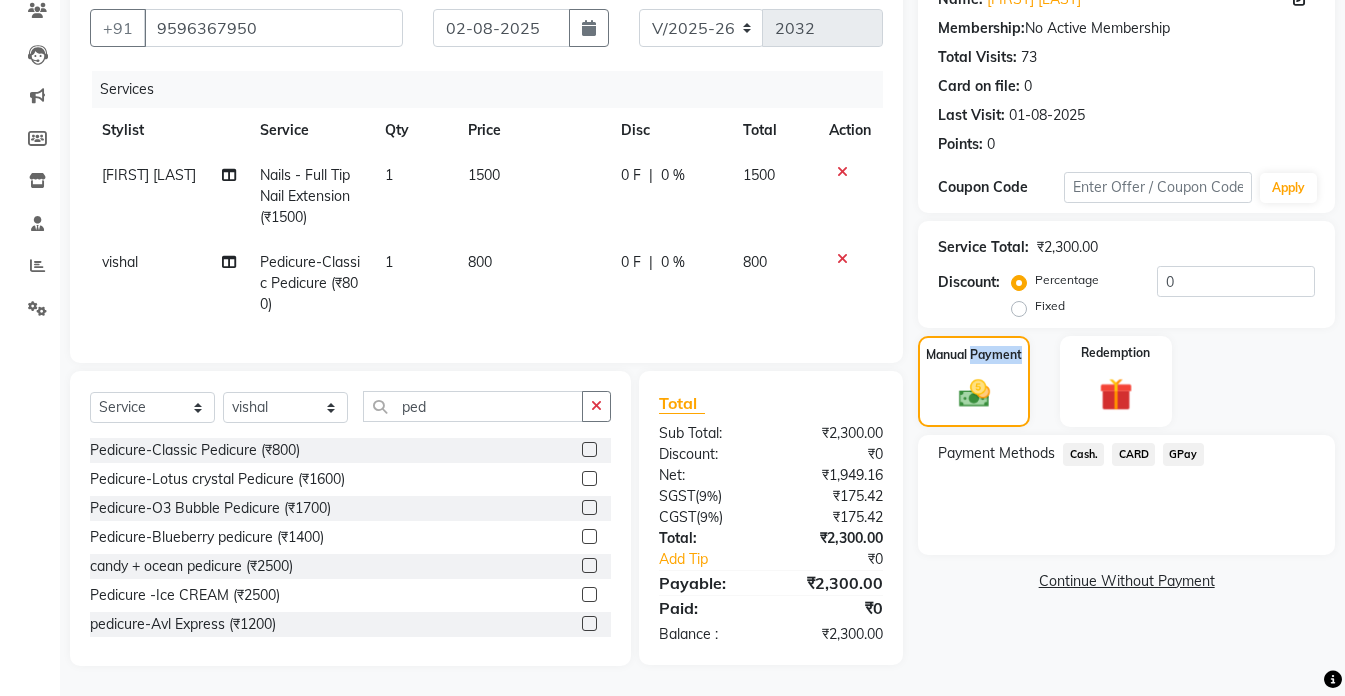 scroll, scrollTop: 192, scrollLeft: 0, axis: vertical 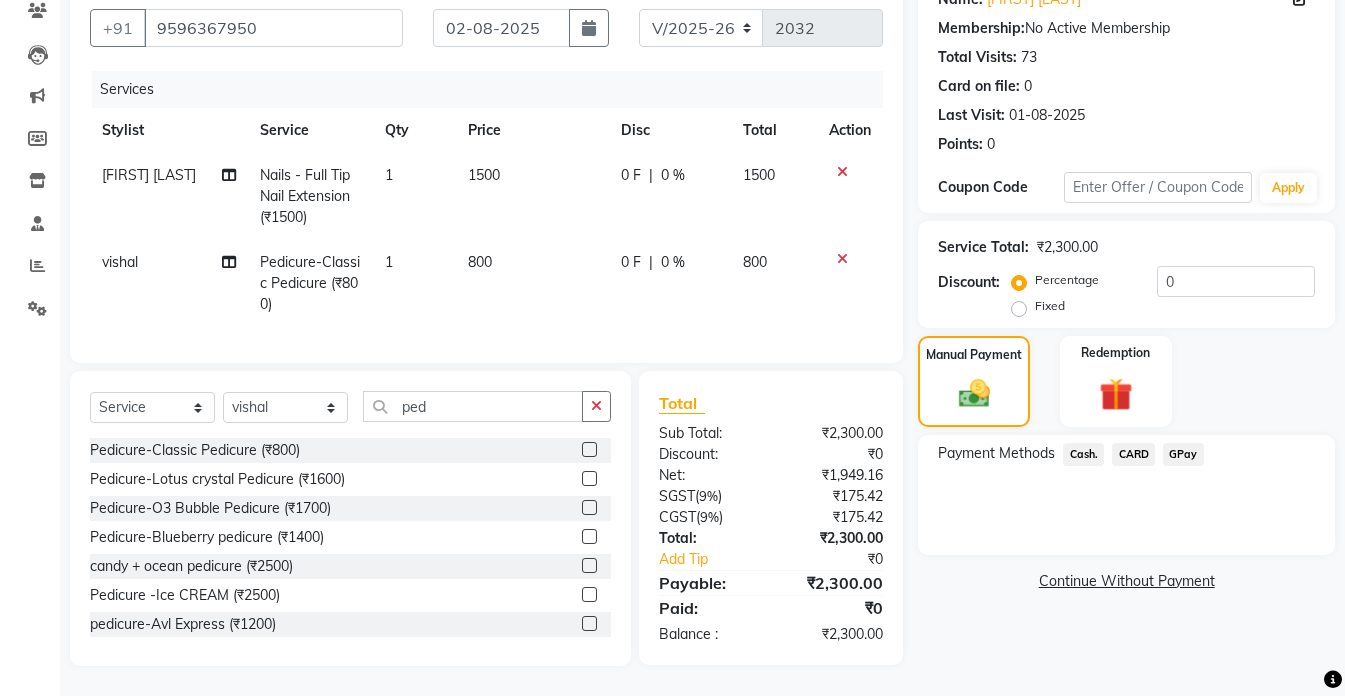 click on "Cash." 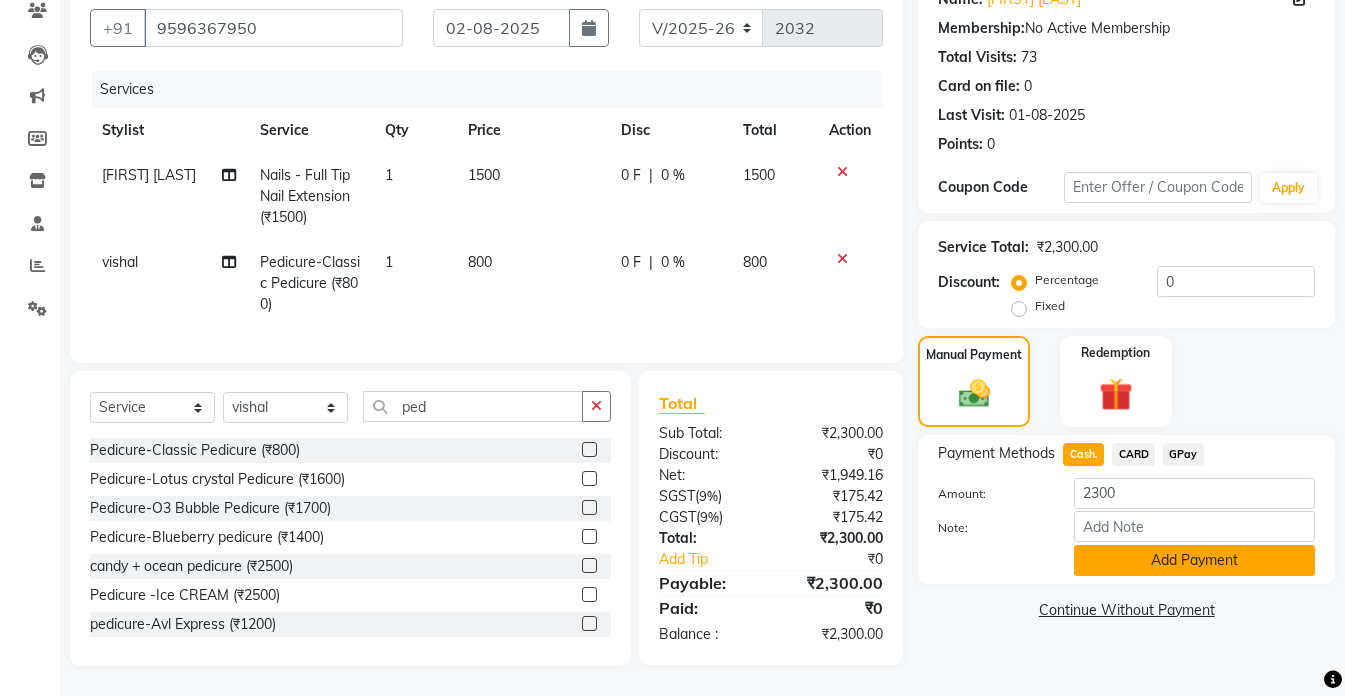 click on "Add Payment" 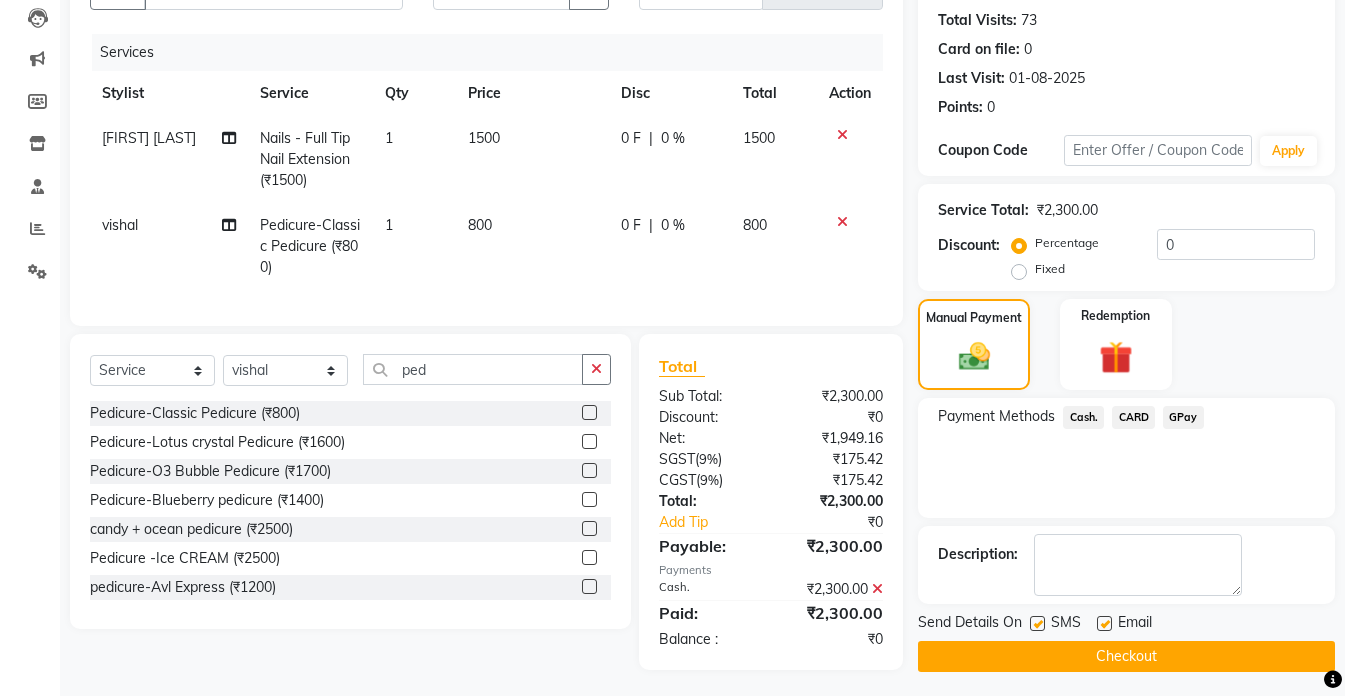 scroll, scrollTop: 233, scrollLeft: 0, axis: vertical 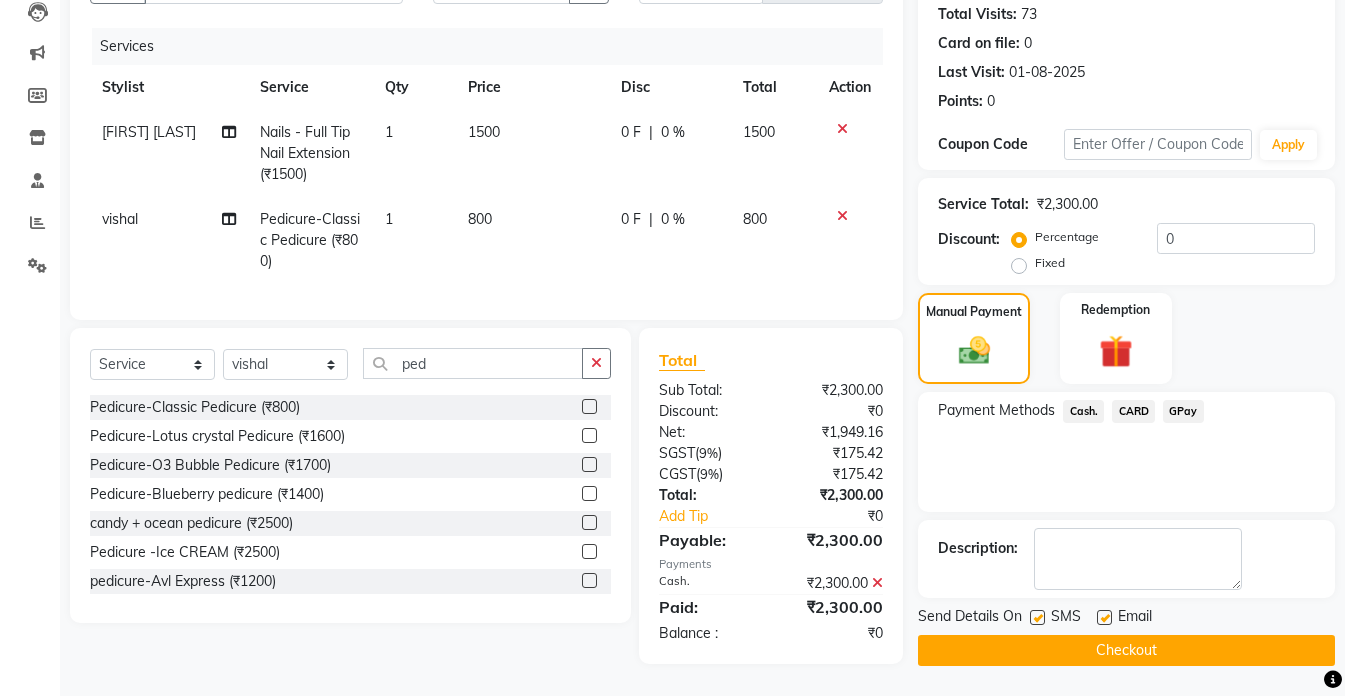 click 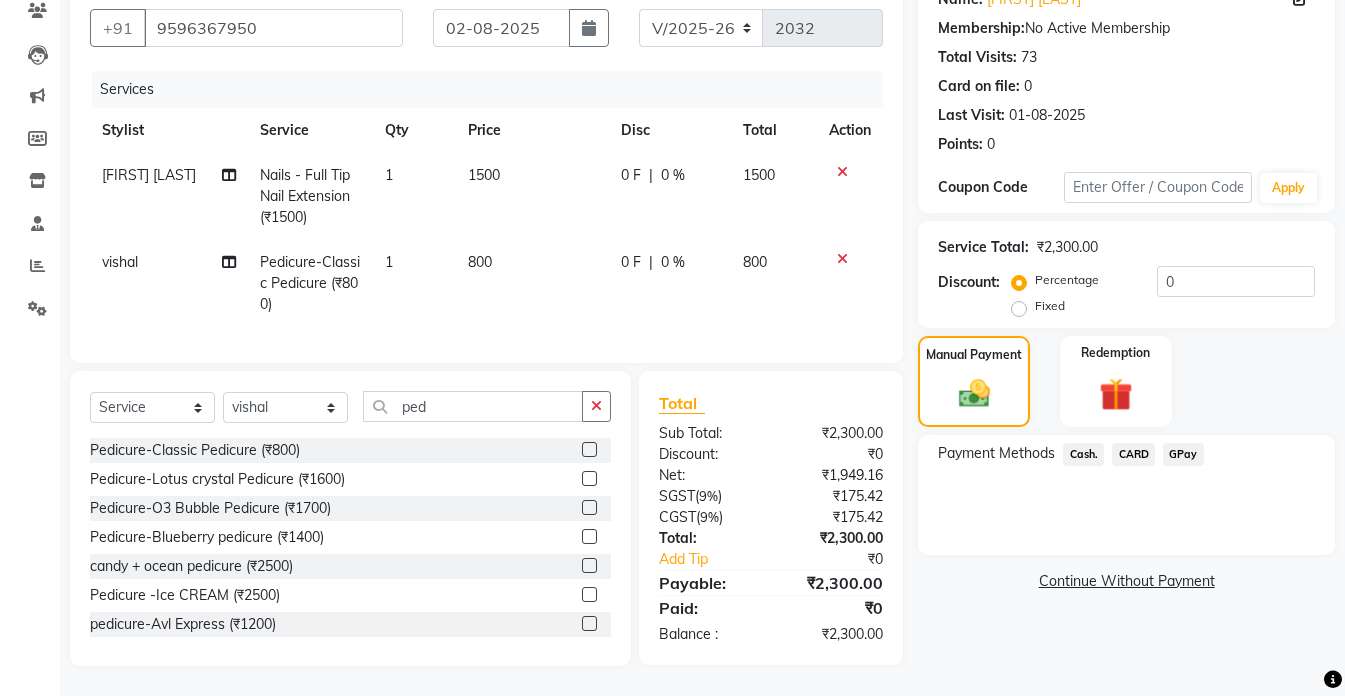 click on "Cash." 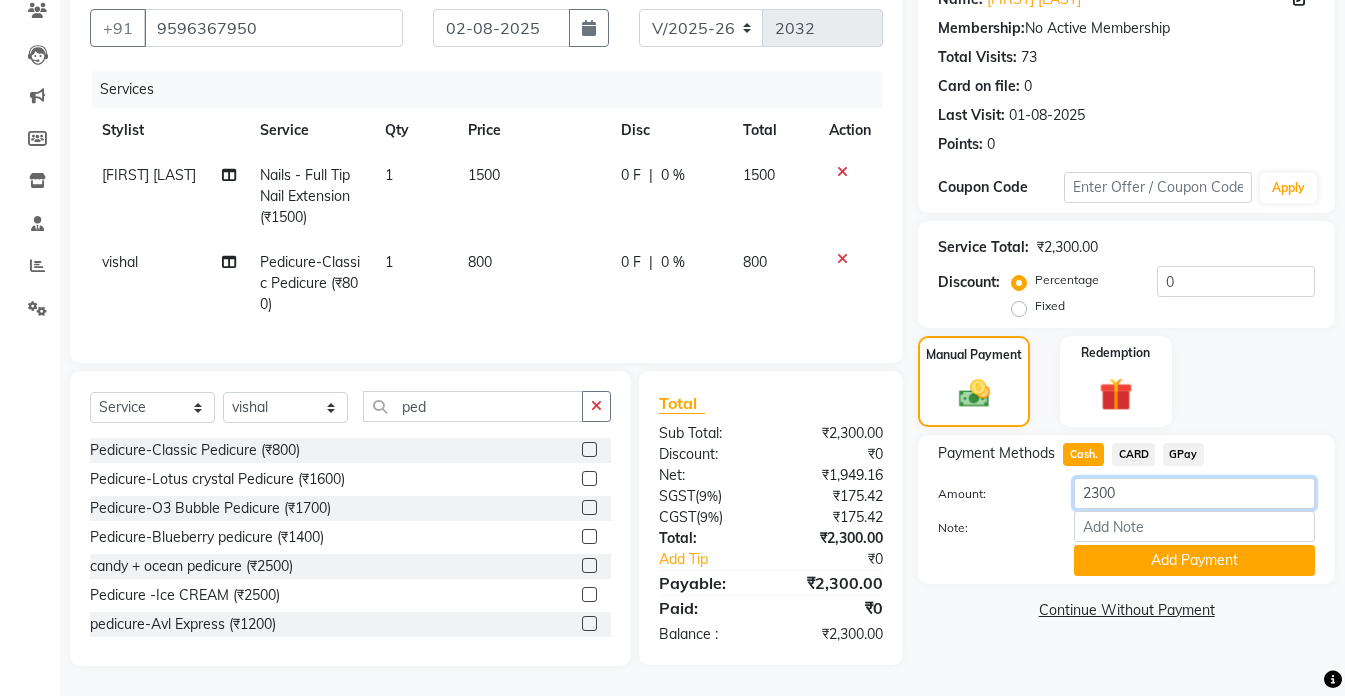 click on "2300" 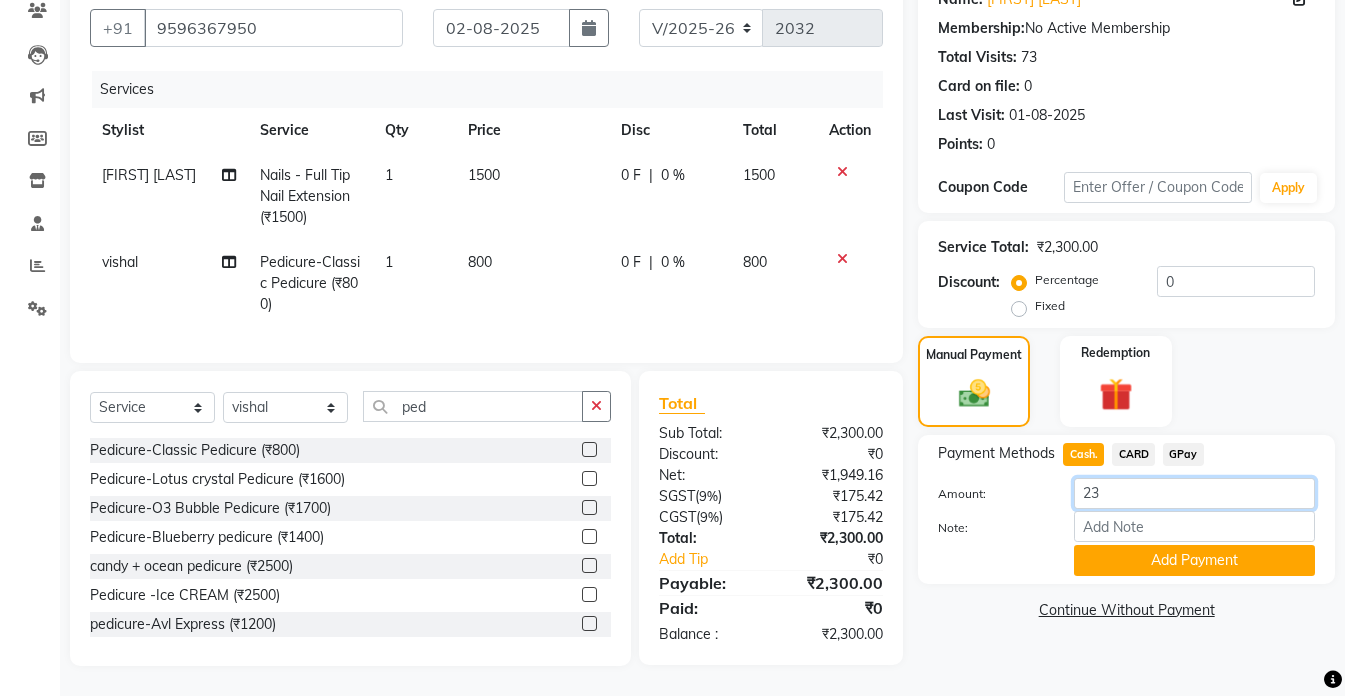 type on "2" 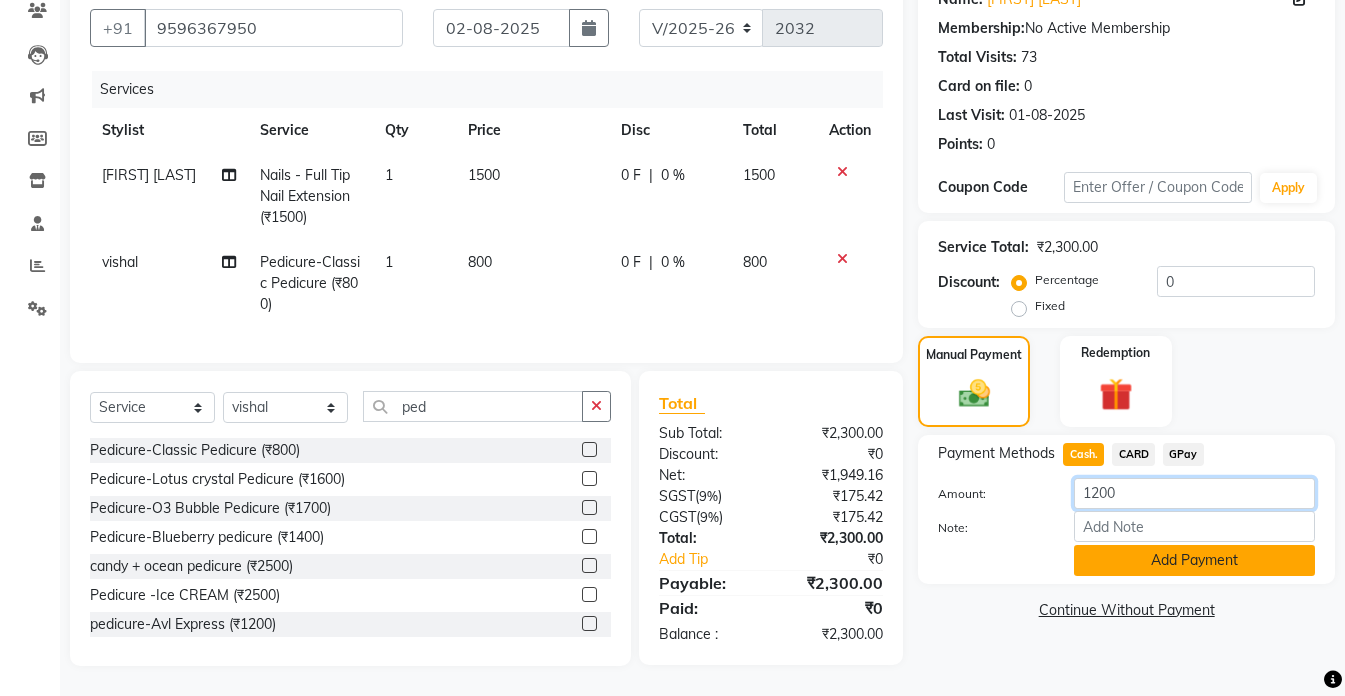 type on "1200" 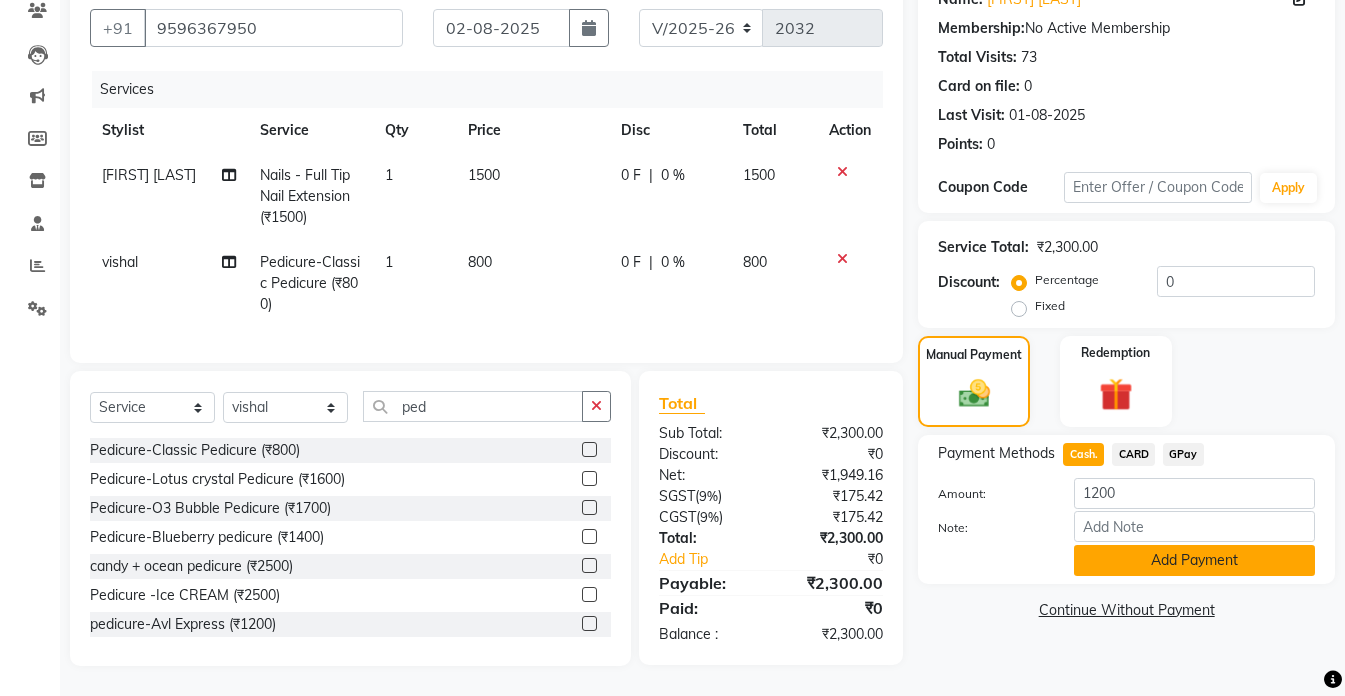 click on "Add Payment" 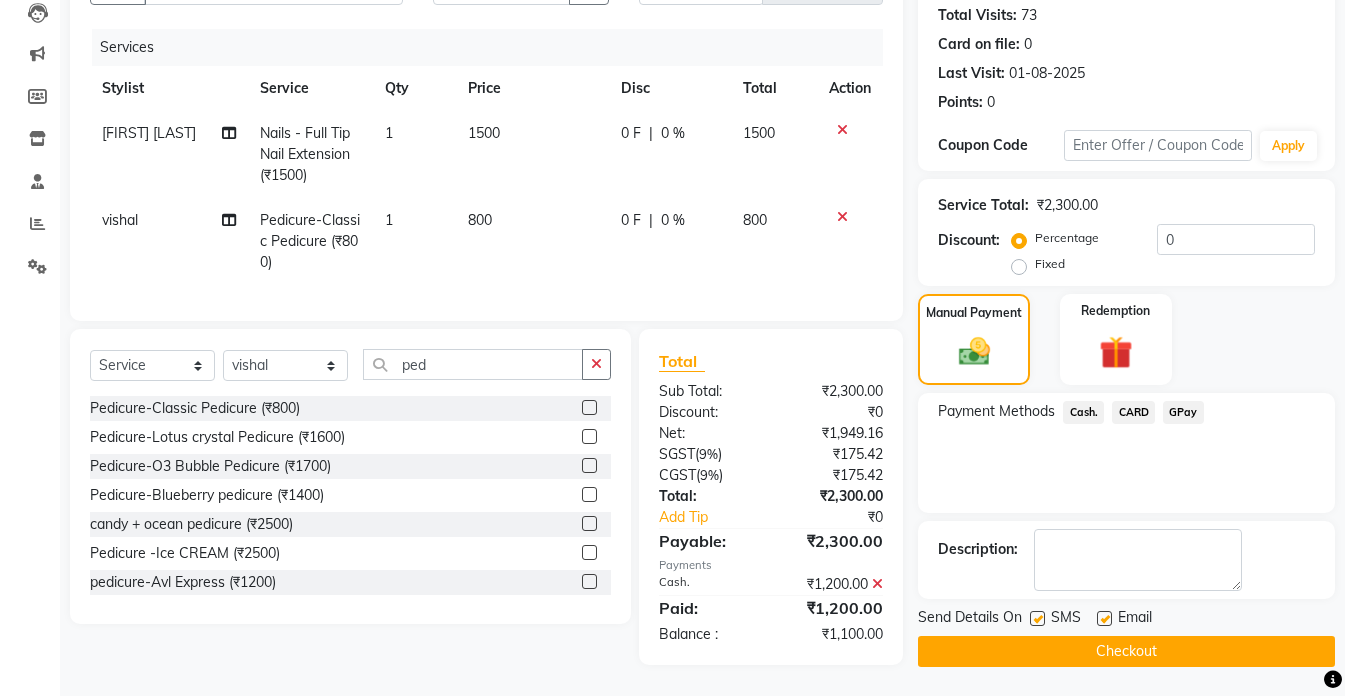 scroll, scrollTop: 233, scrollLeft: 0, axis: vertical 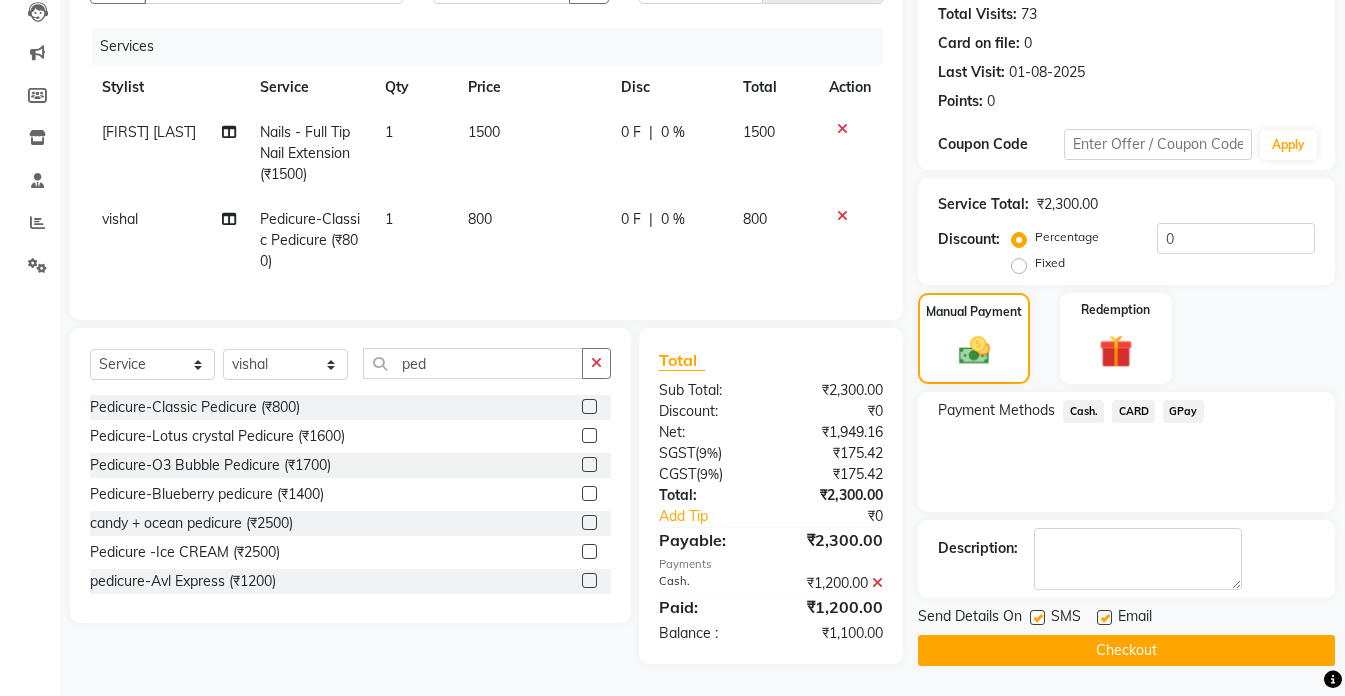click on "Checkout" 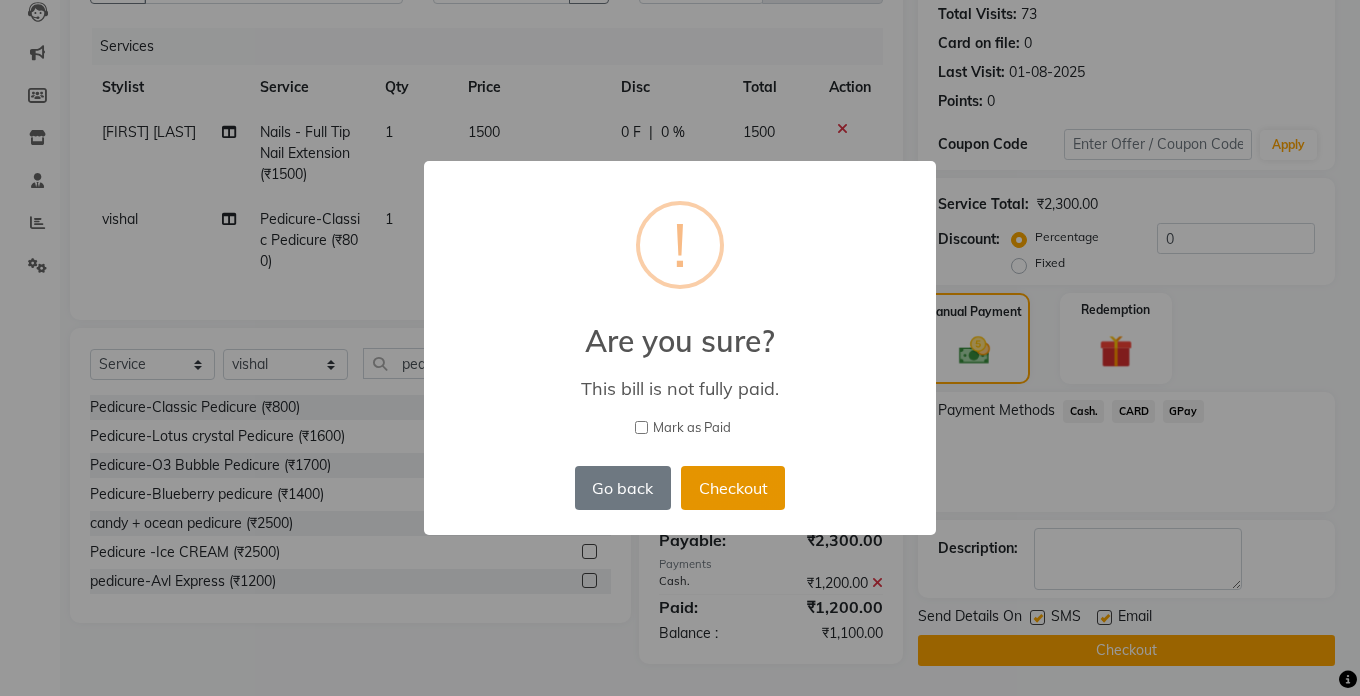 click on "Checkout" at bounding box center (733, 488) 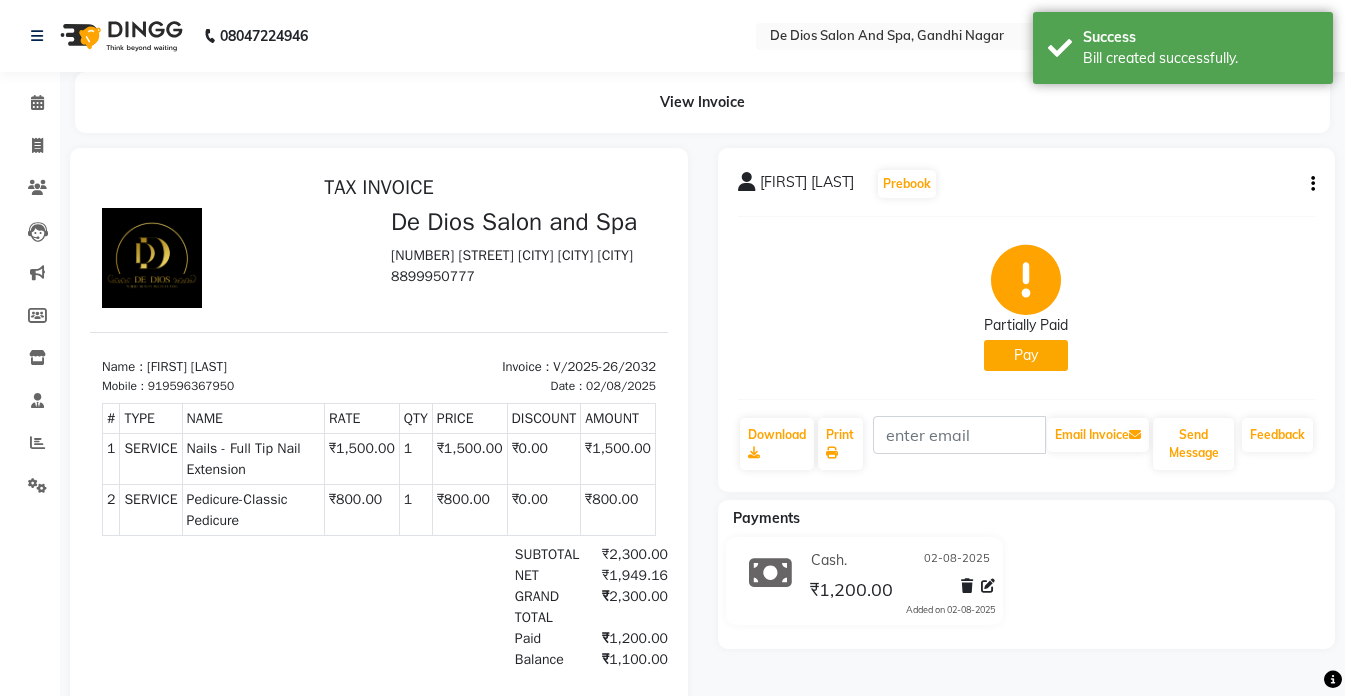 scroll, scrollTop: 0, scrollLeft: 0, axis: both 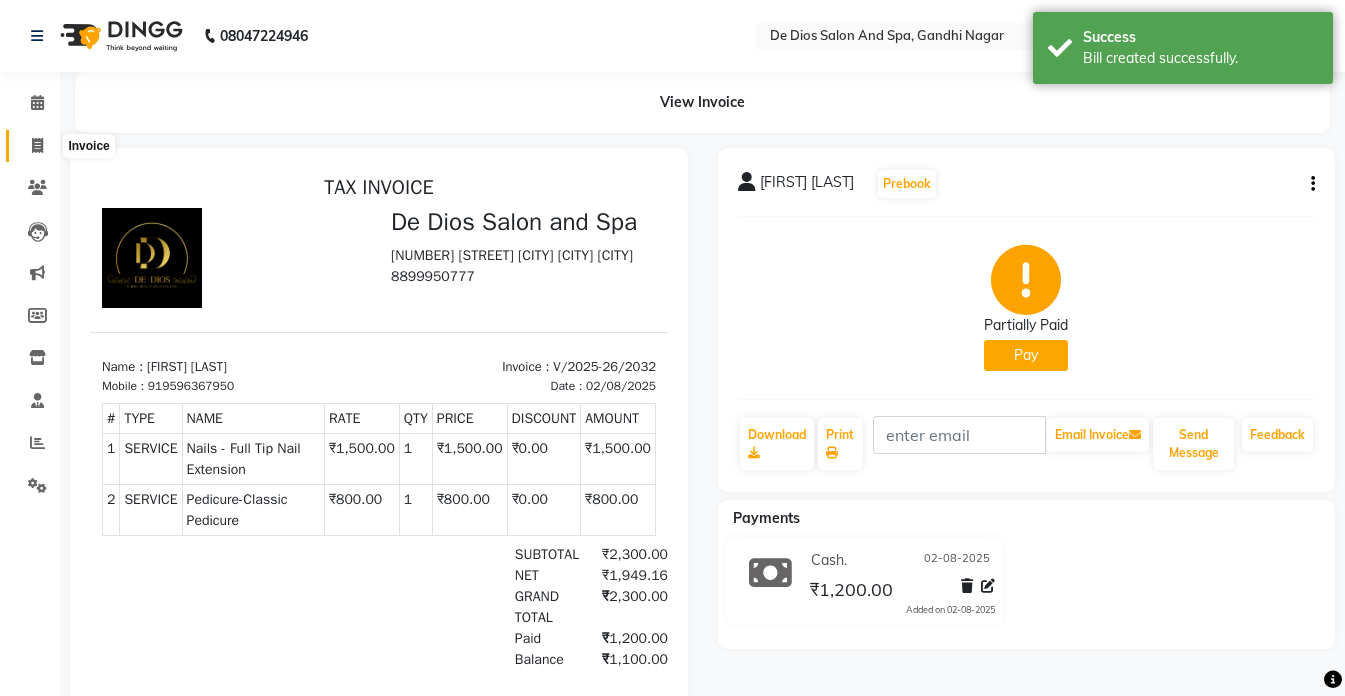 click 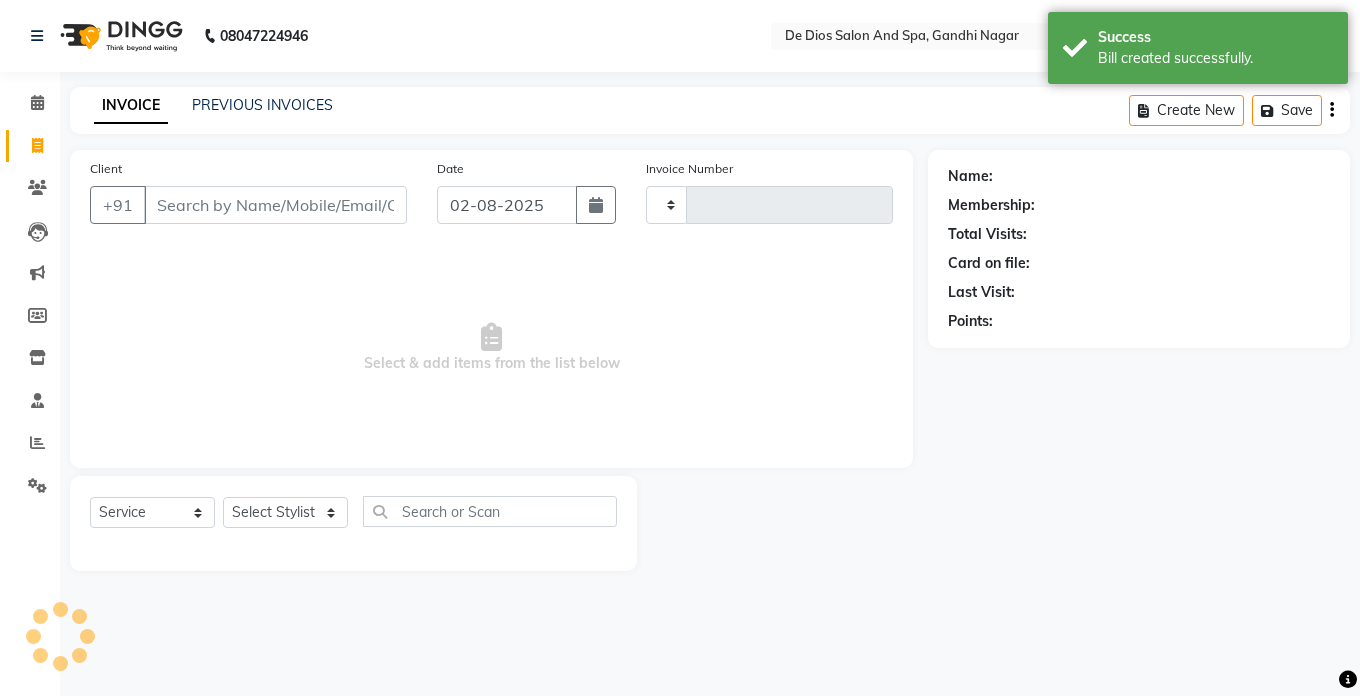 type on "2033" 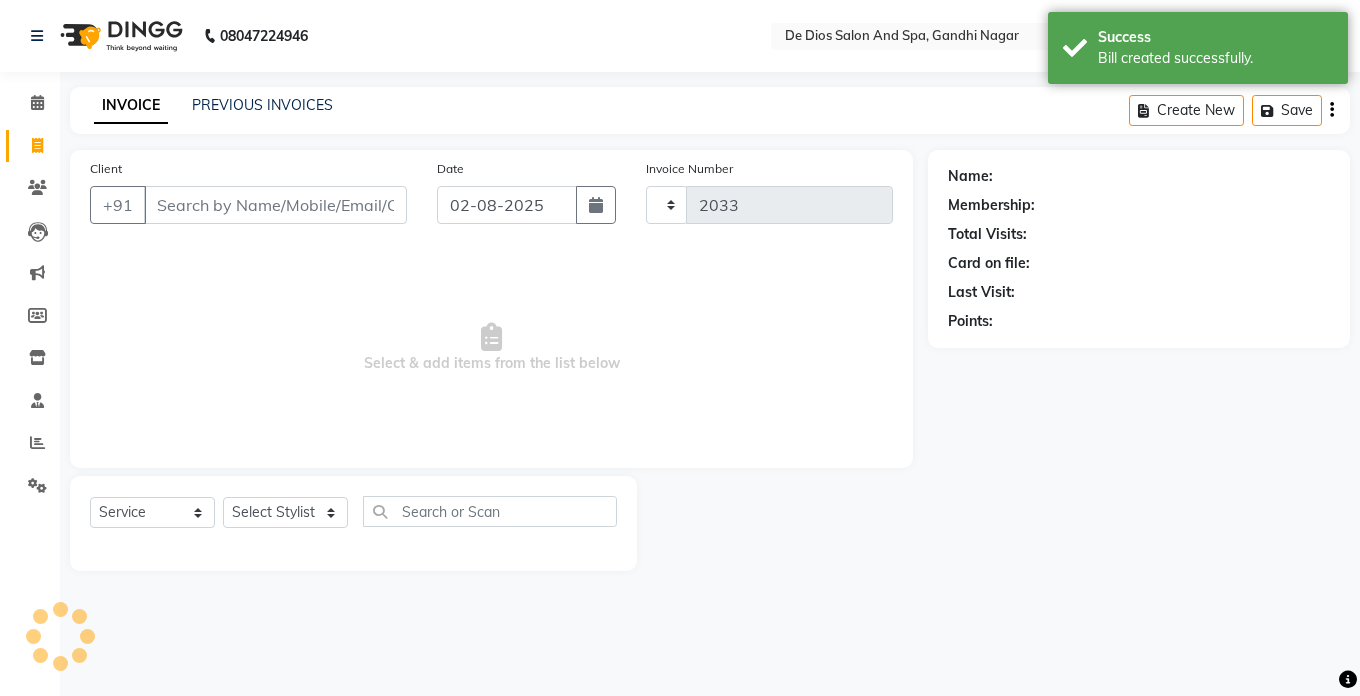 select on "6431" 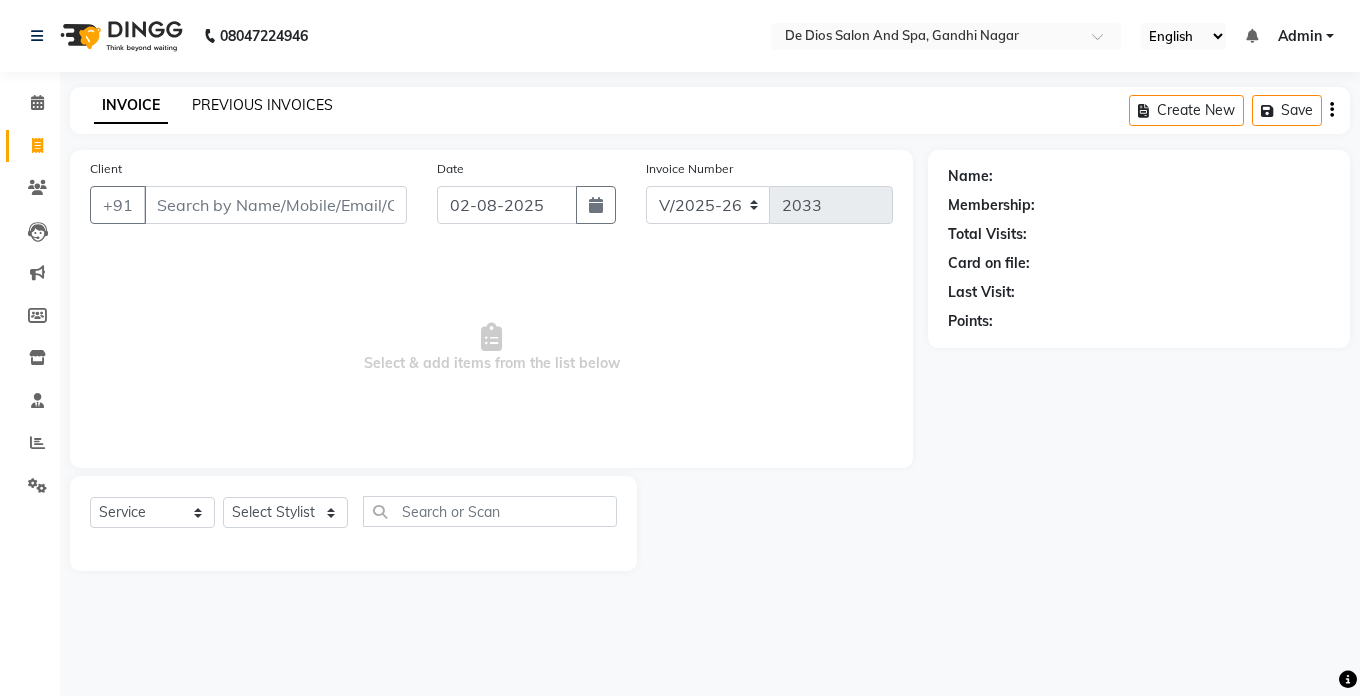 click on "PREVIOUS INVOICES" 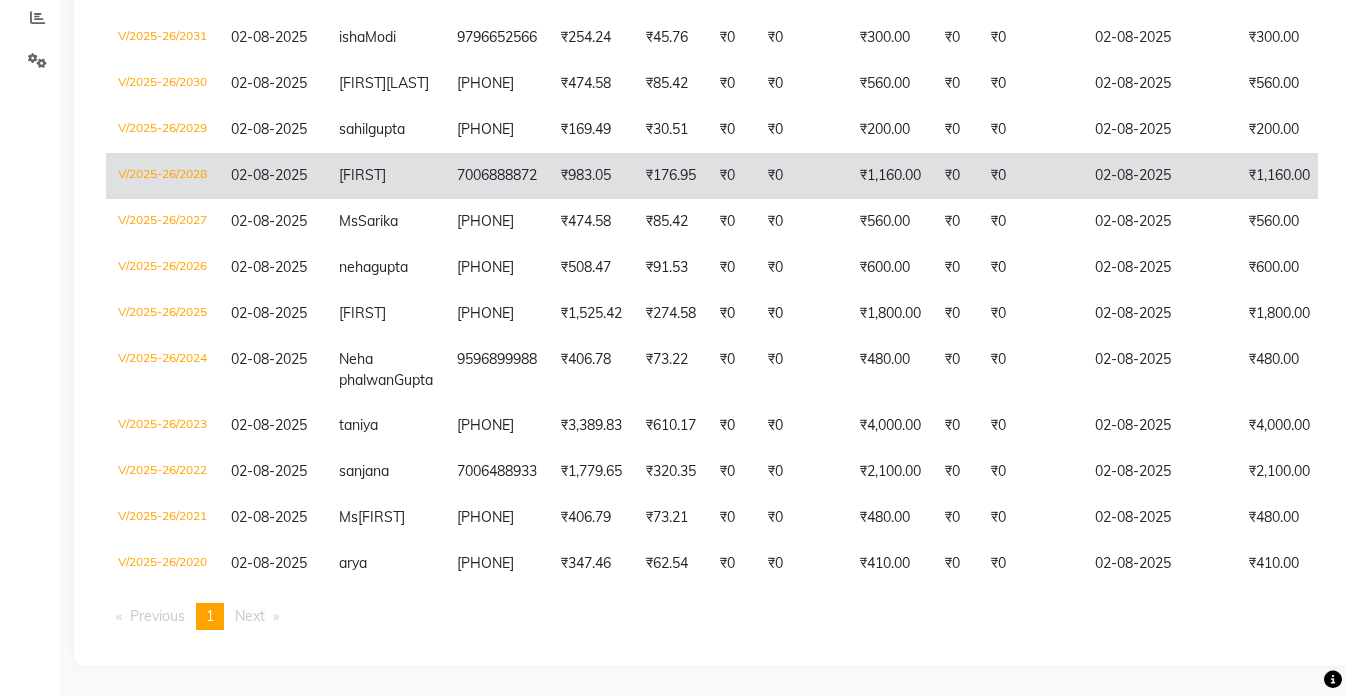 scroll, scrollTop: 501, scrollLeft: 0, axis: vertical 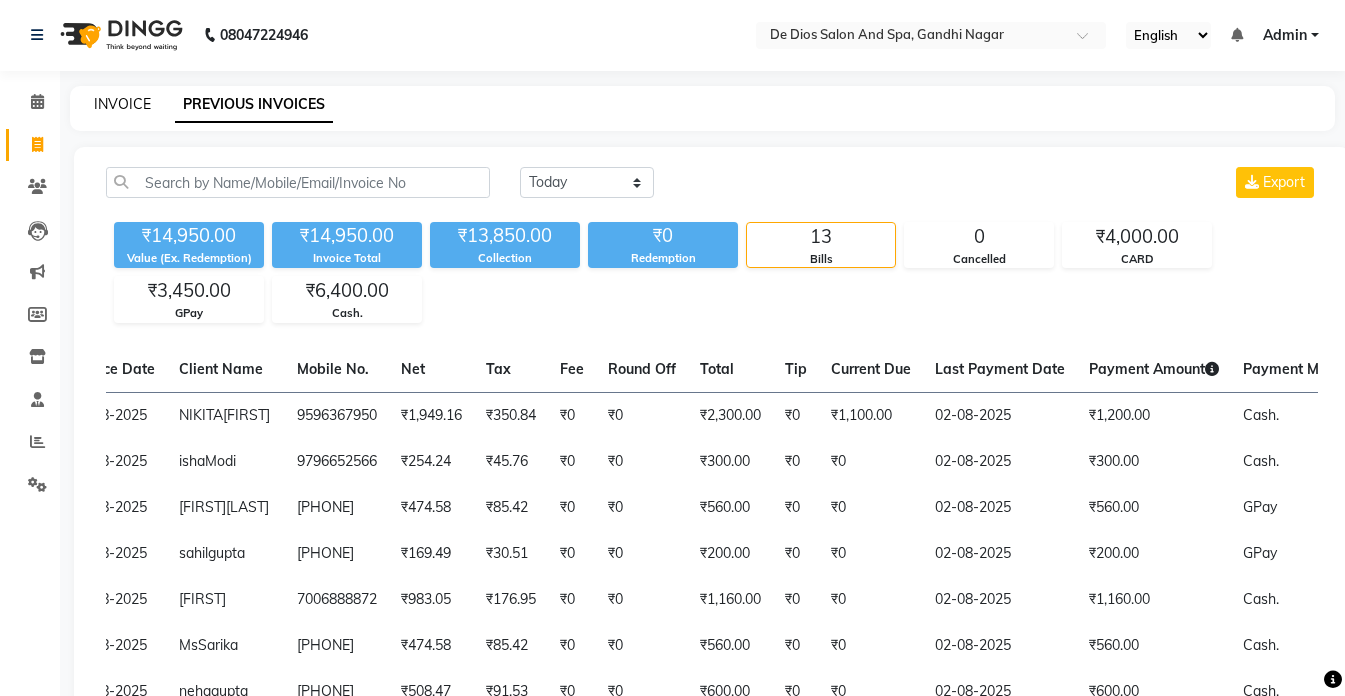 click on "INVOICE" 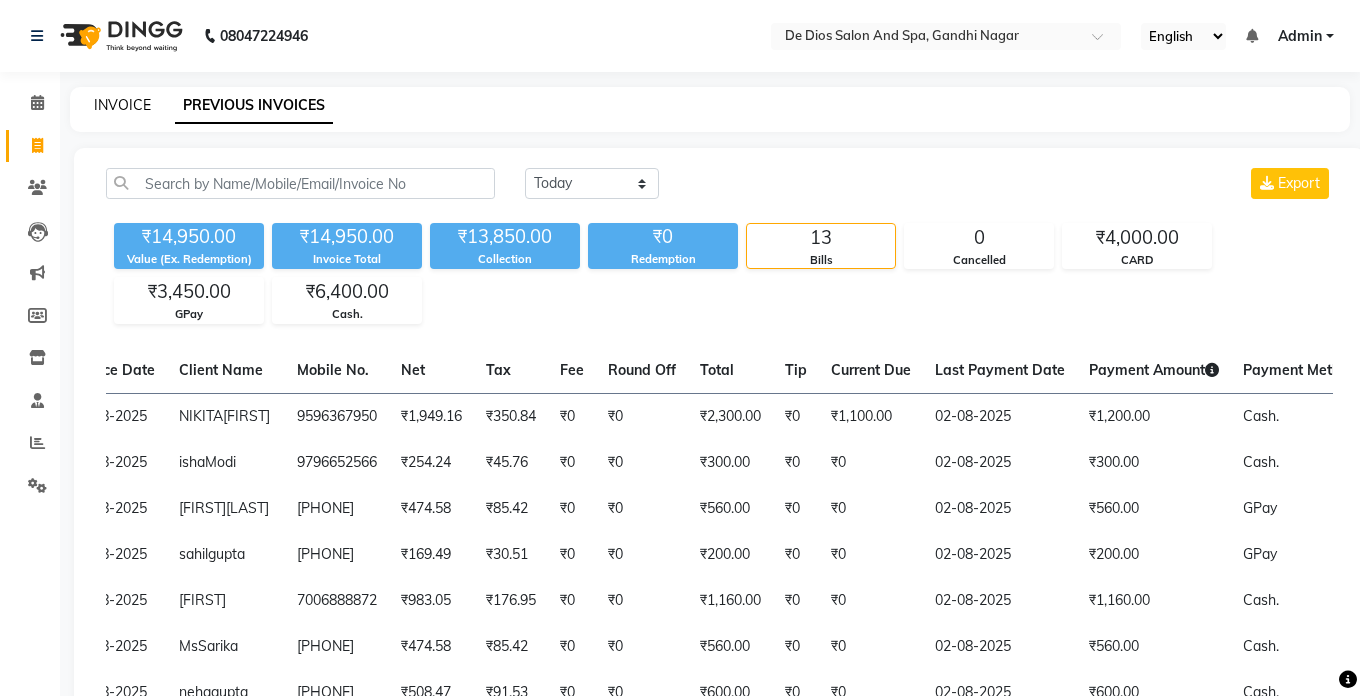 select on "6431" 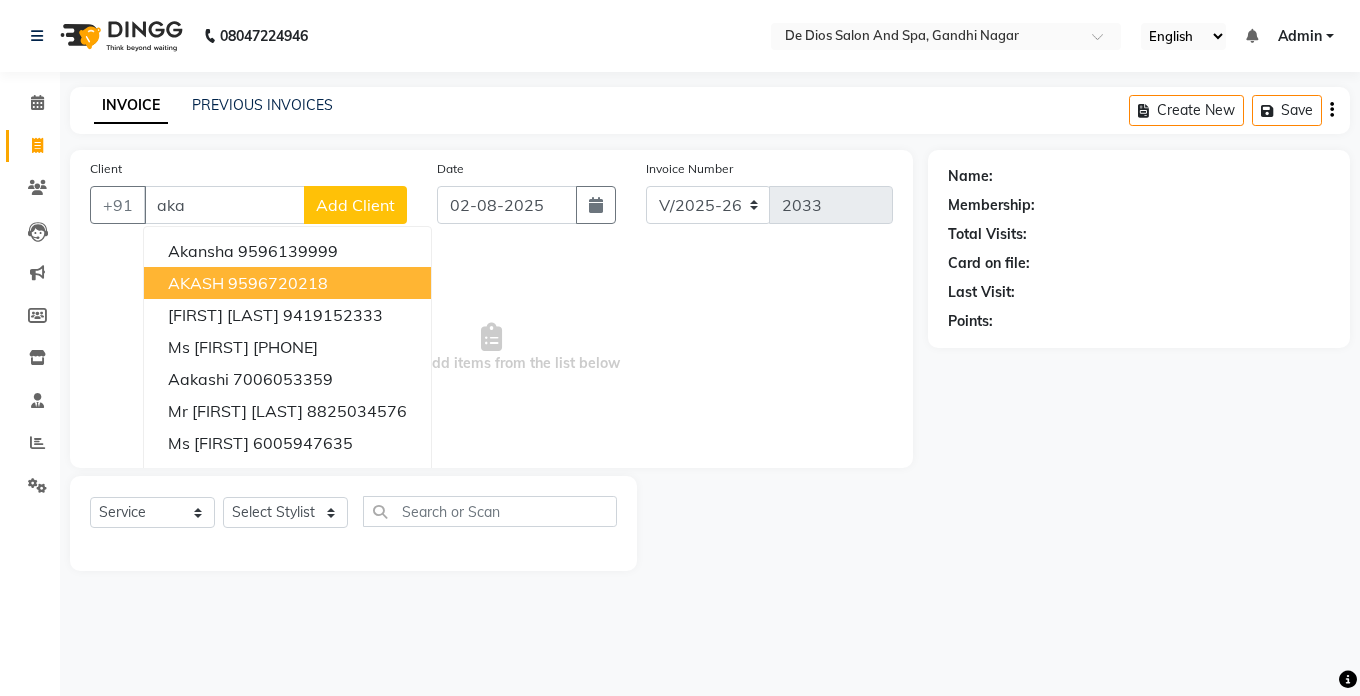 drag, startPoint x: 266, startPoint y: 289, endPoint x: 304, endPoint y: 351, distance: 72.718636 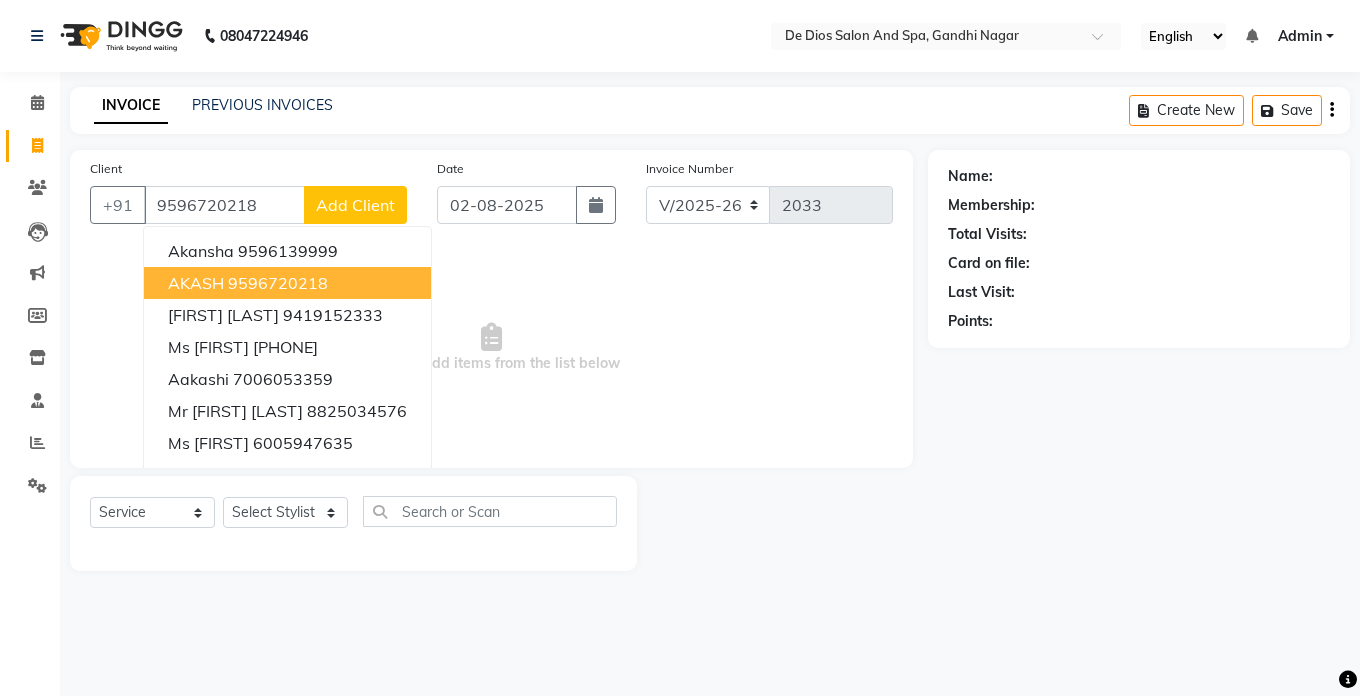 type on "9596720218" 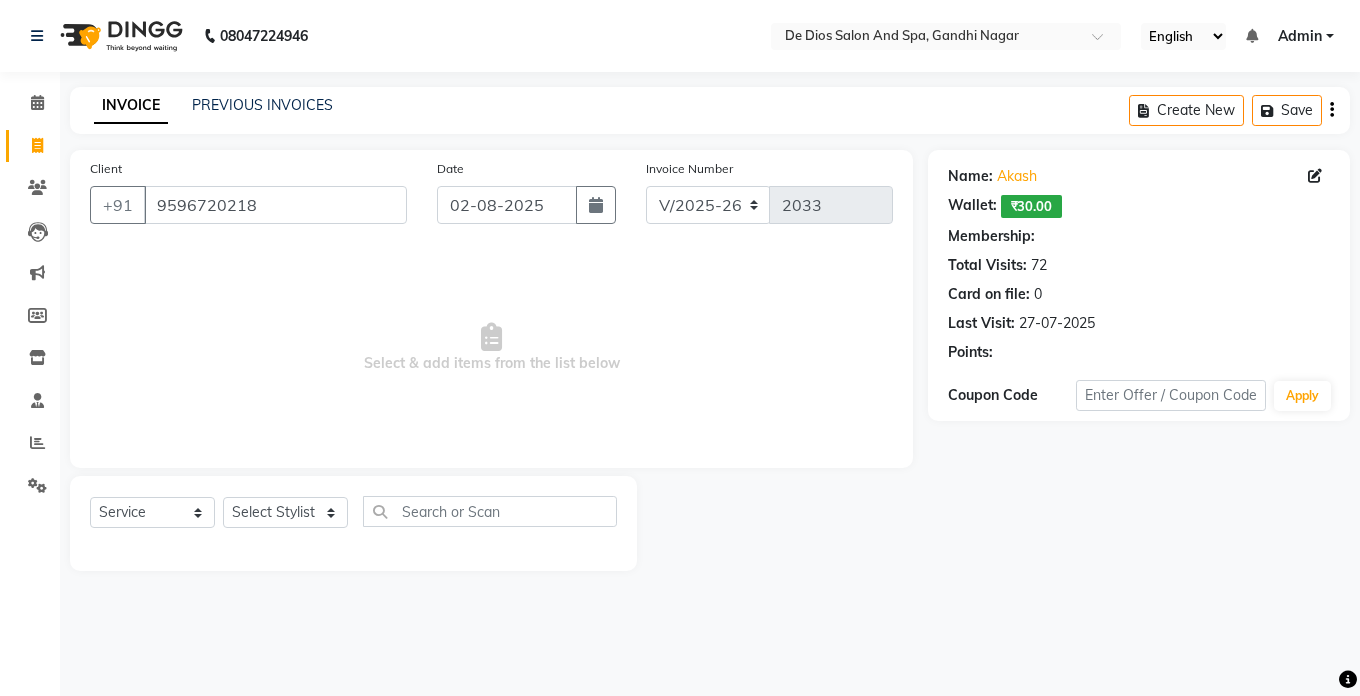select on "1: Object" 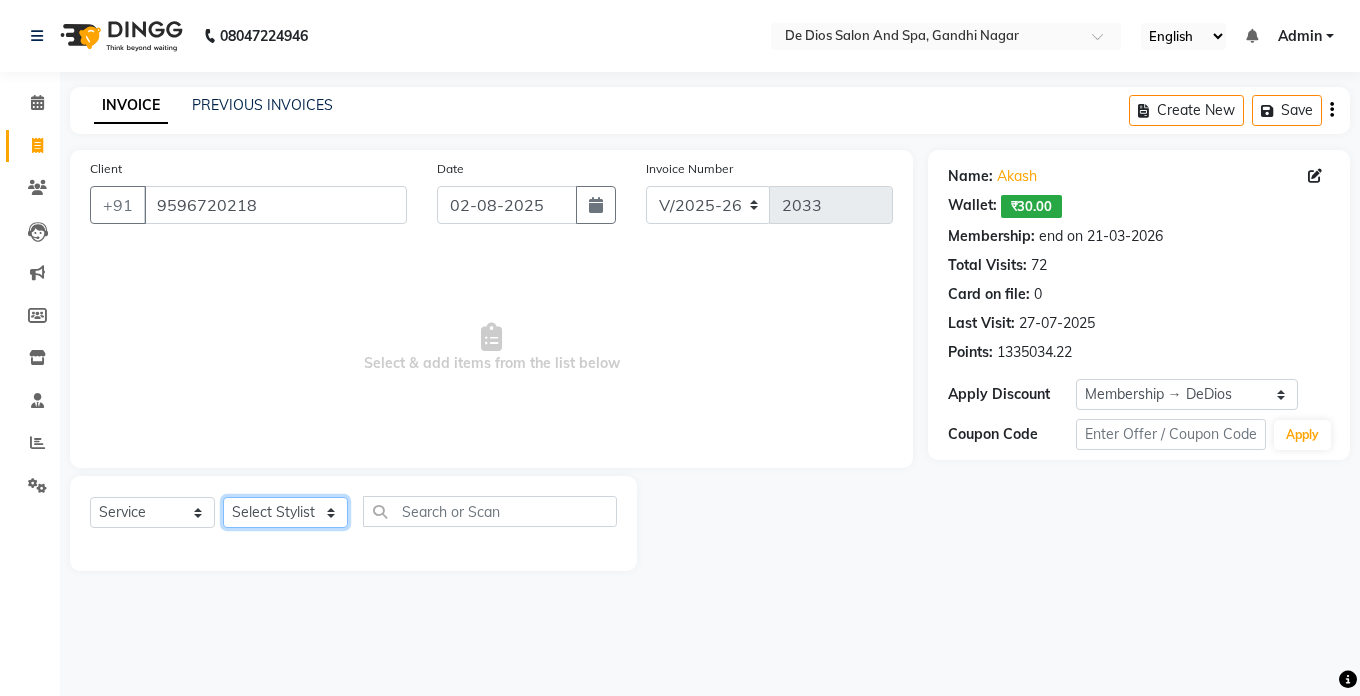 click on "Select Stylist akshay aman Arman Ashwani gunraj megha  nikita thappa nisha parveen shafali vishal vishu kumar" 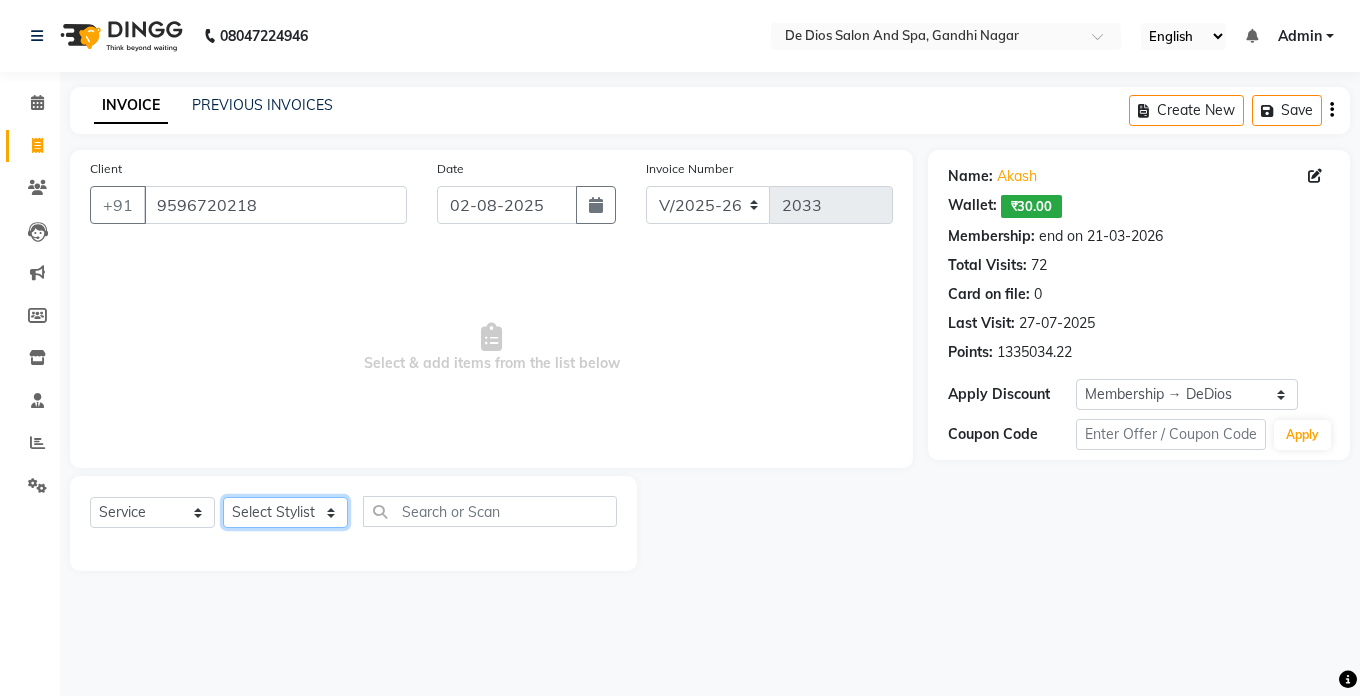 select on "49369" 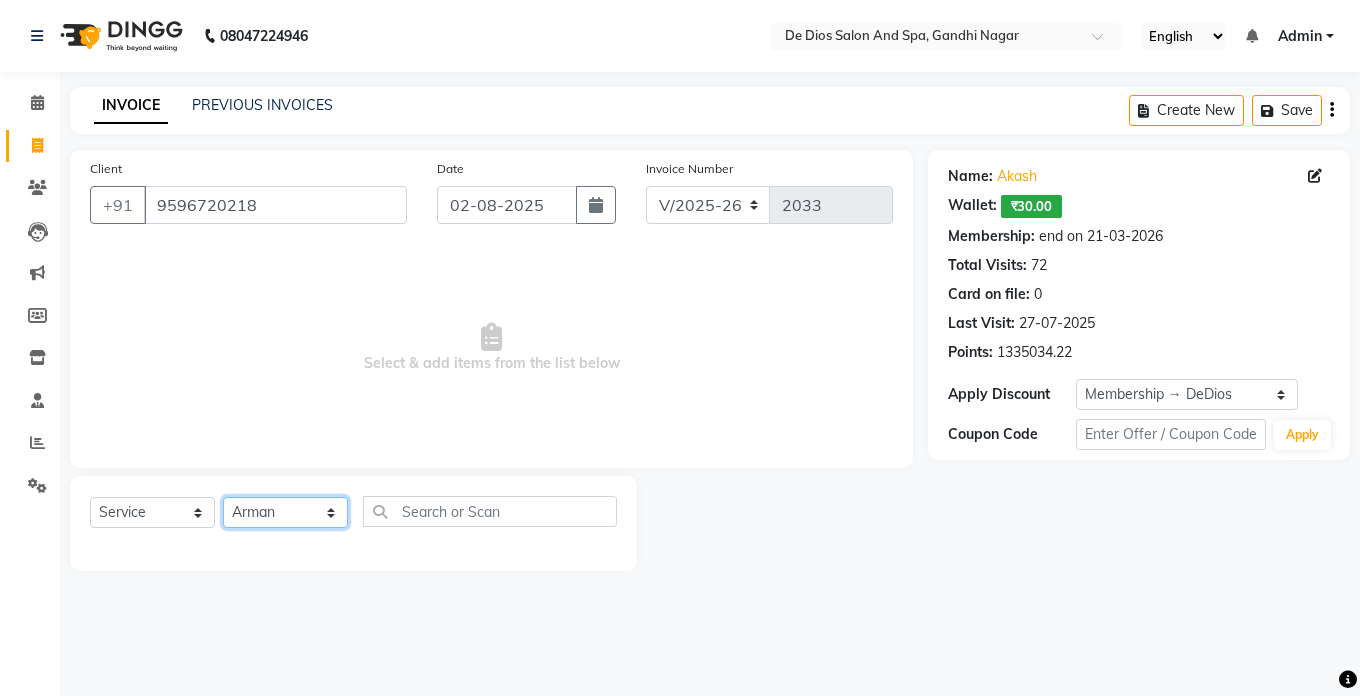 click on "Select Stylist akshay aman Arman Ashwani gunraj megha  nikita thappa nisha parveen shafali vishal vishu kumar" 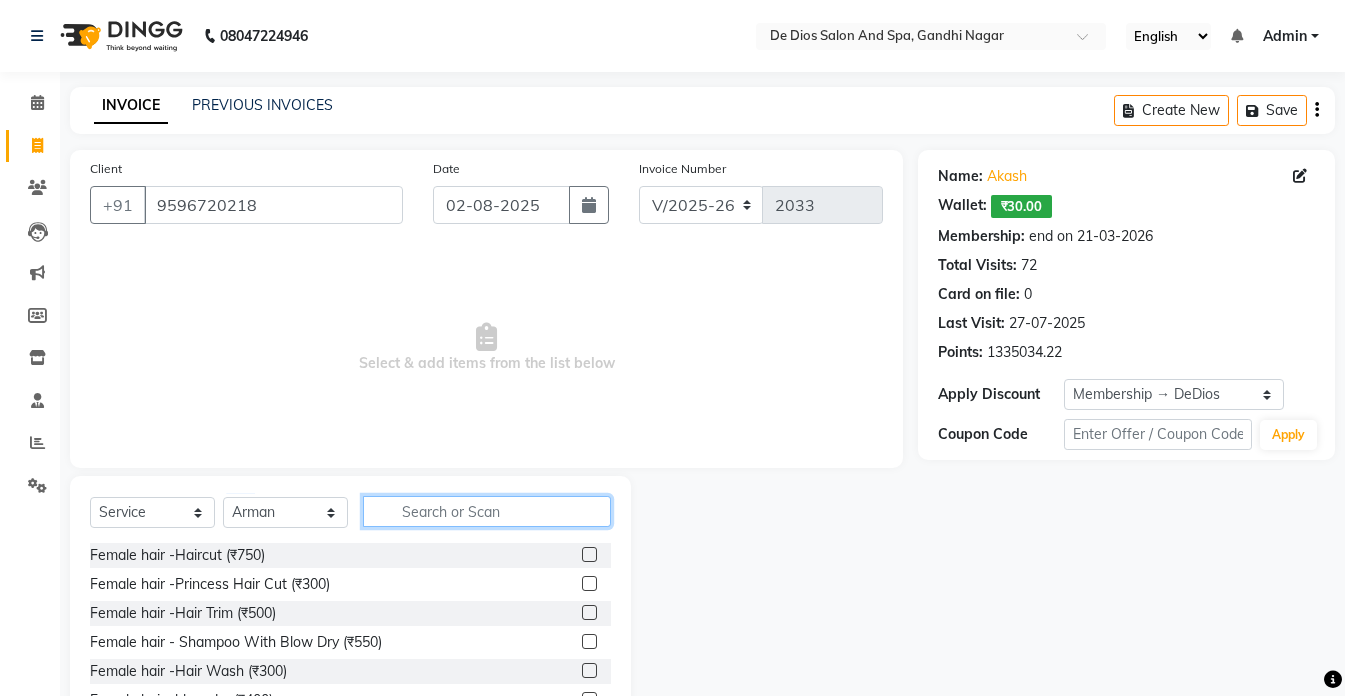 click 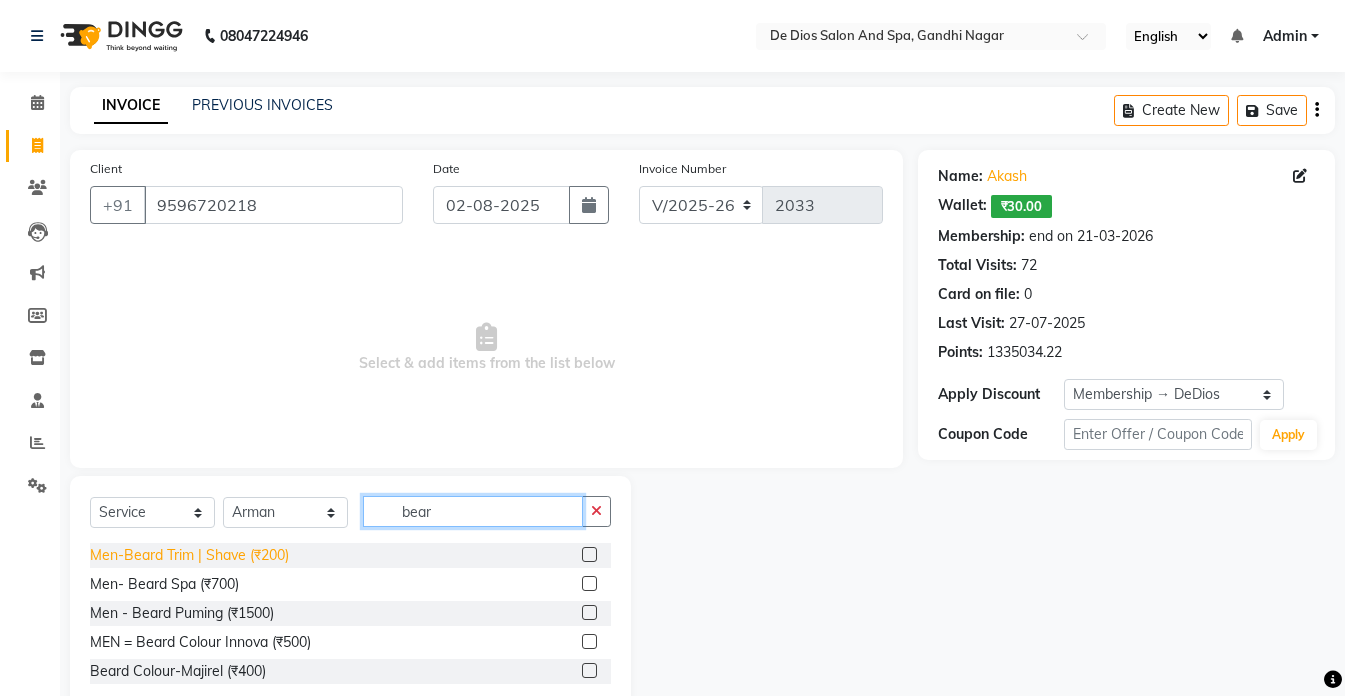 type on "bear" 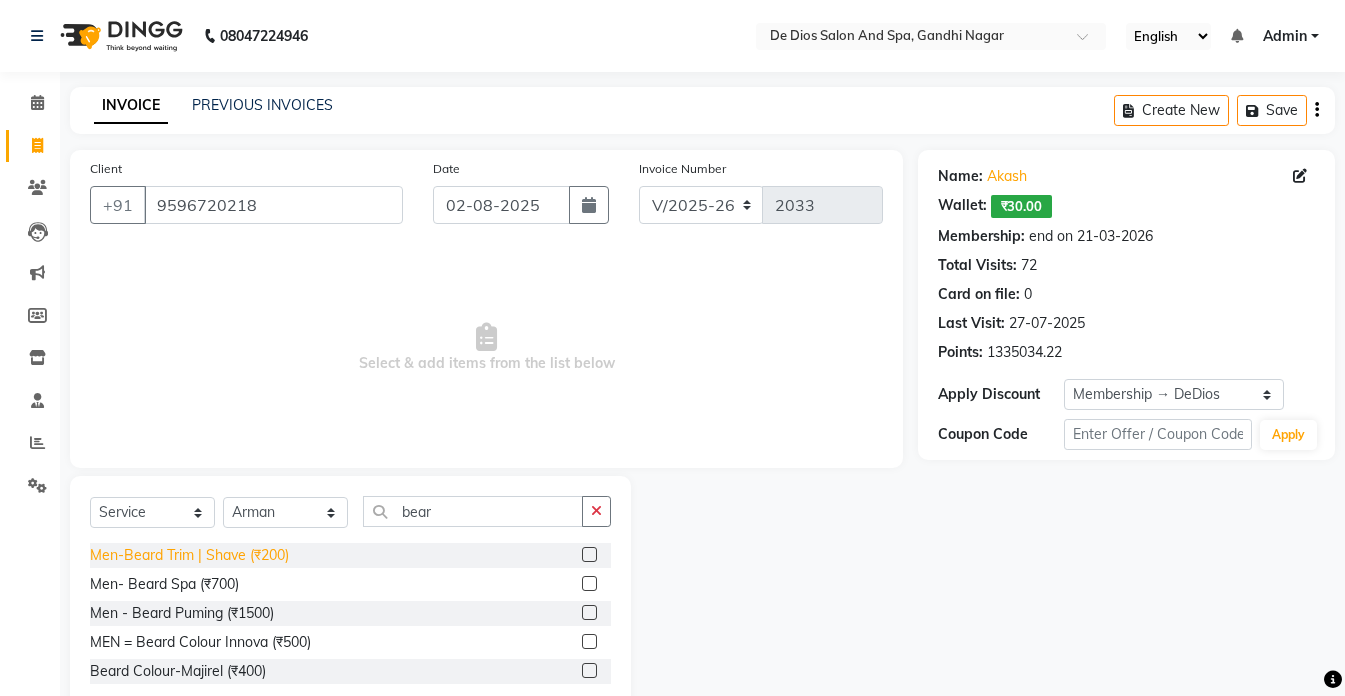click on "Men-Beard Trim | Shave (₹200)" 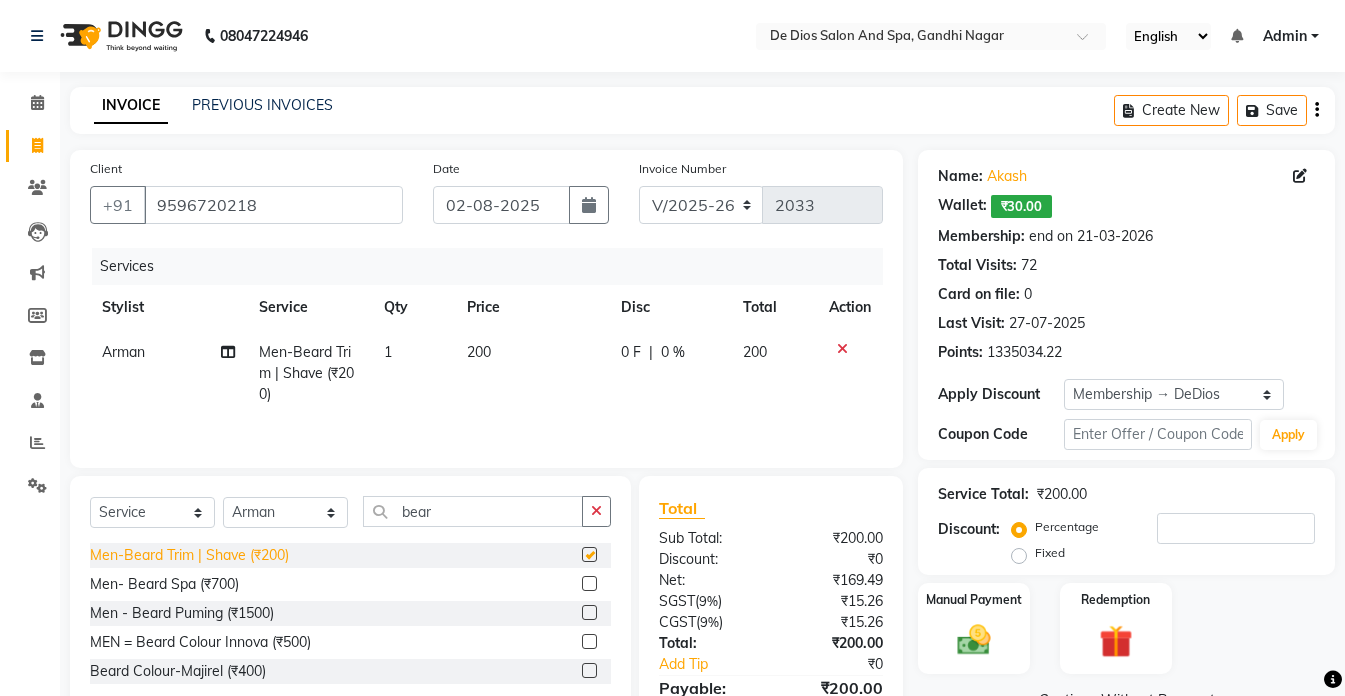 checkbox on "false" 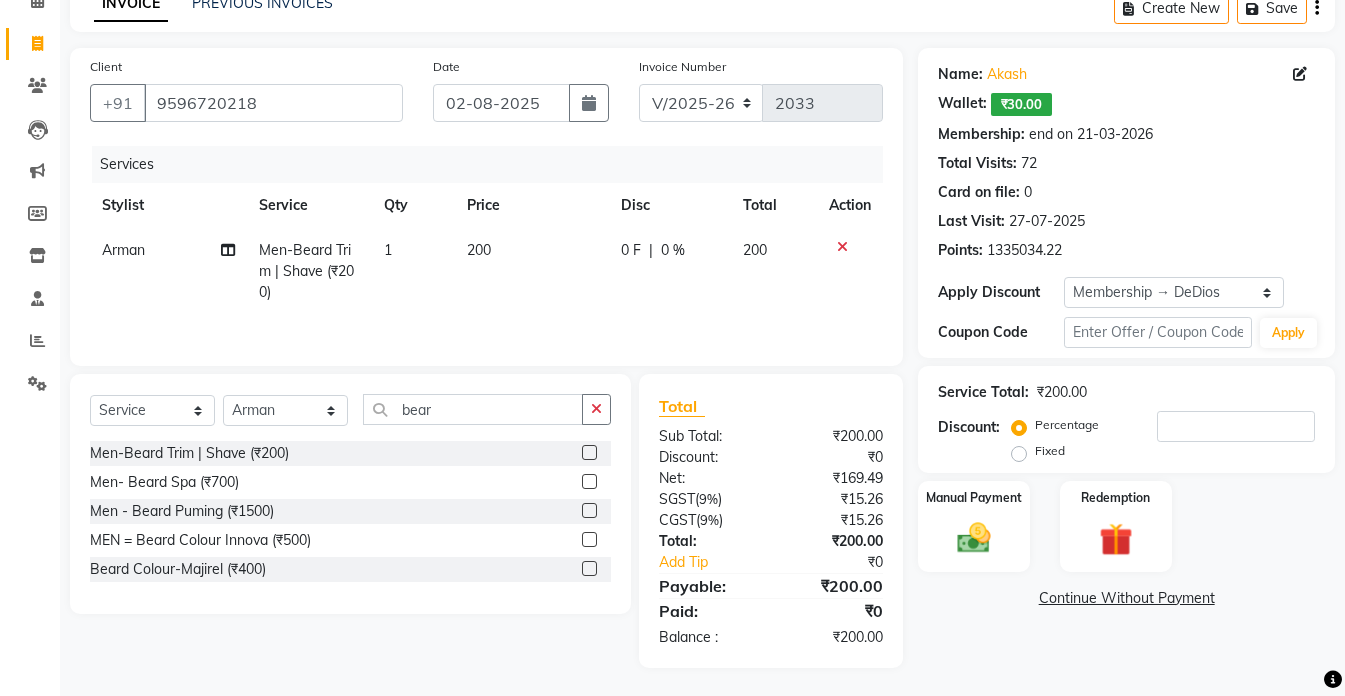 scroll, scrollTop: 104, scrollLeft: 0, axis: vertical 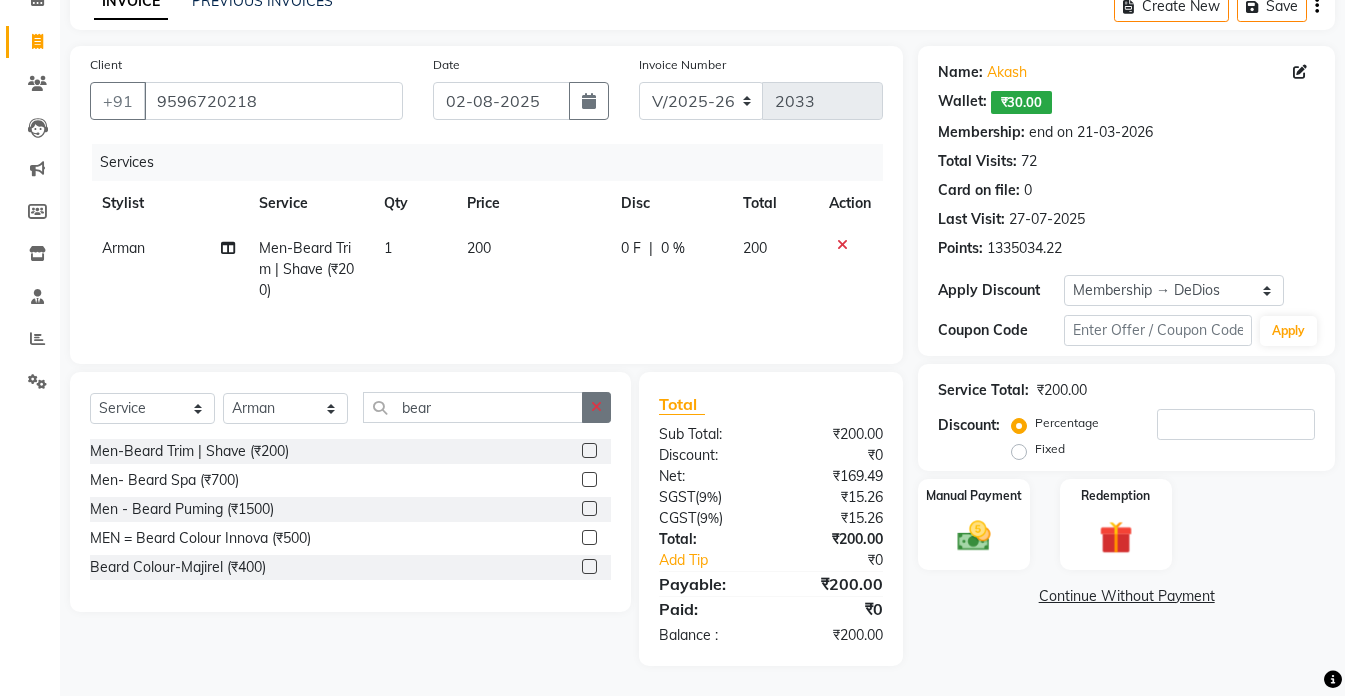 click 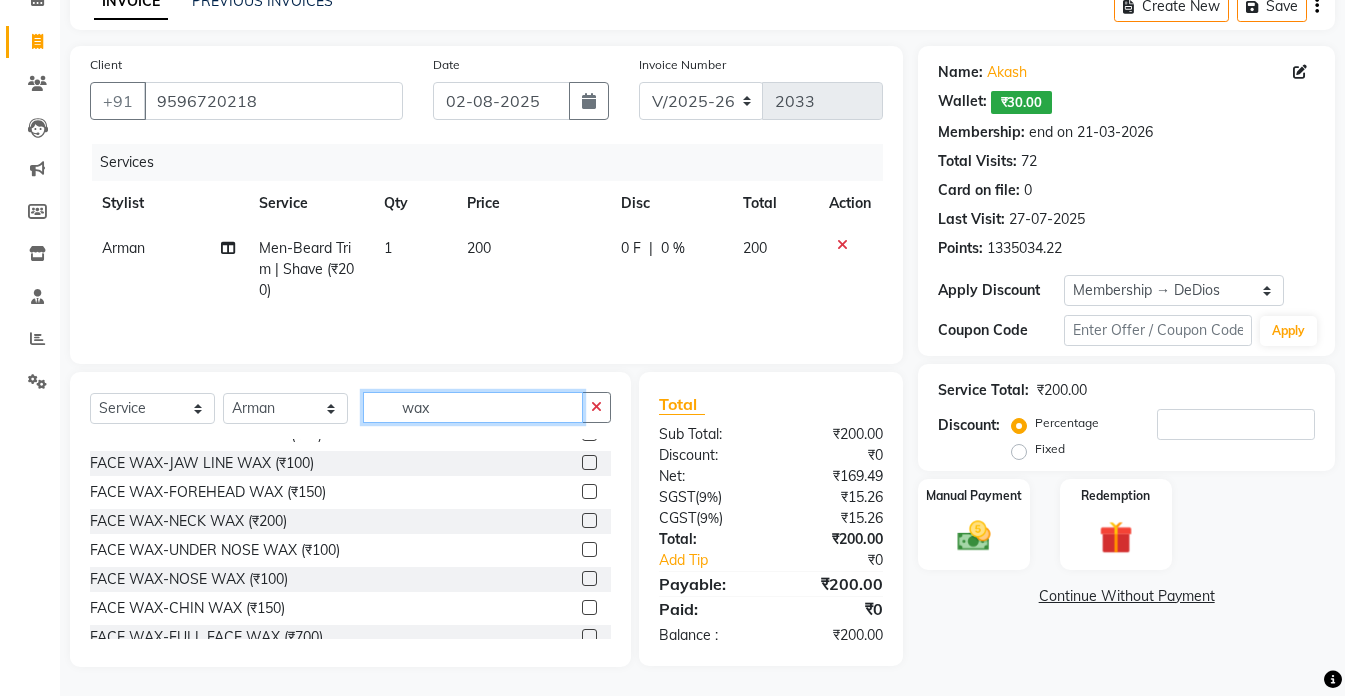 scroll, scrollTop: 844, scrollLeft: 0, axis: vertical 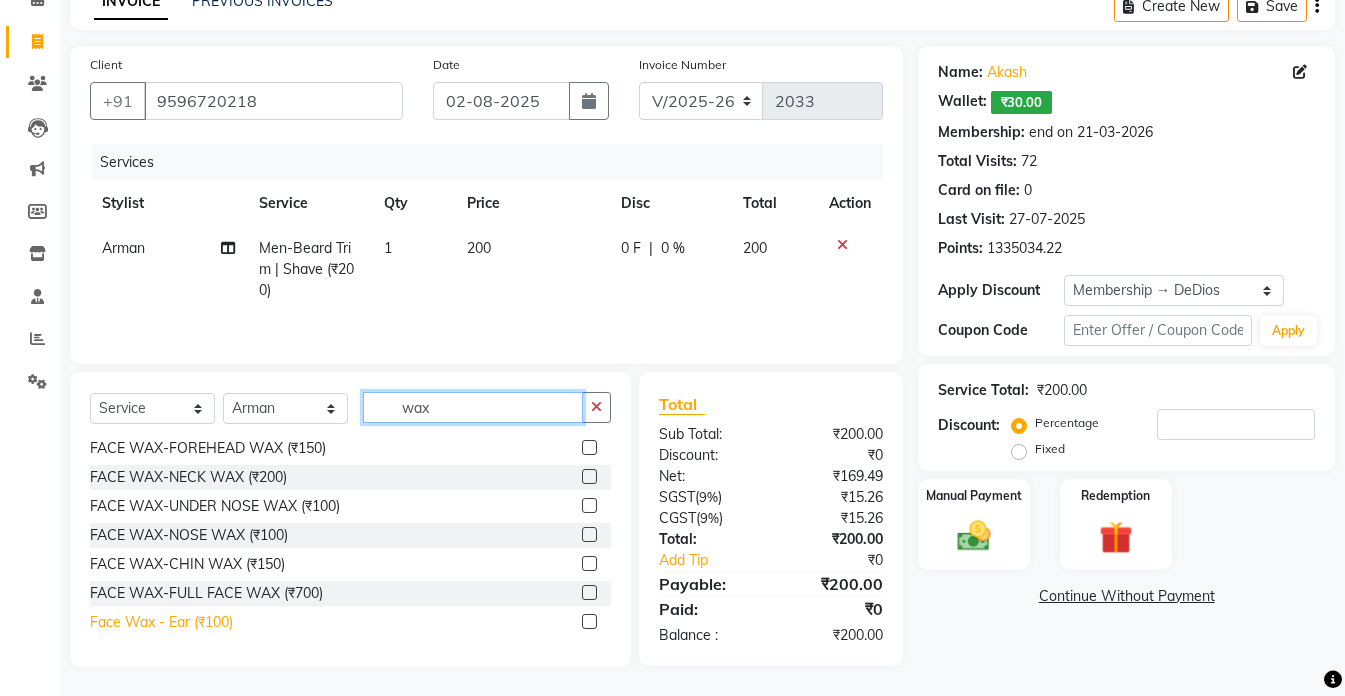 type on "wax" 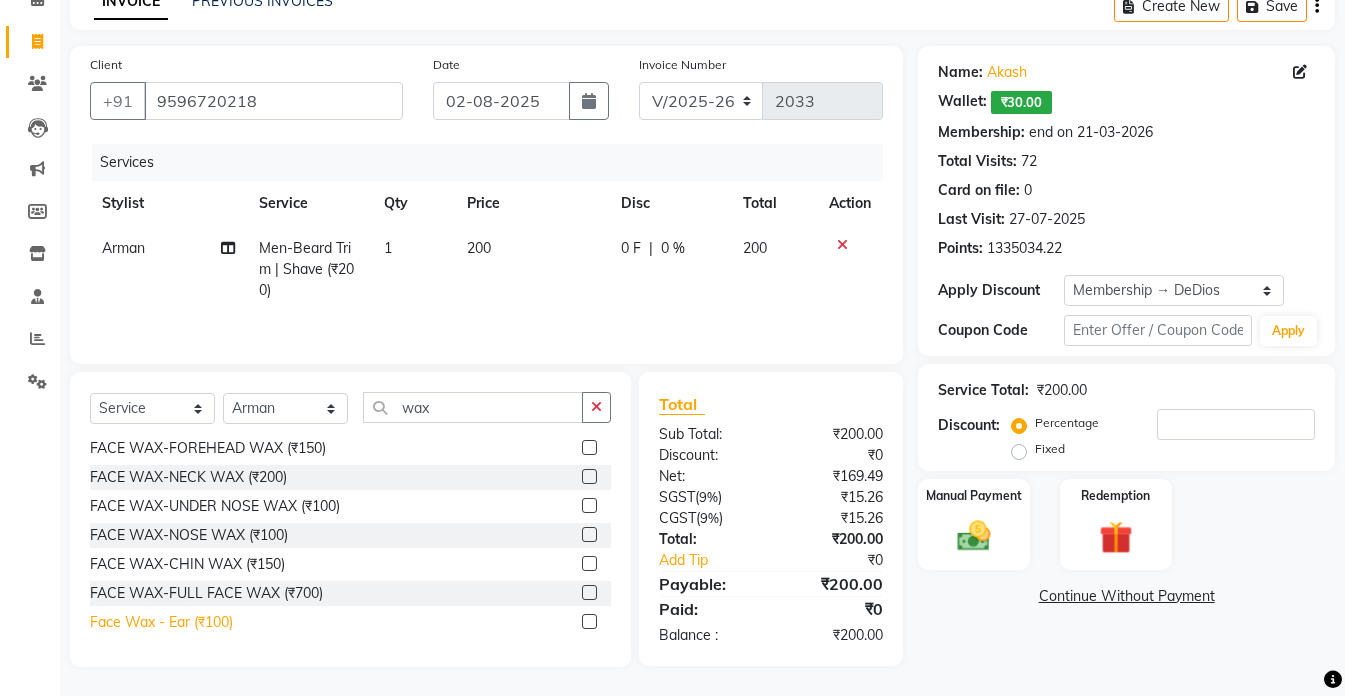 click on "Face Wax - Ear (₹100)" 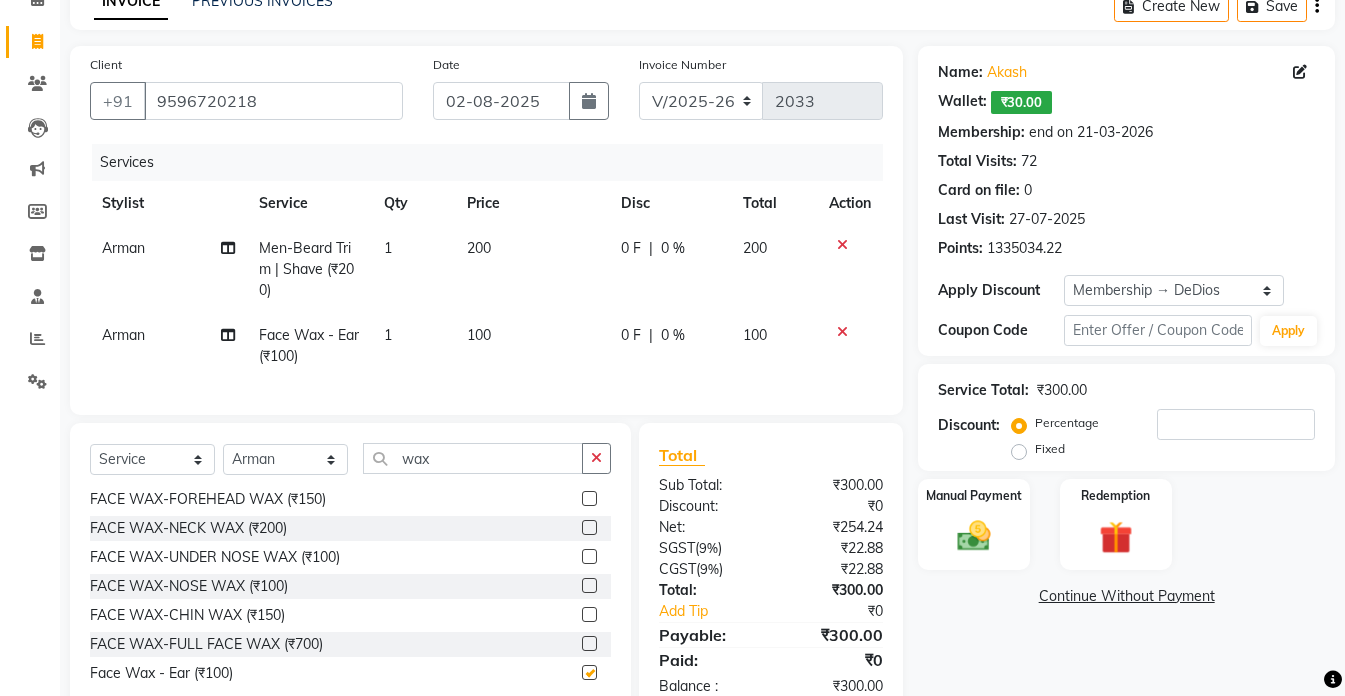 checkbox on "false" 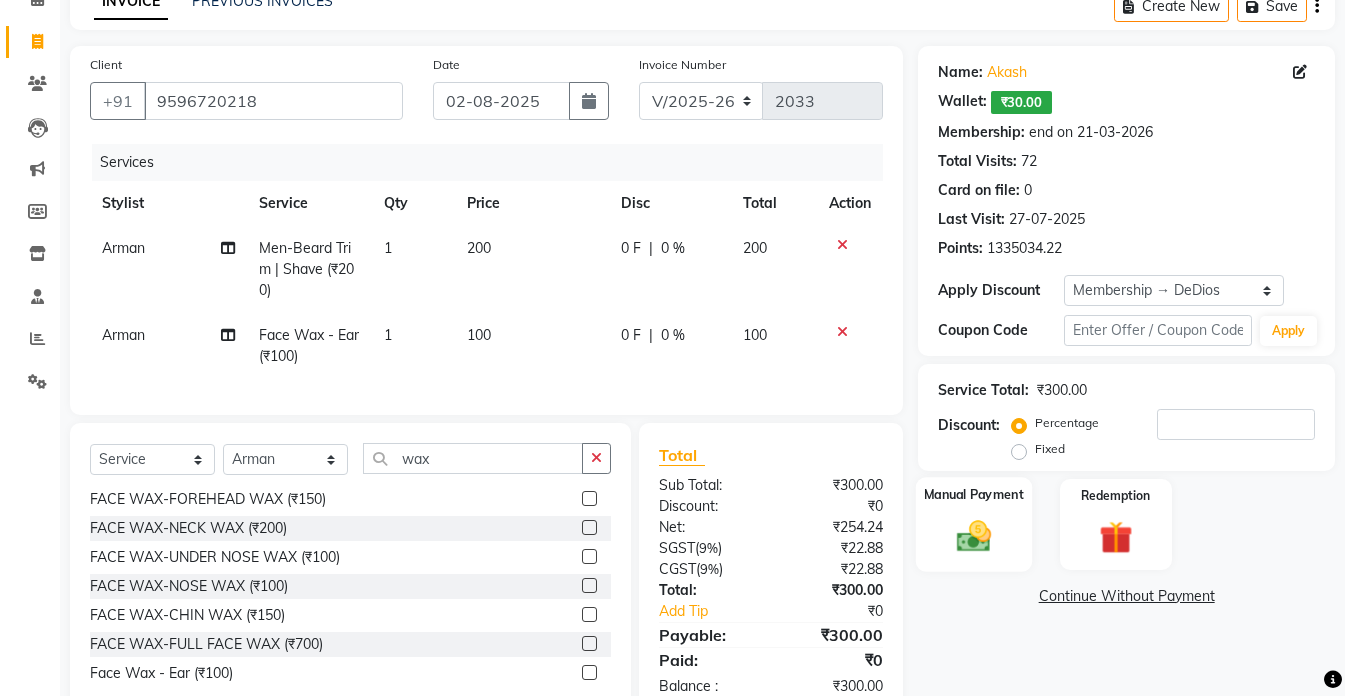 click 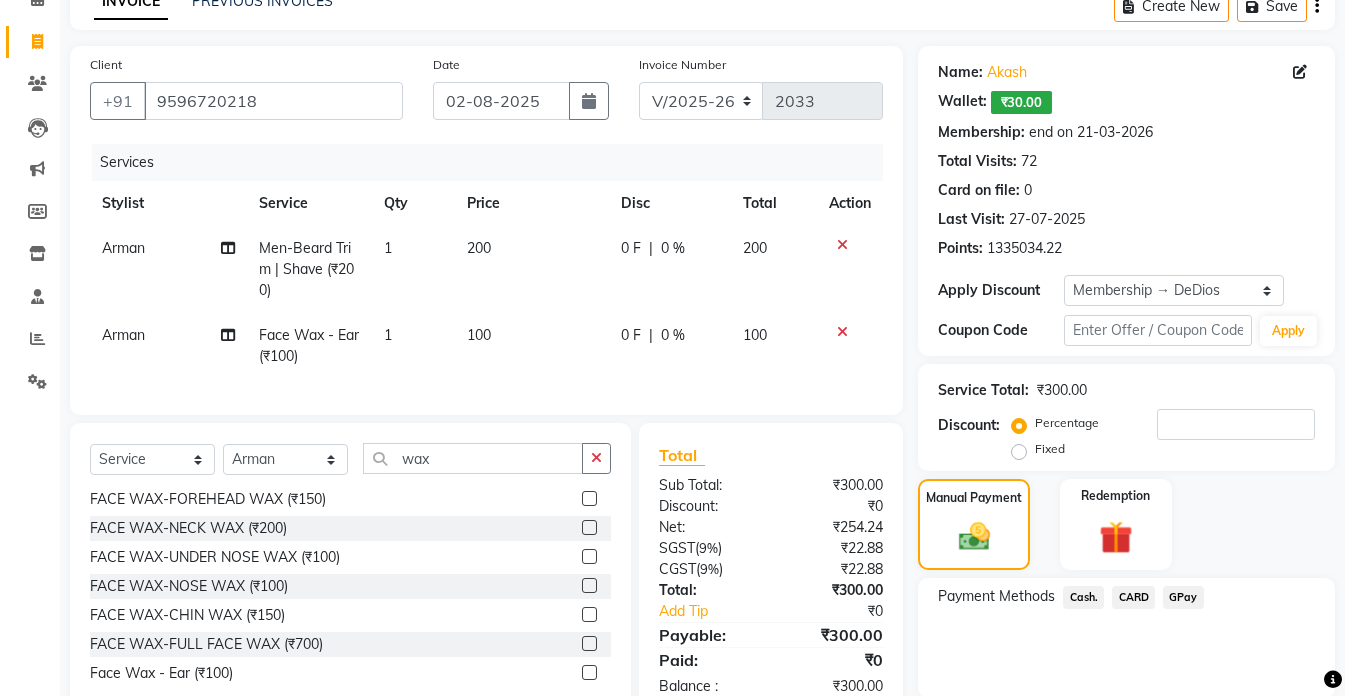 click on "Cash." 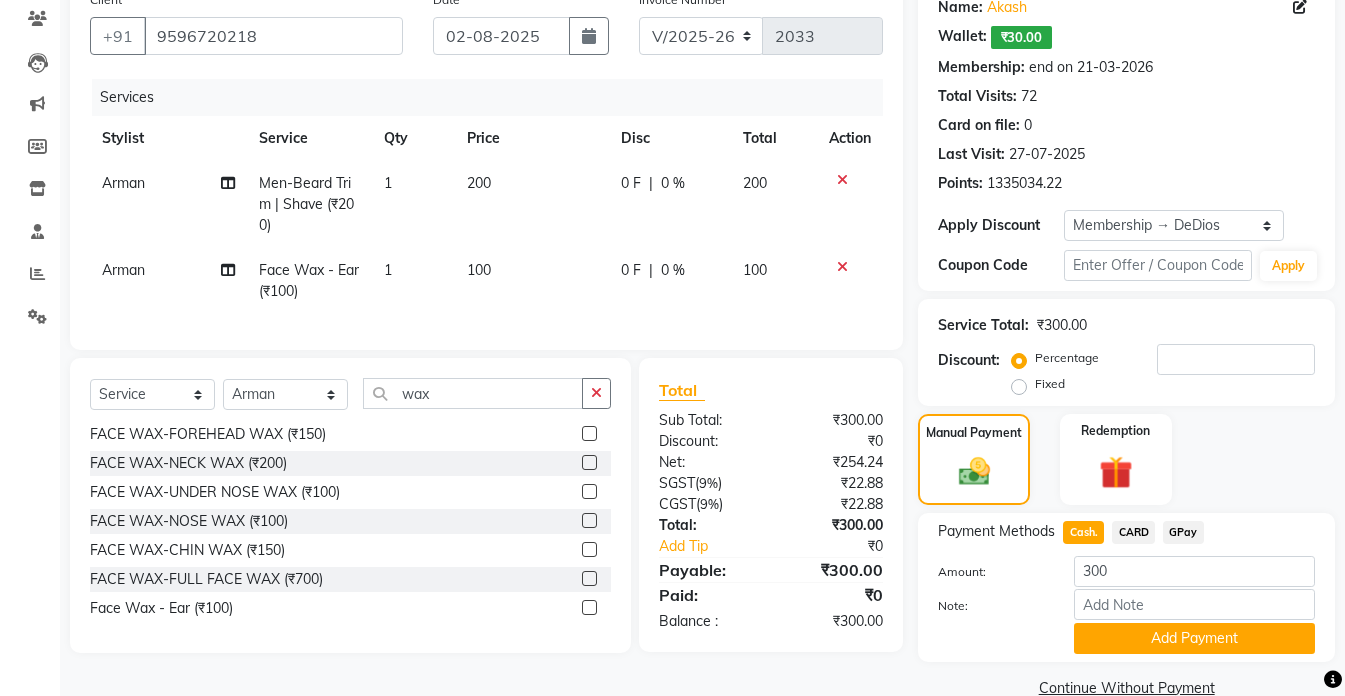 scroll, scrollTop: 206, scrollLeft: 0, axis: vertical 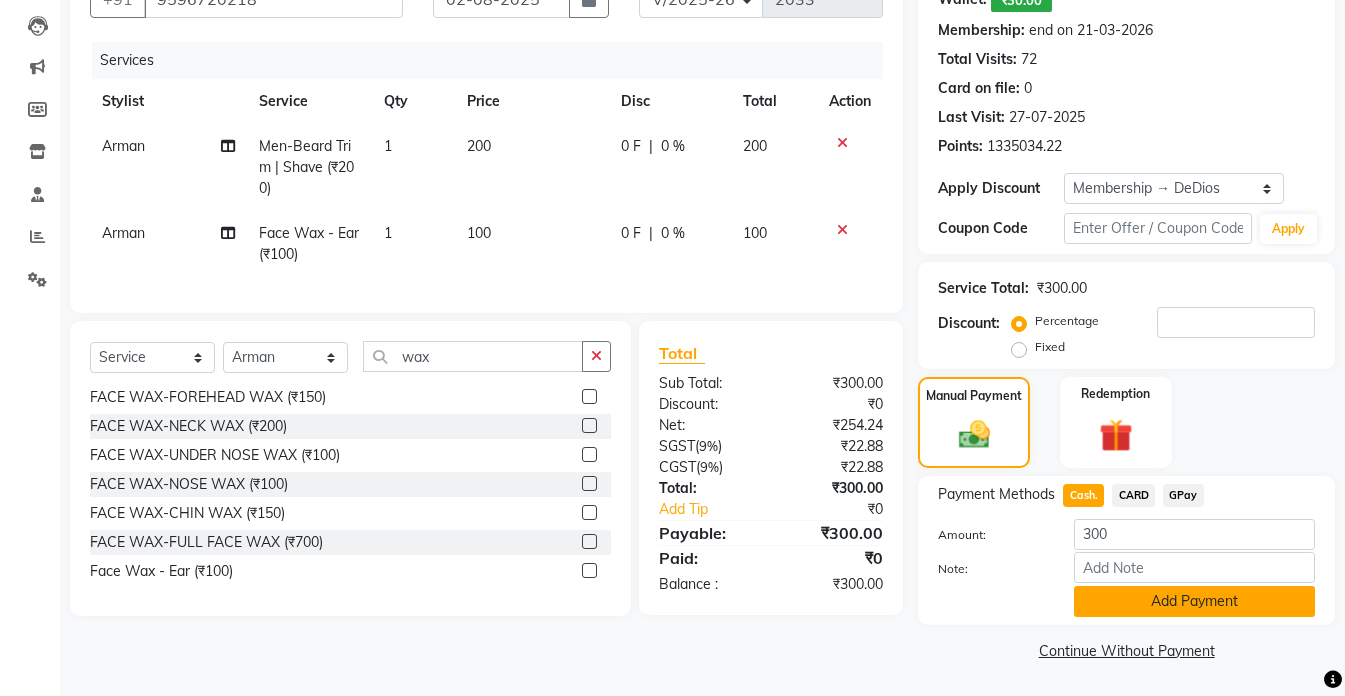 click on "Add Payment" 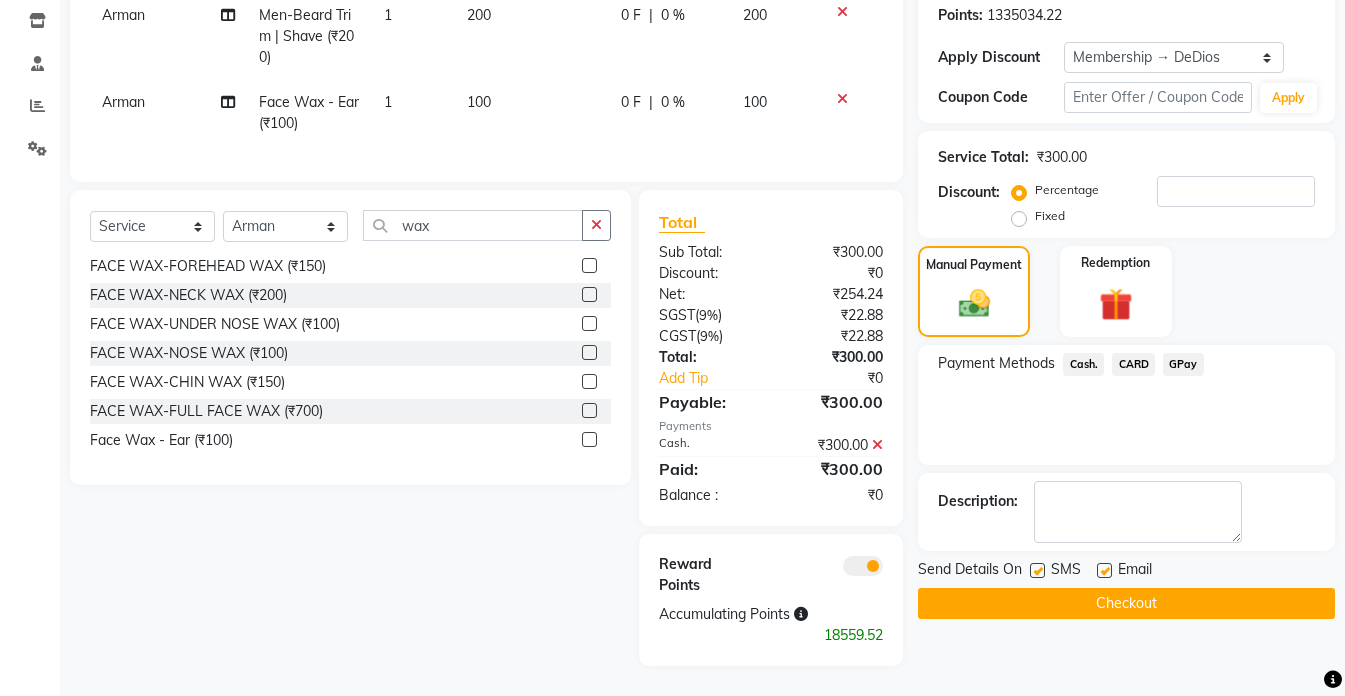 scroll, scrollTop: 352, scrollLeft: 0, axis: vertical 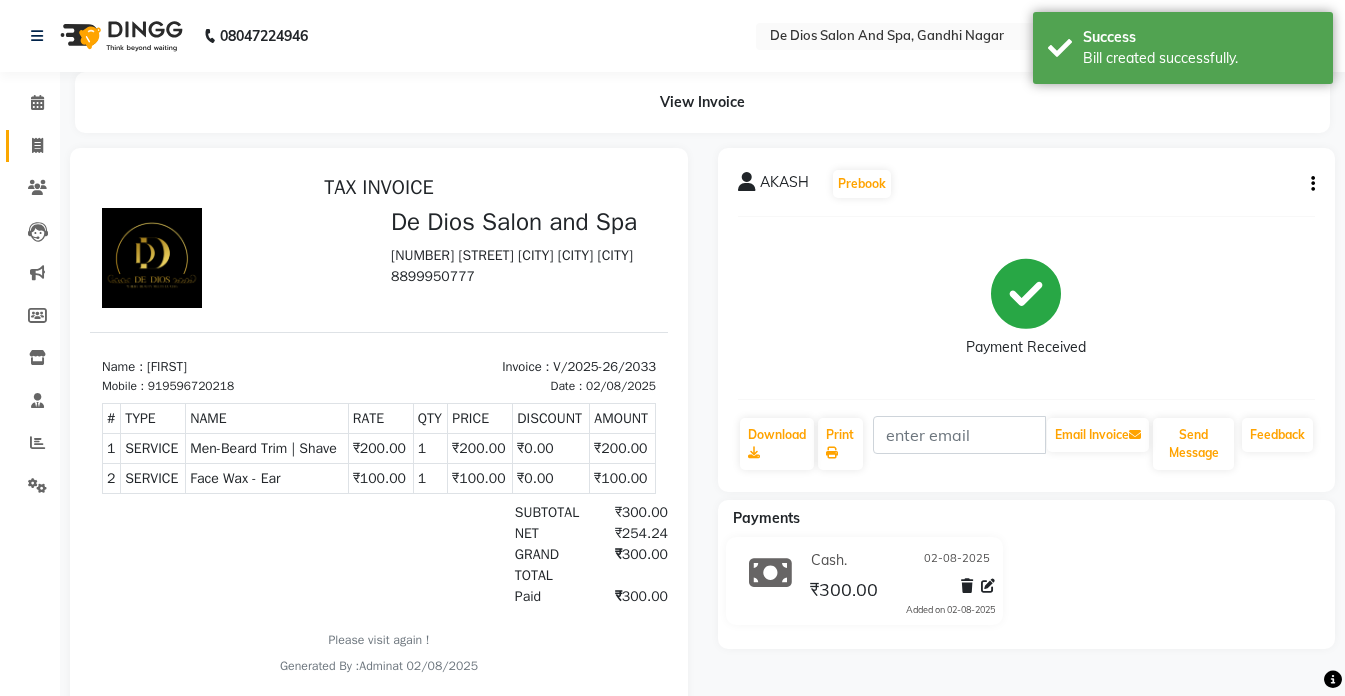 click on "Invoice" 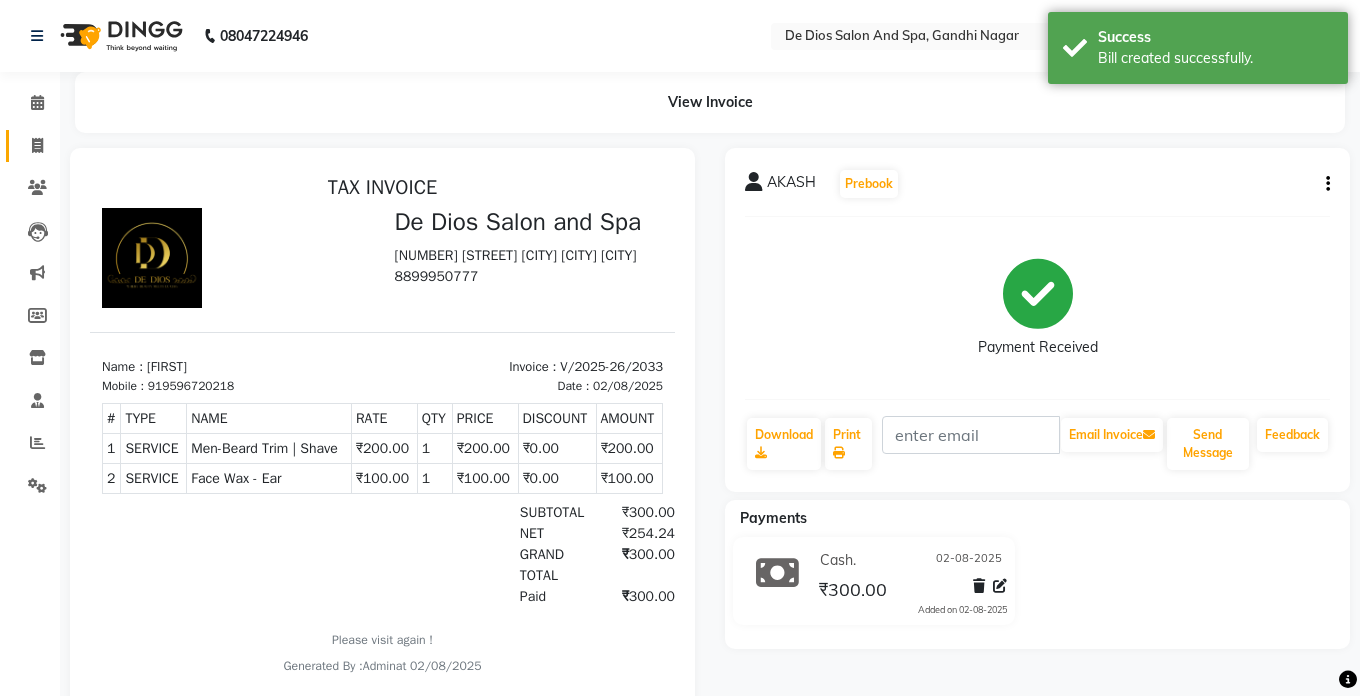 select on "6431" 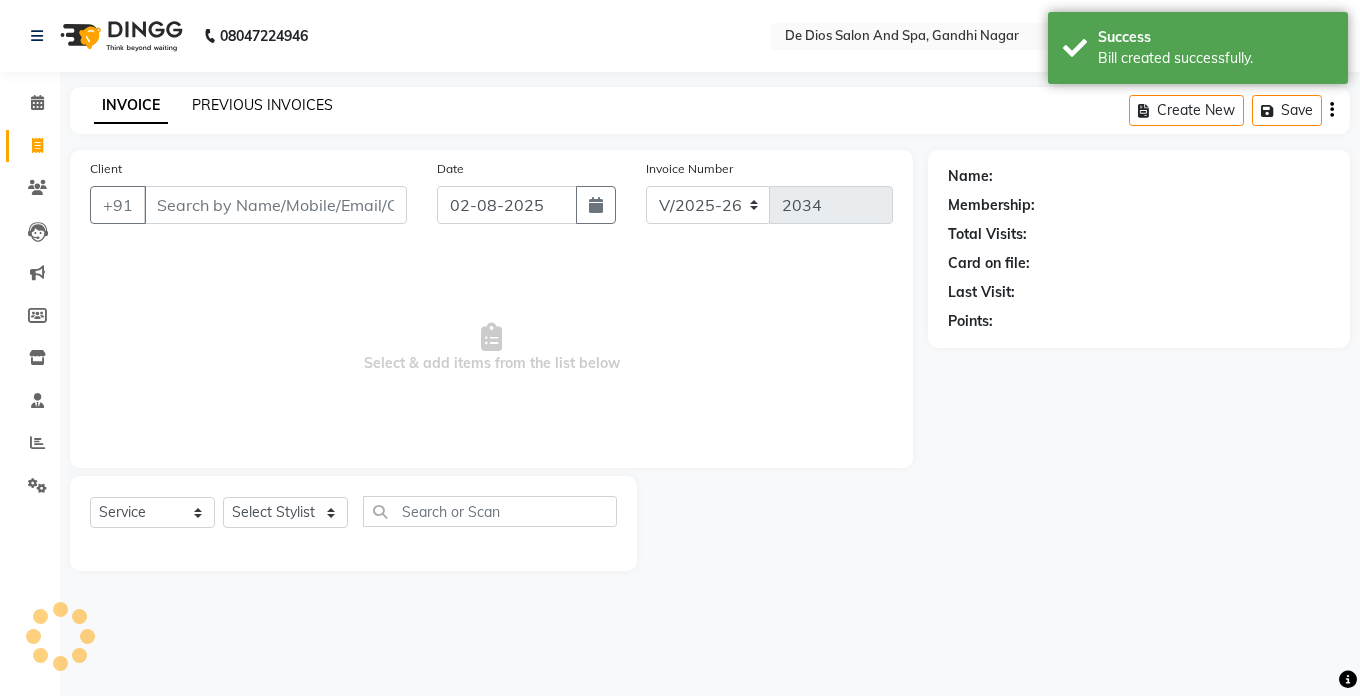 click on "PREVIOUS INVOICES" 